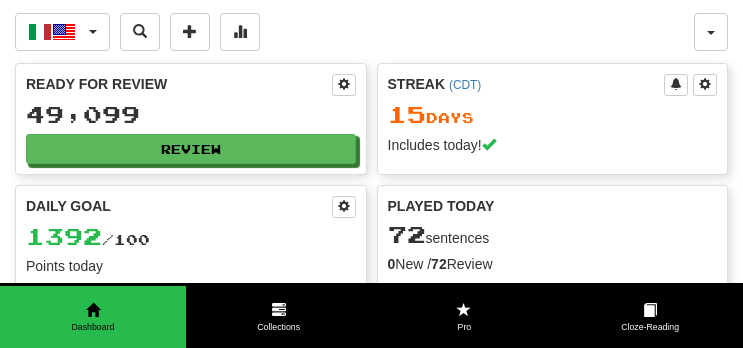 scroll, scrollTop: 0, scrollLeft: 0, axis: both 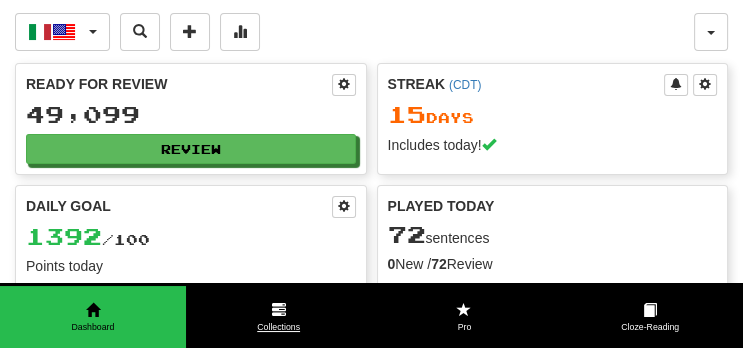 click on "Collections" at bounding box center [279, 327] 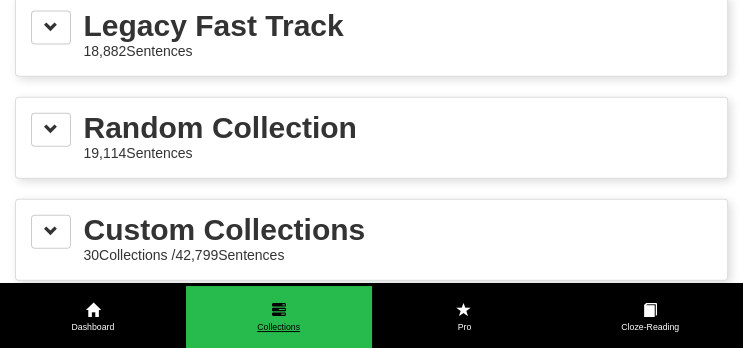 scroll, scrollTop: 3199, scrollLeft: 0, axis: vertical 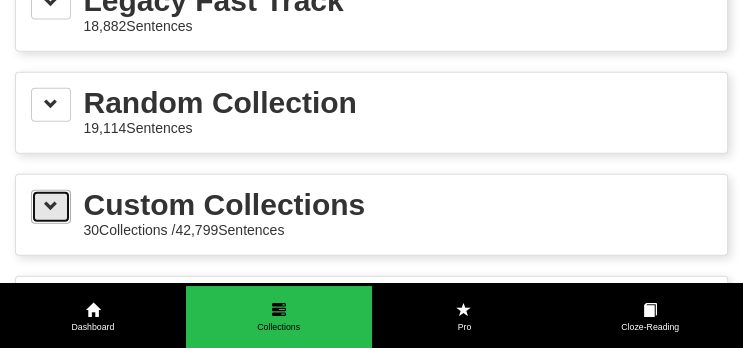 click at bounding box center (51, 206) 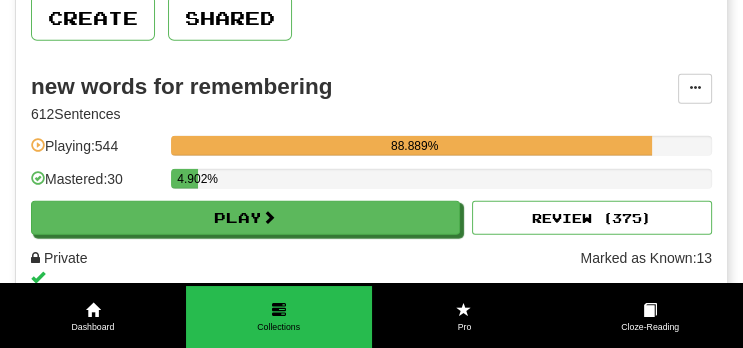scroll, scrollTop: 3490, scrollLeft: 0, axis: vertical 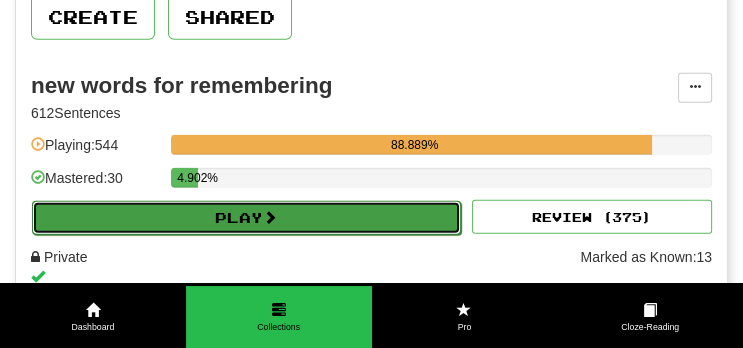 click on "Play" at bounding box center (246, 218) 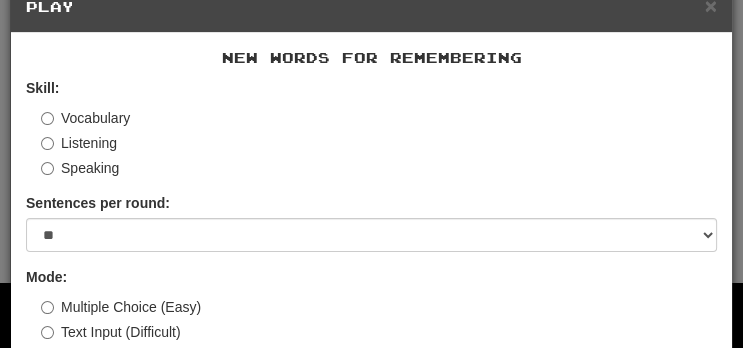 scroll, scrollTop: 0, scrollLeft: 0, axis: both 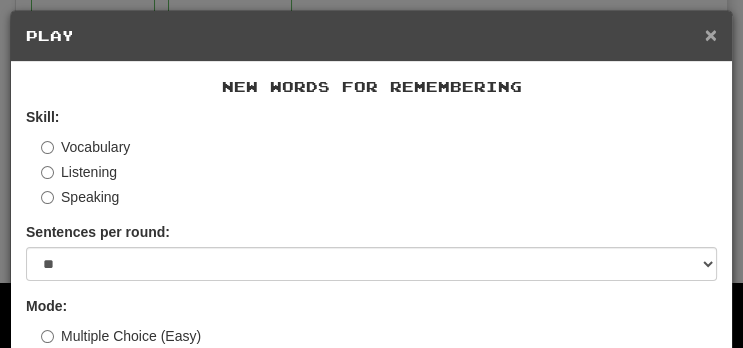 click on "×" at bounding box center (711, 34) 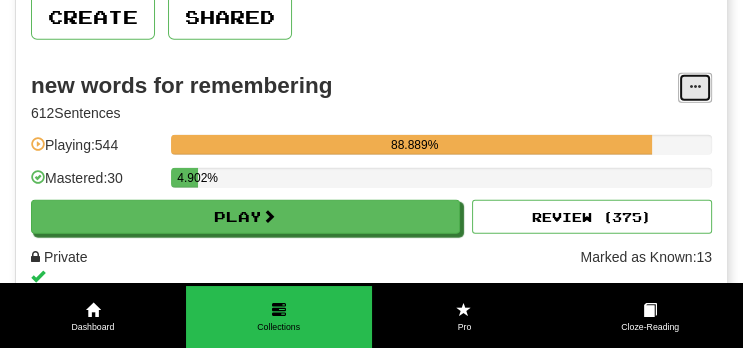 click at bounding box center [695, 88] 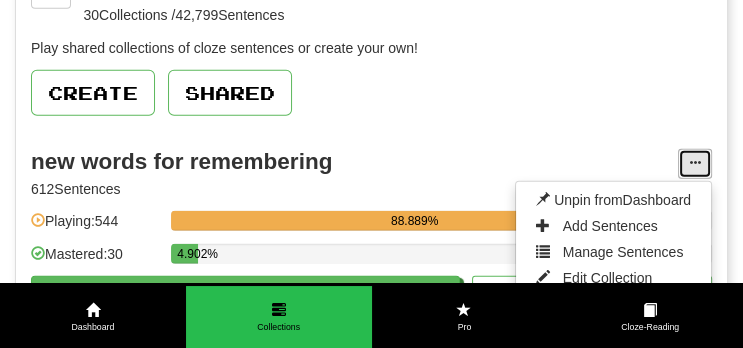 scroll, scrollTop: 3417, scrollLeft: 0, axis: vertical 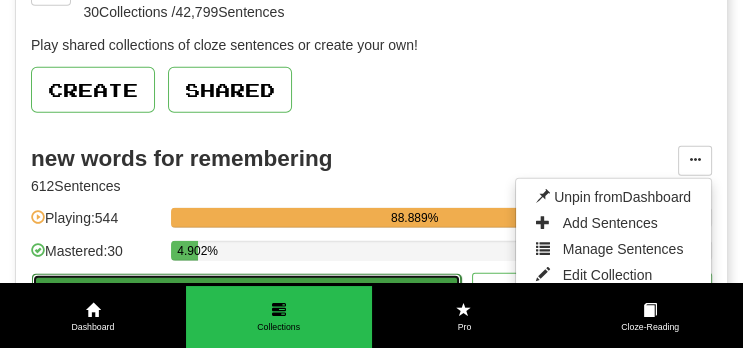 click on "Play" at bounding box center (246, 291) 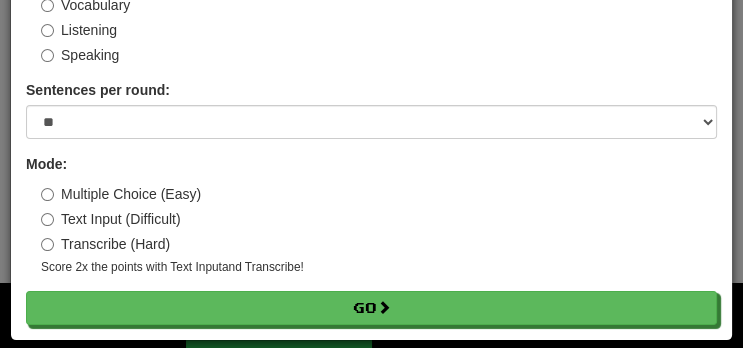 scroll, scrollTop: 143, scrollLeft: 0, axis: vertical 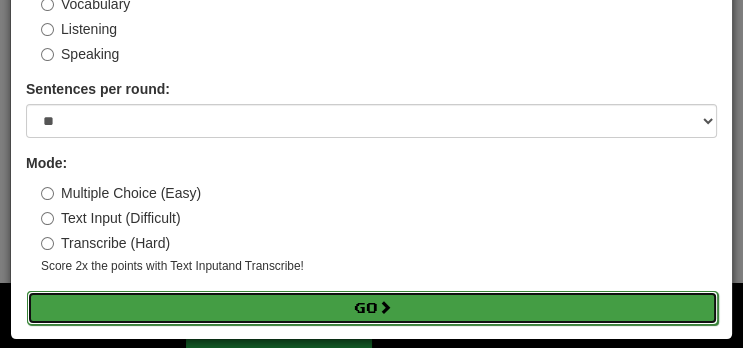 click on "Go" at bounding box center [372, 308] 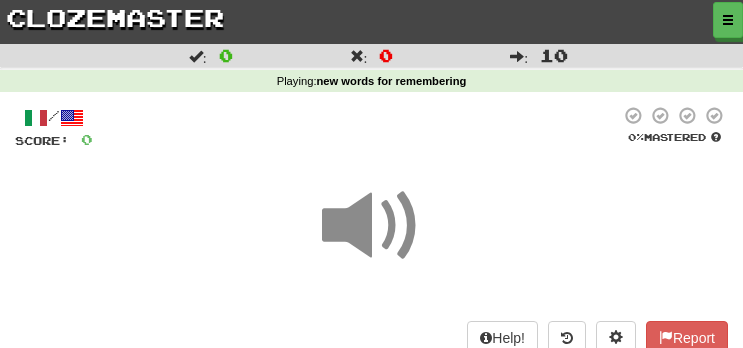 scroll, scrollTop: 0, scrollLeft: 0, axis: both 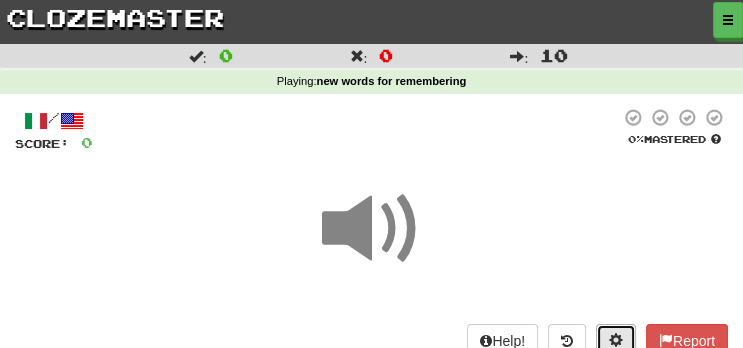 click at bounding box center (616, 340) 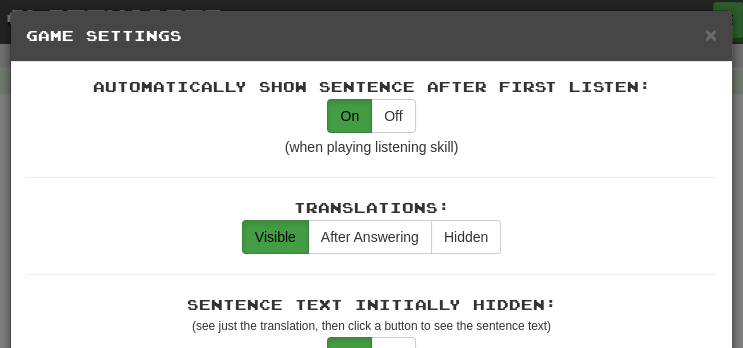 scroll, scrollTop: 211, scrollLeft: 0, axis: vertical 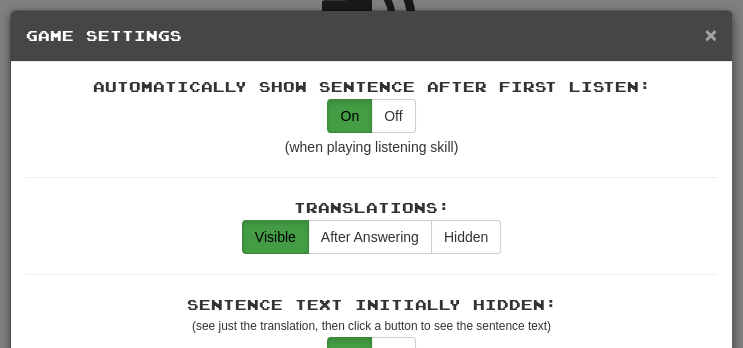 click on "×" at bounding box center (711, 34) 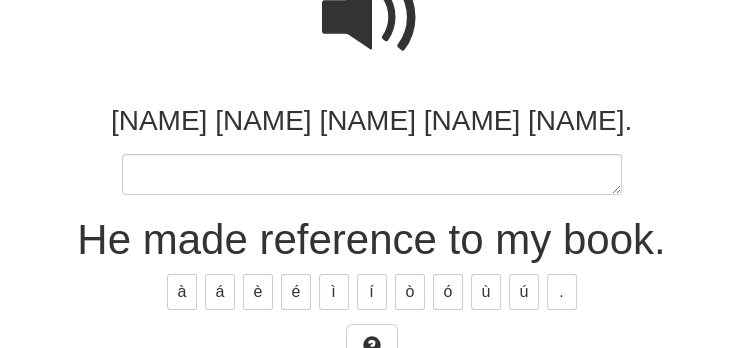 scroll, scrollTop: 486, scrollLeft: 0, axis: vertical 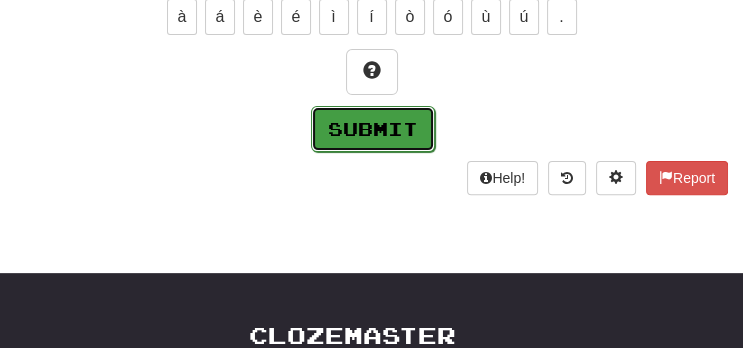 click on "Submit" at bounding box center [373, 129] 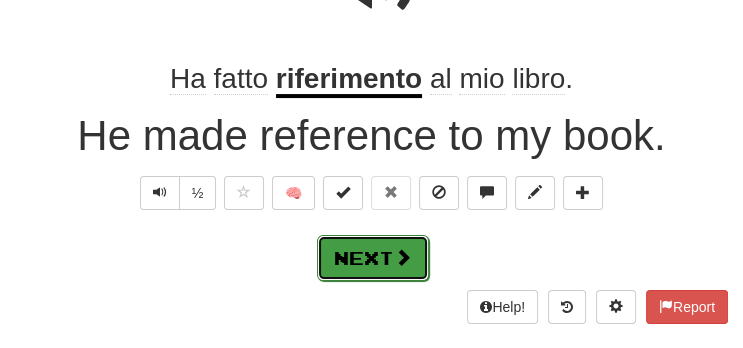 click on "Next" at bounding box center [373, 258] 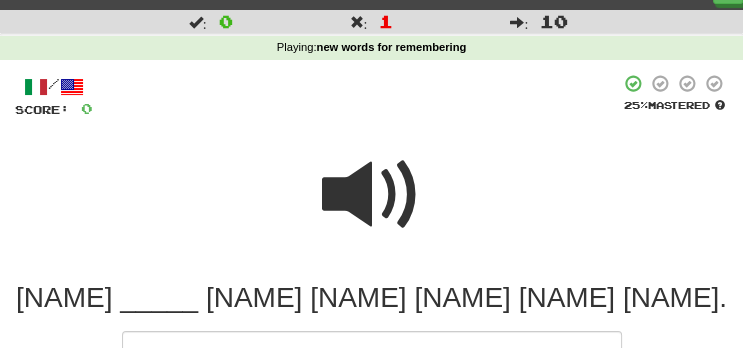 scroll, scrollTop: 211, scrollLeft: 0, axis: vertical 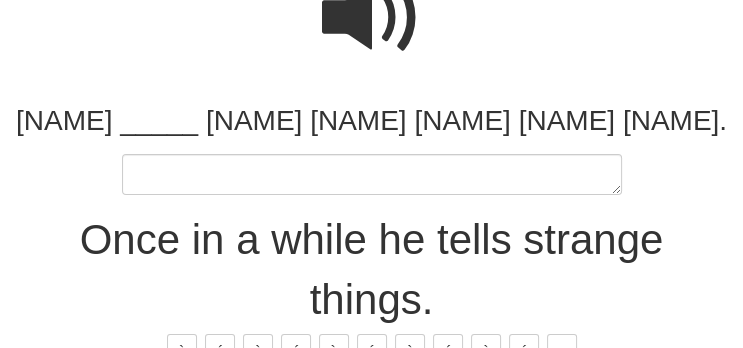 type on "*" 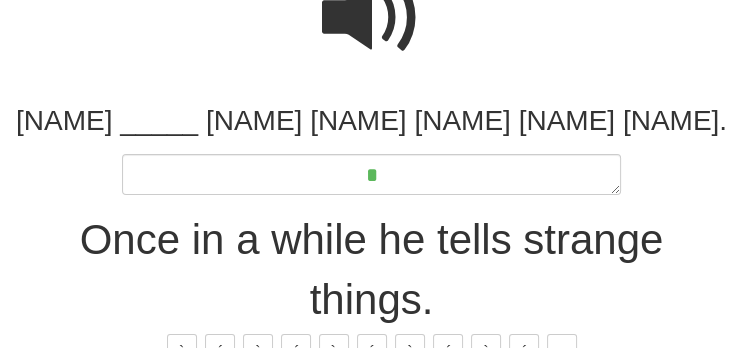 type on "*" 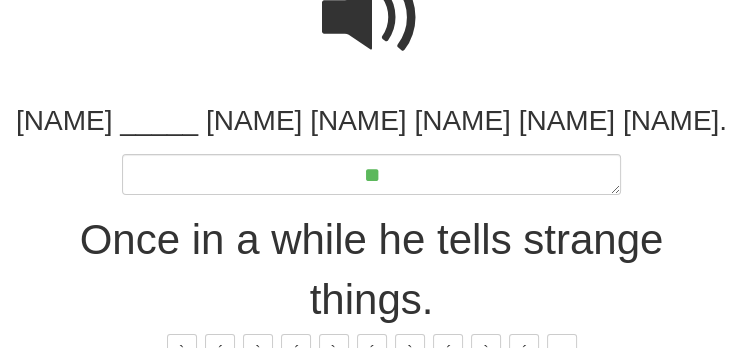 type on "*" 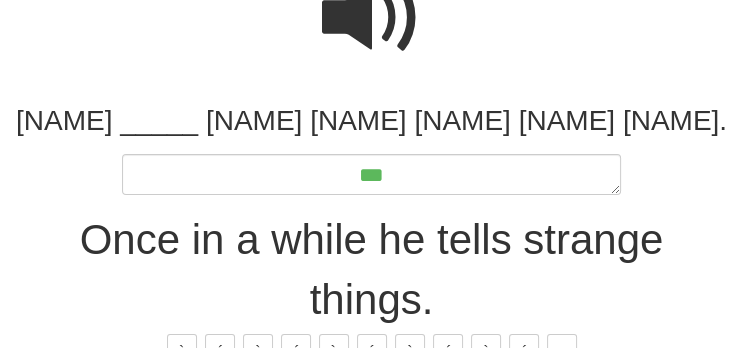 type on "*" 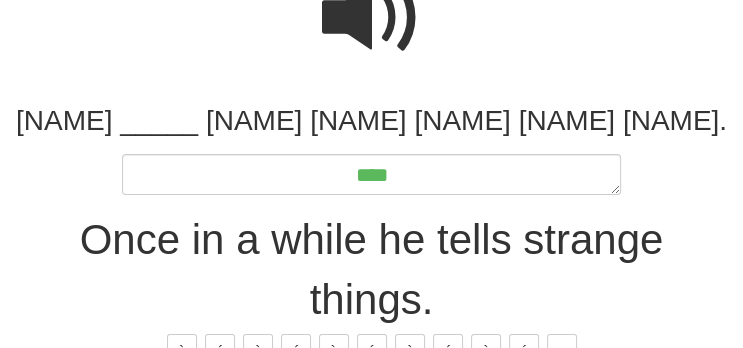 type on "*" 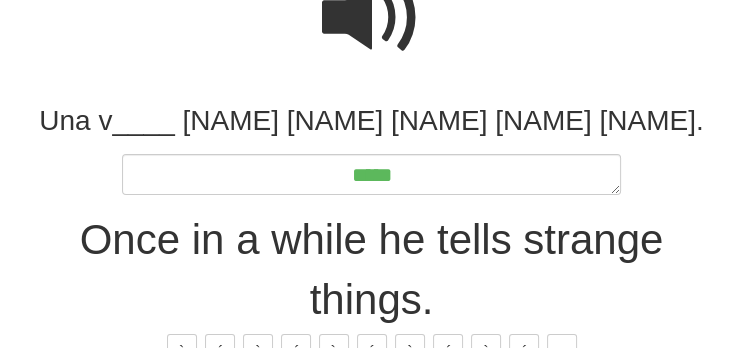 type on "*" 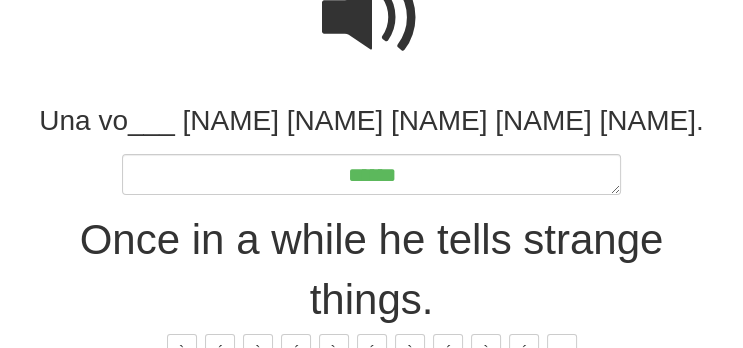 type on "*" 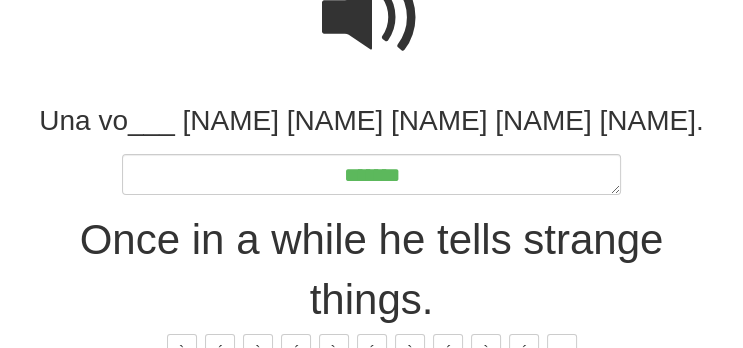 type on "*" 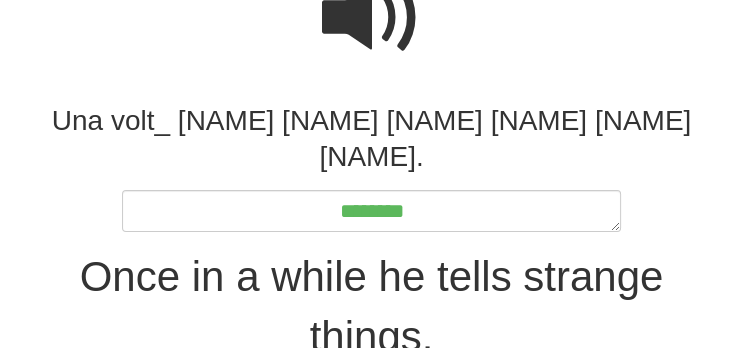 type on "*" 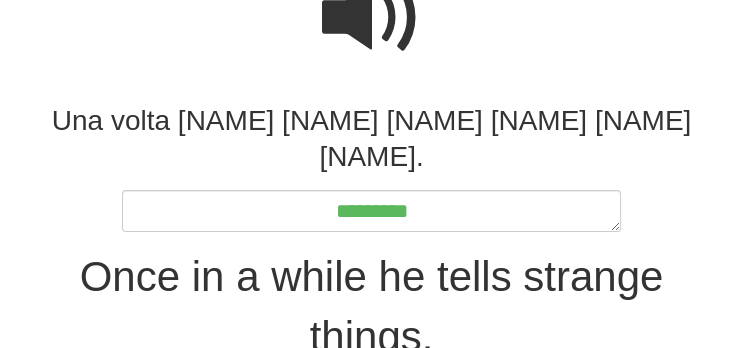 type on "*" 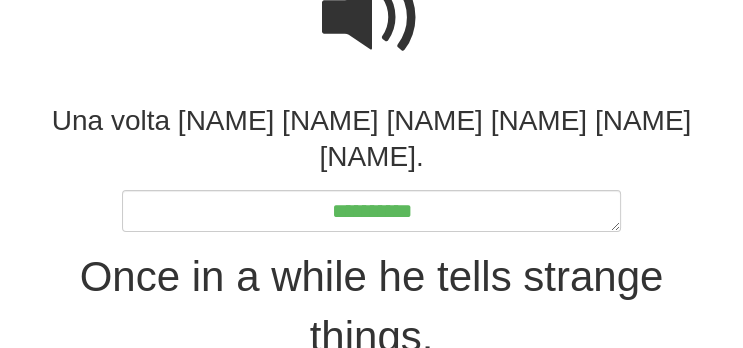 type on "*" 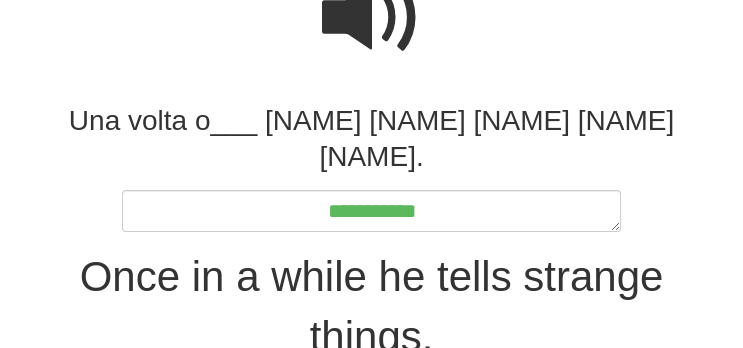 type on "*" 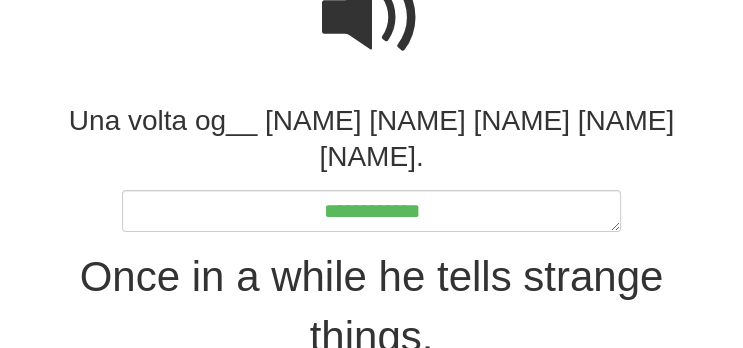 type on "*" 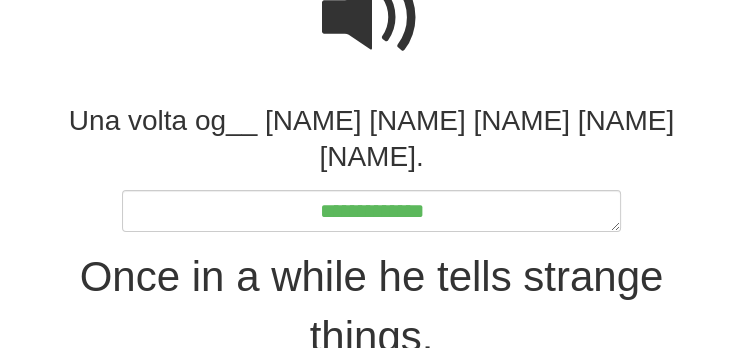 type on "*" 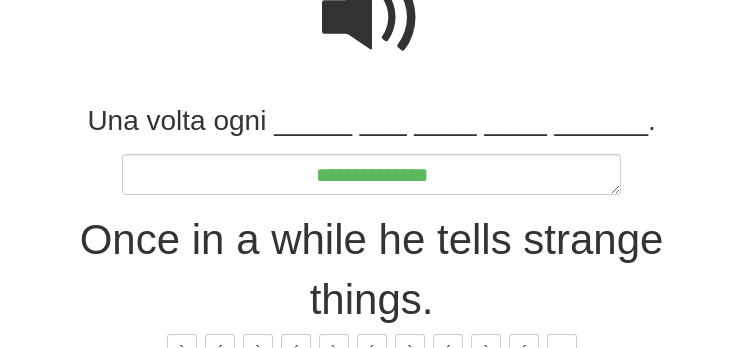 type on "*" 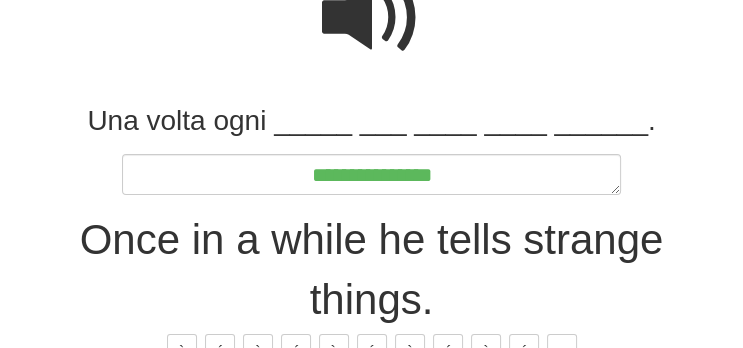 type on "**********" 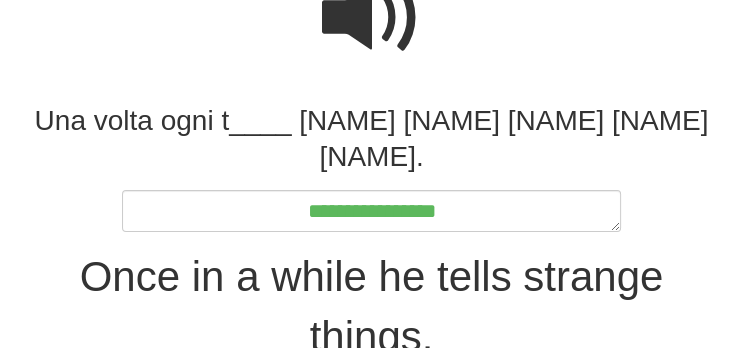 type on "*" 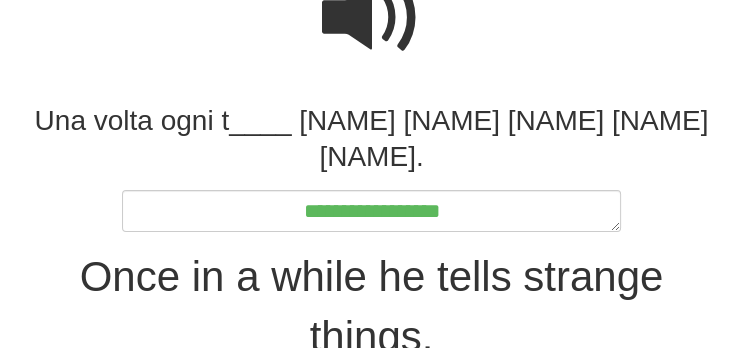 type on "*" 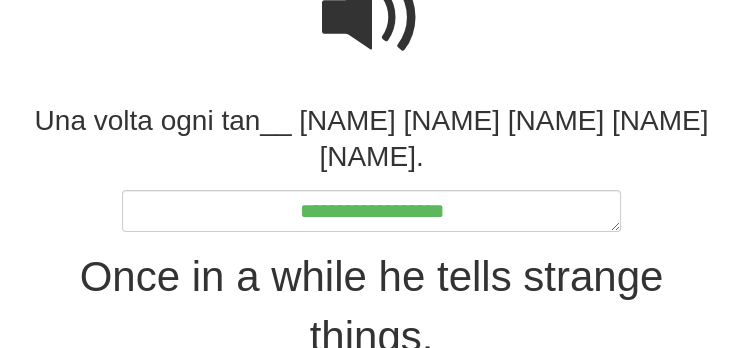 type on "*" 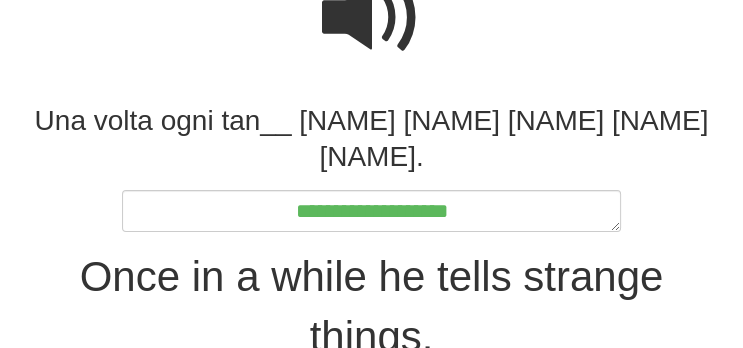 type on "*" 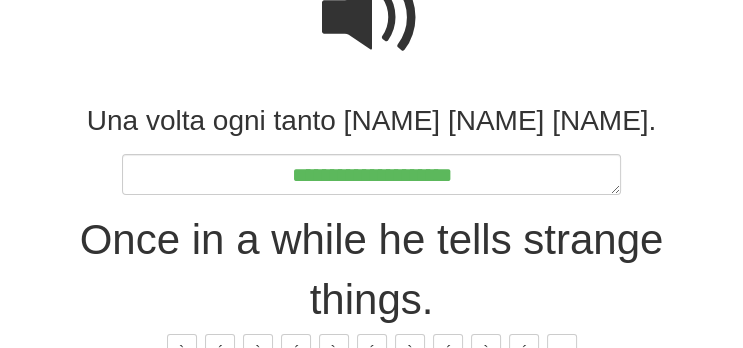 type on "**********" 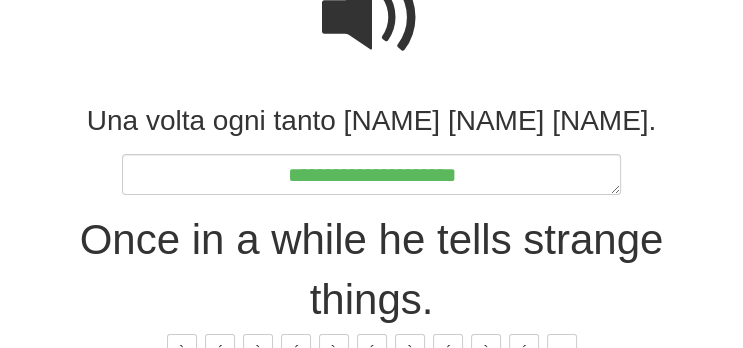 type on "*" 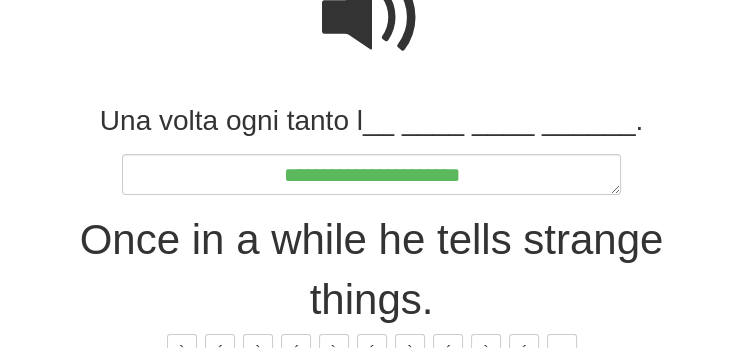type on "*" 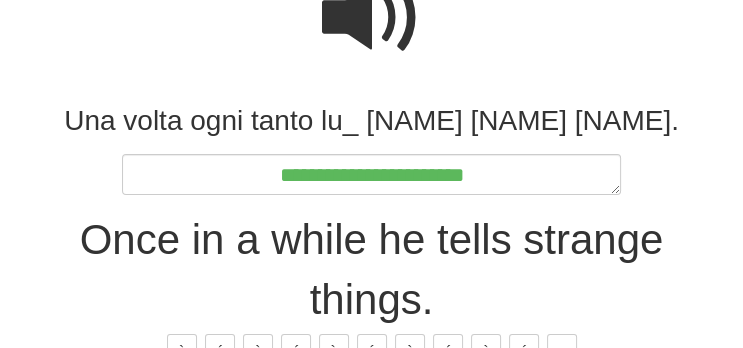 type on "*" 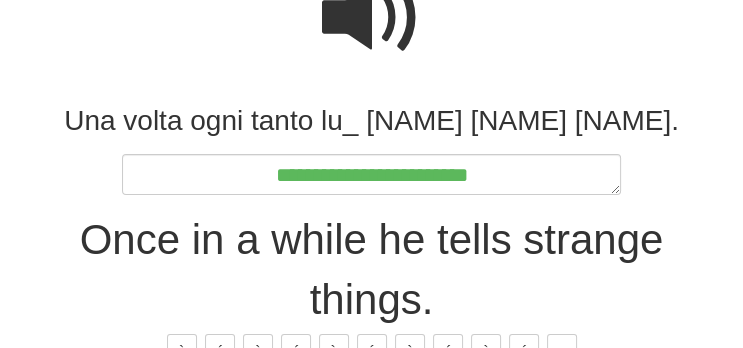 type on "*" 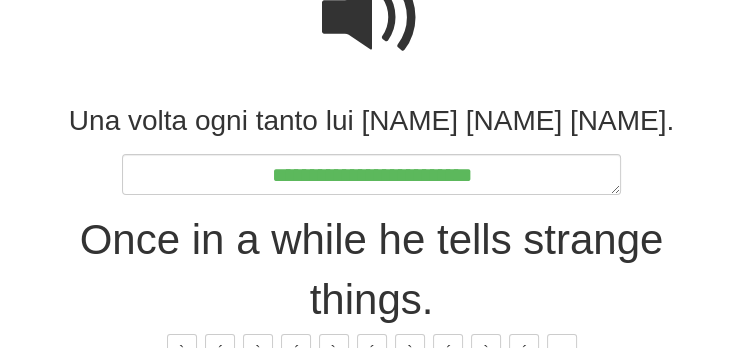 type on "**********" 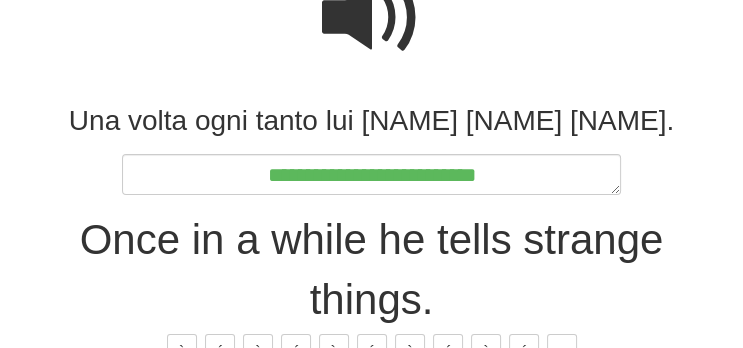 type on "*" 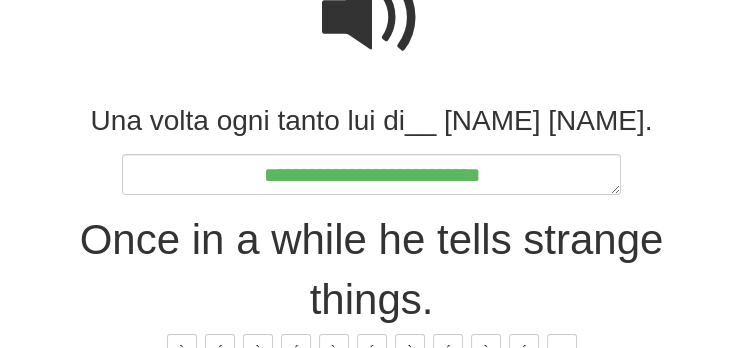 type on "*" 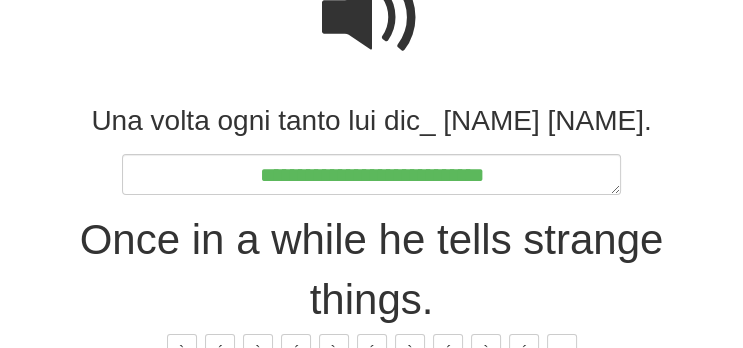 type on "*" 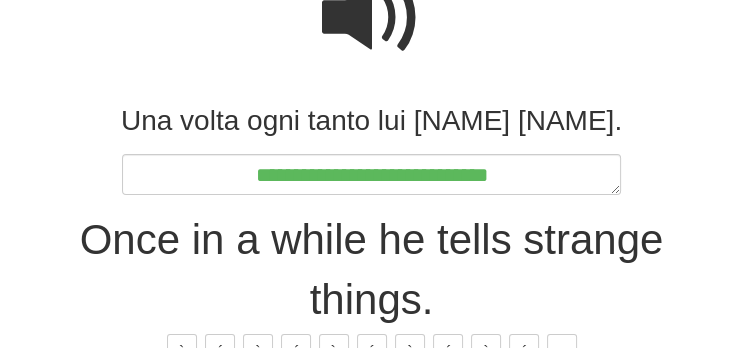 type on "*" 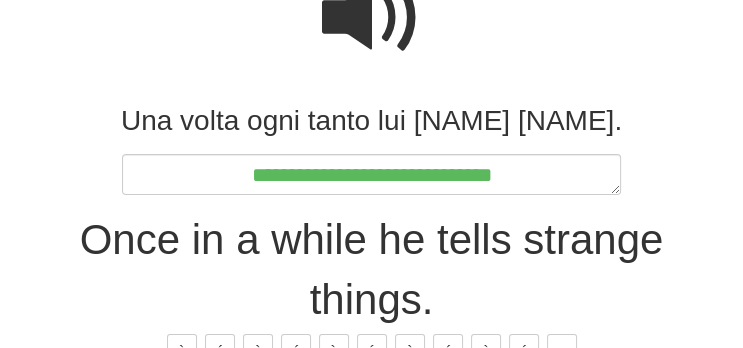 type on "*" 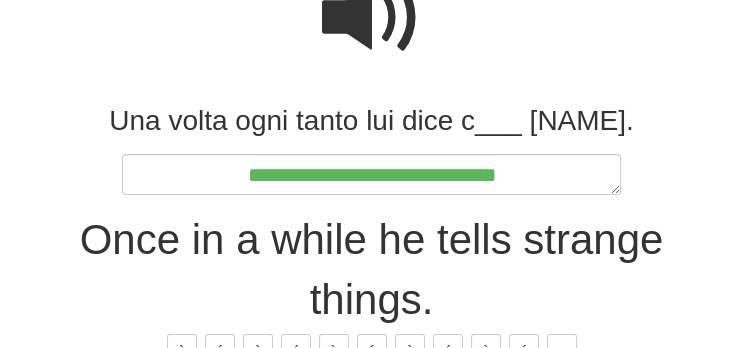 type on "*" 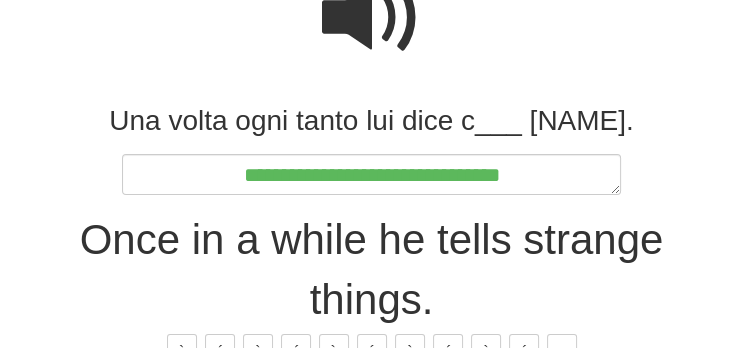 type on "*" 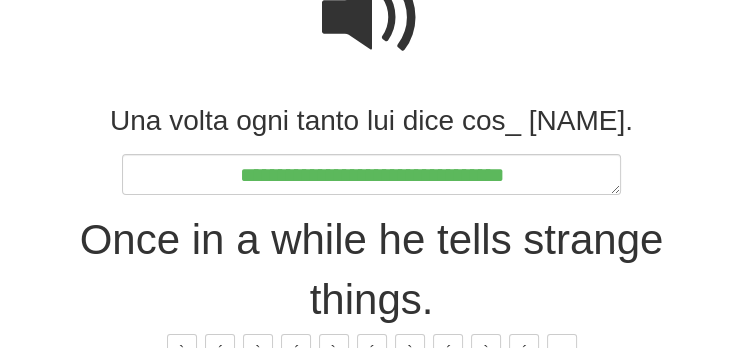 type on "*" 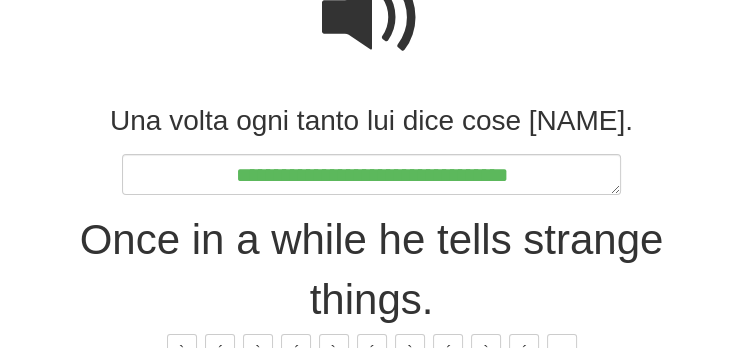 type on "*" 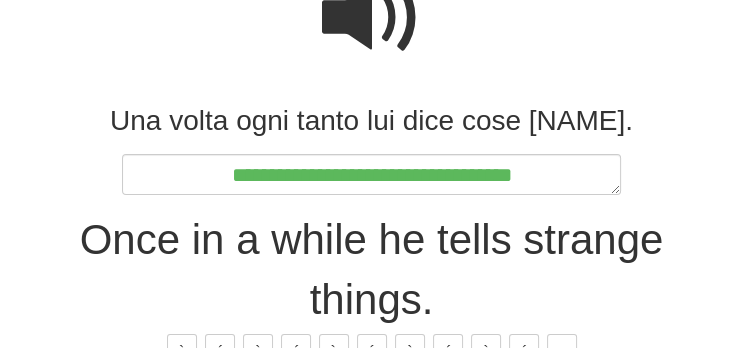 type on "*" 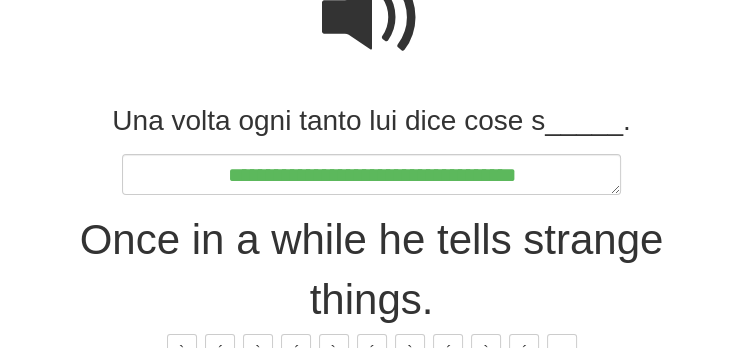 type on "*" 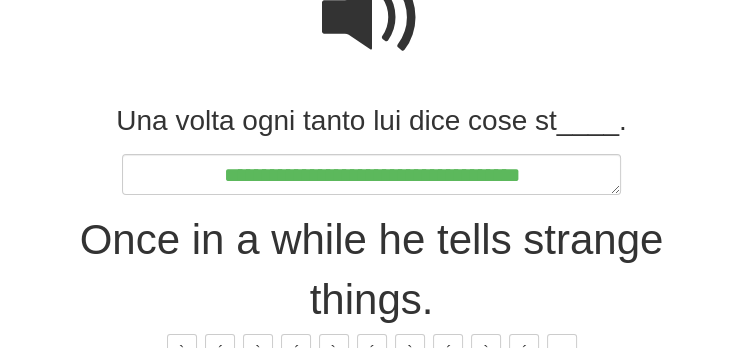 type on "*" 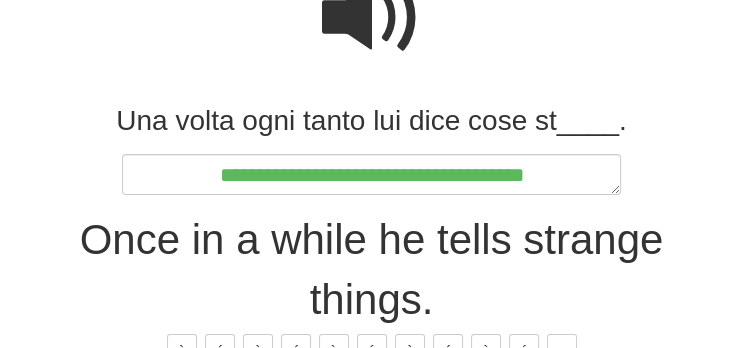 type on "*" 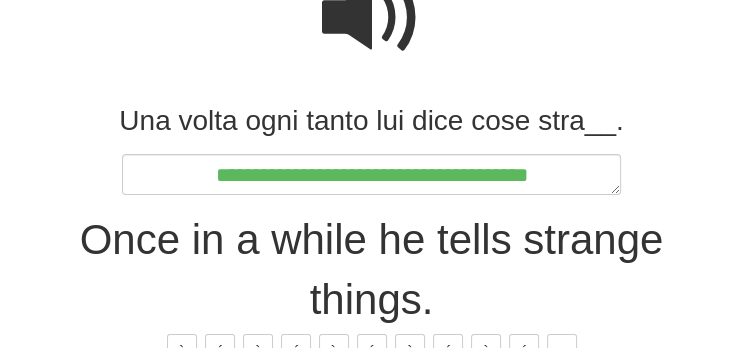 type on "*" 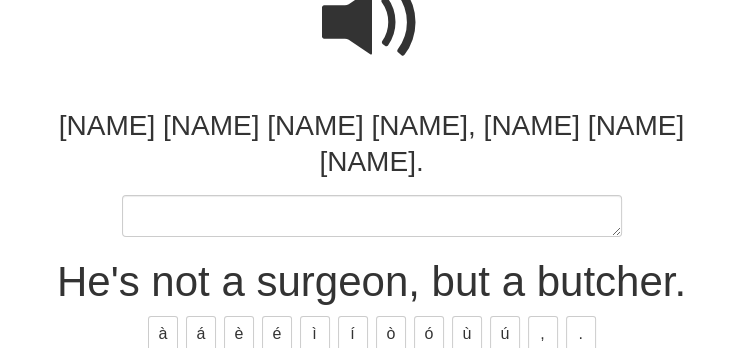 scroll, scrollTop: 208, scrollLeft: 0, axis: vertical 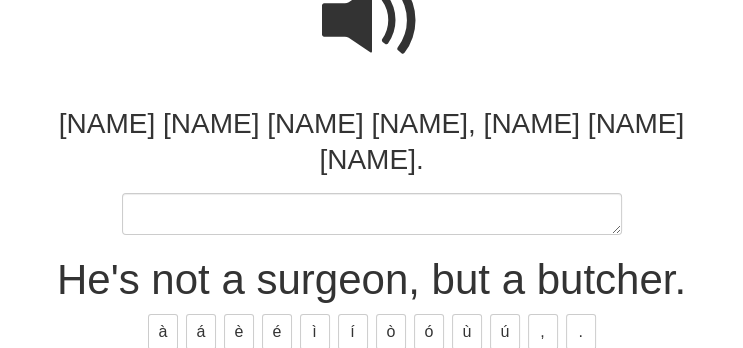 type on "*" 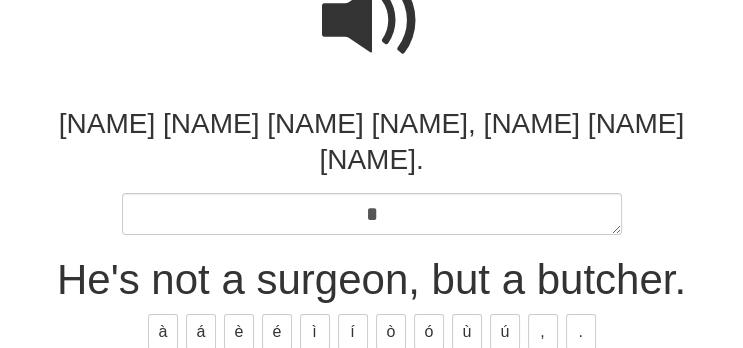 type on "*" 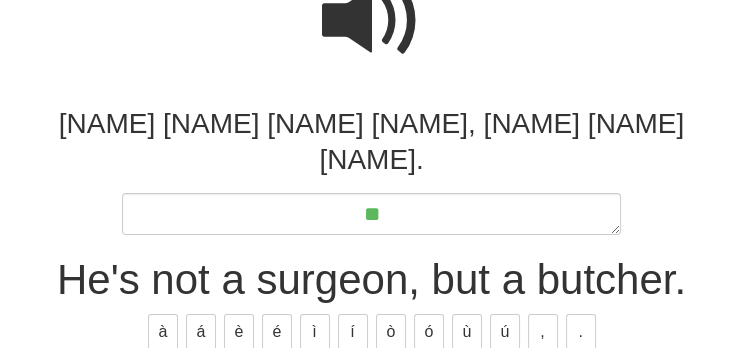 type on "*" 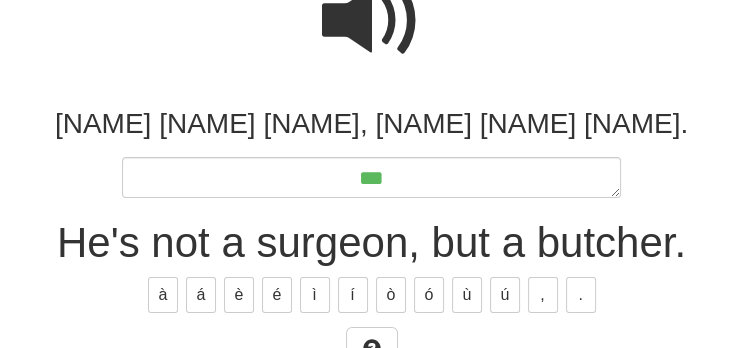 type on "*" 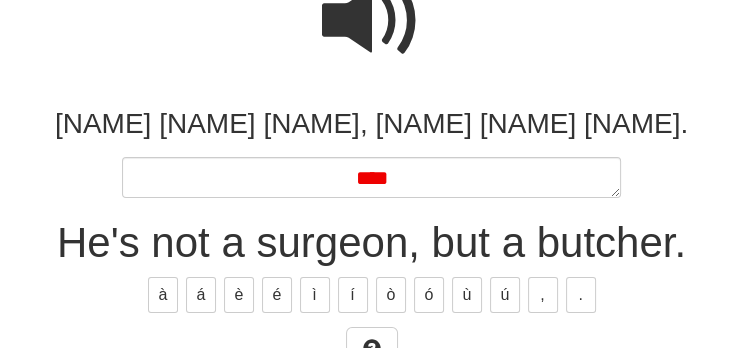 type on "*" 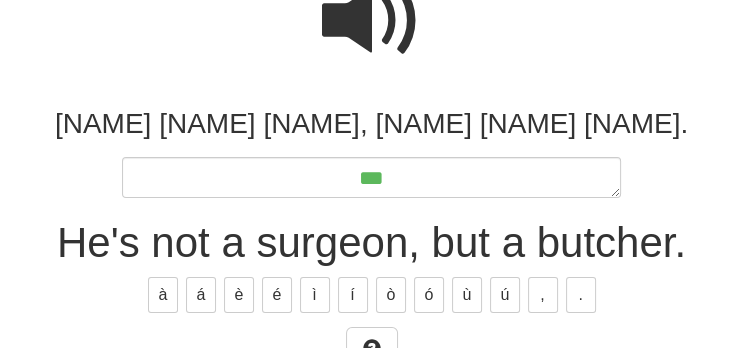 type on "*" 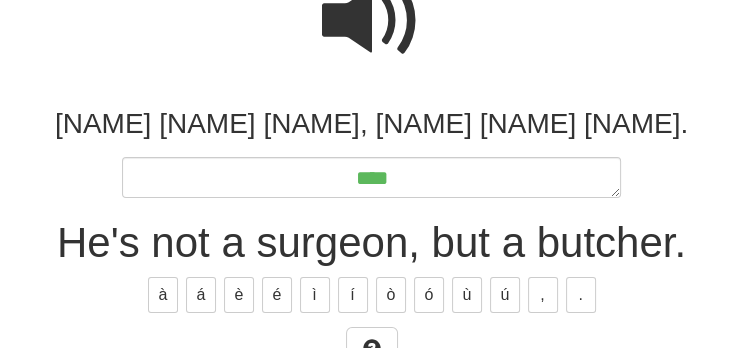 type on "*" 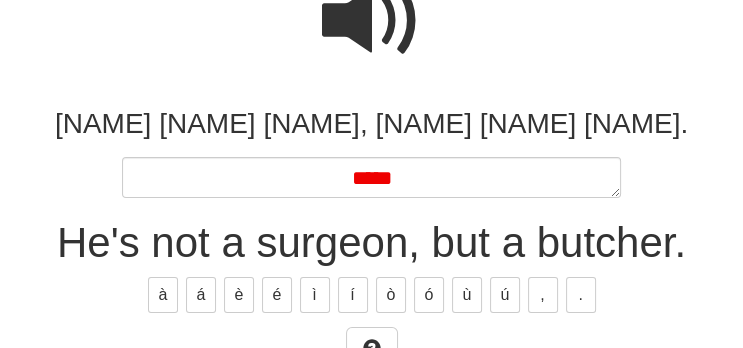 type on "*" 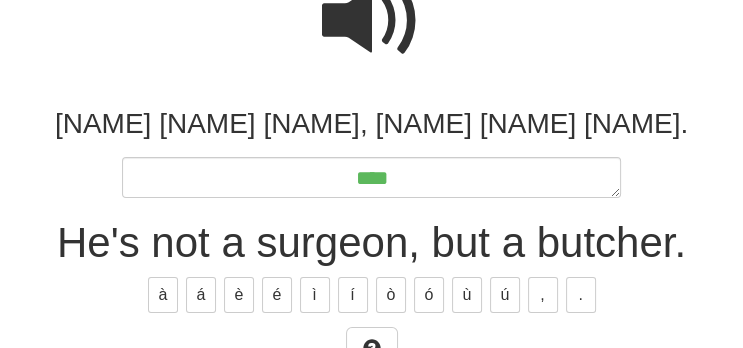 type on "*" 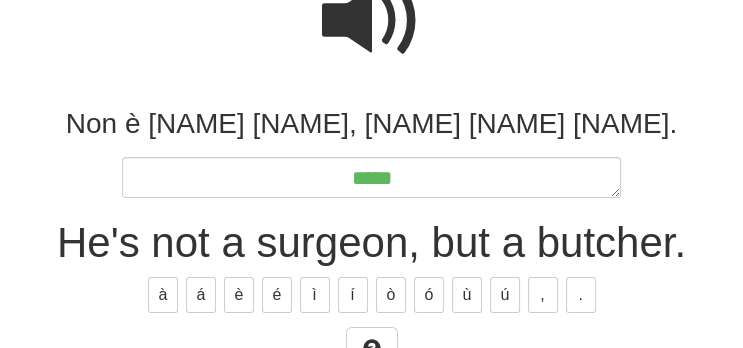 type on "*" 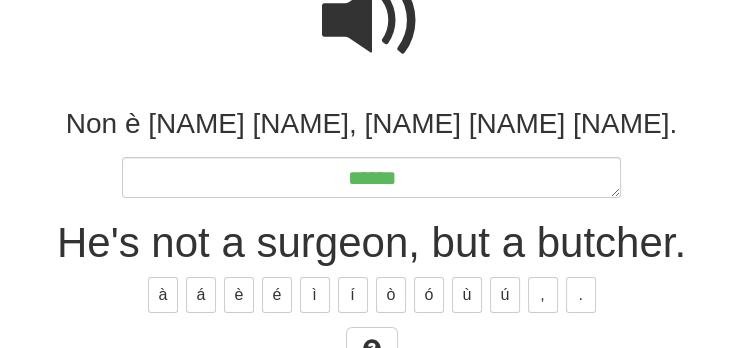 type on "*" 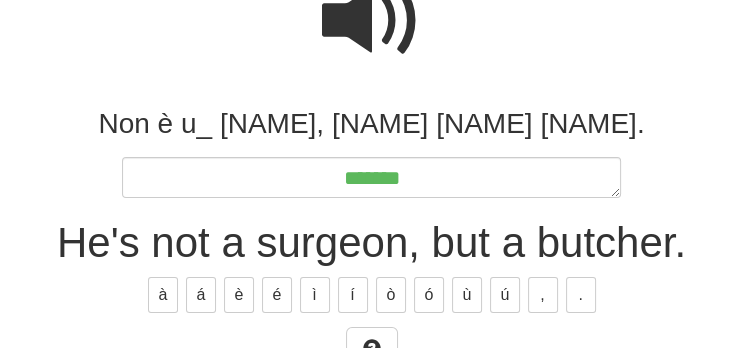 type on "*" 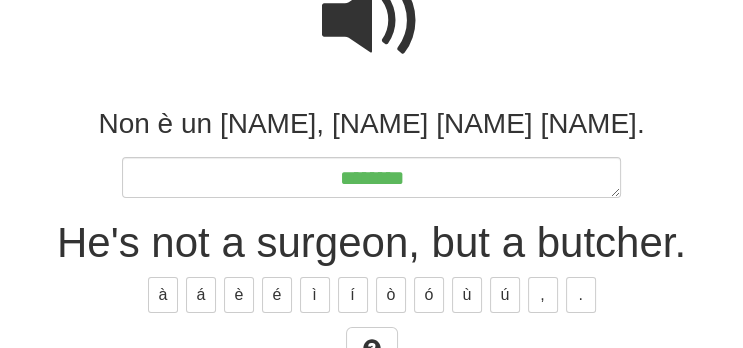 type on "*" 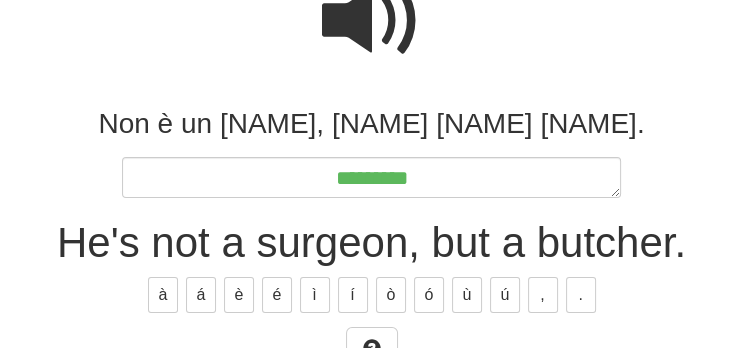 type on "*" 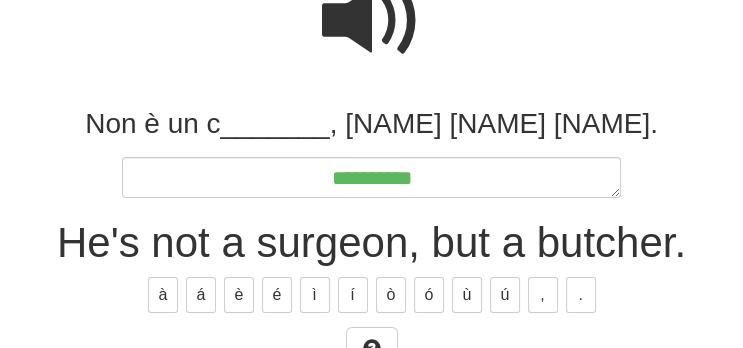 type on "*" 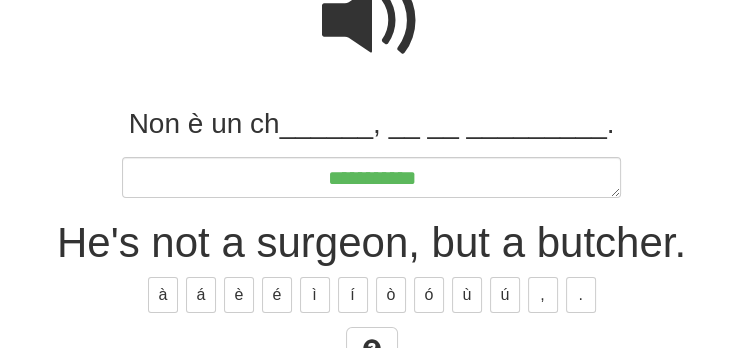 type on "*" 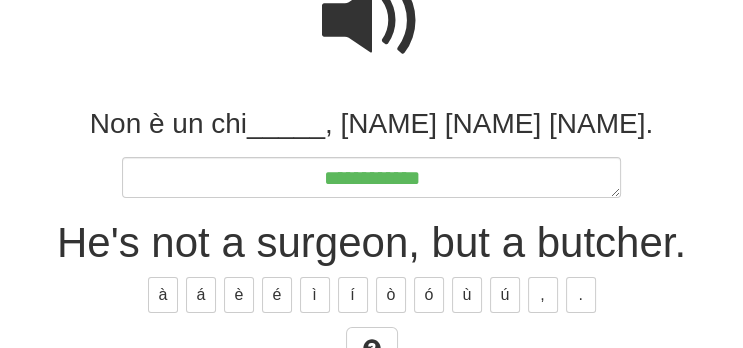 type on "*" 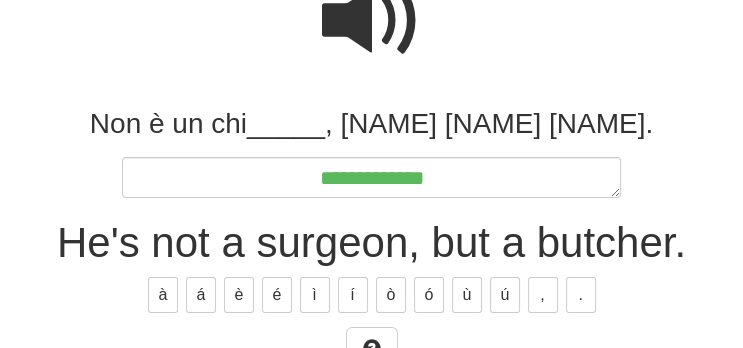 type on "*" 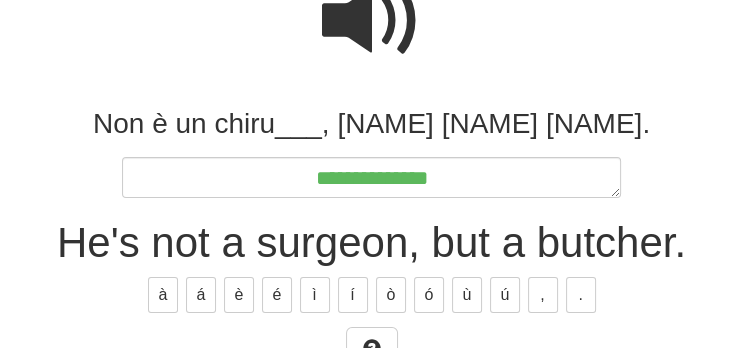 type on "*" 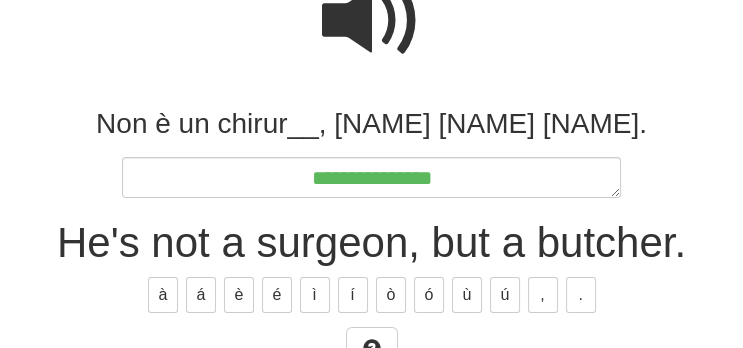 type on "*" 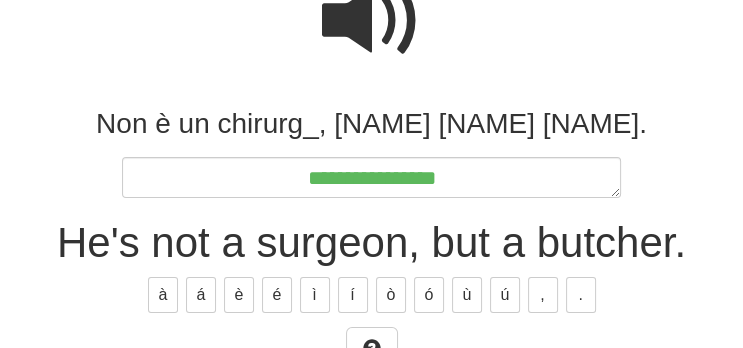 type on "*" 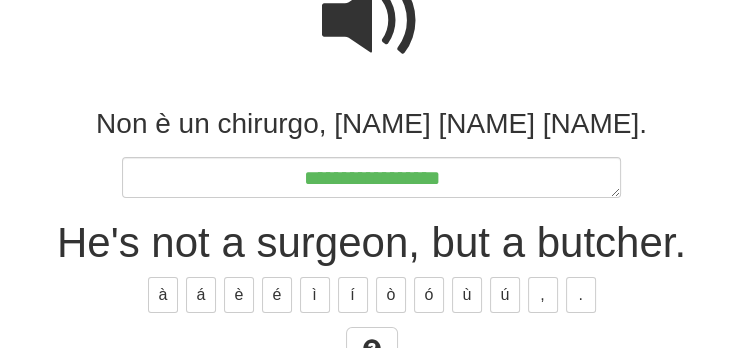 type on "*" 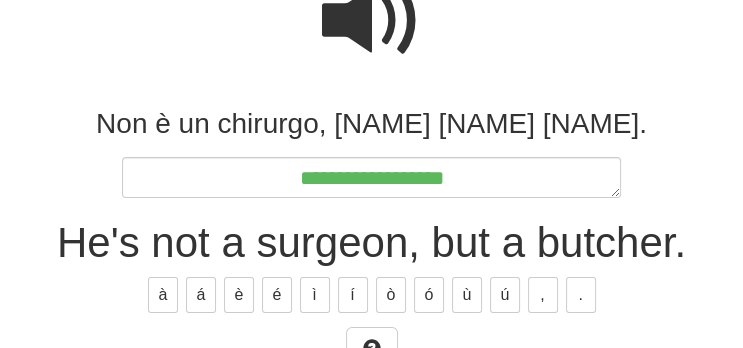type on "*" 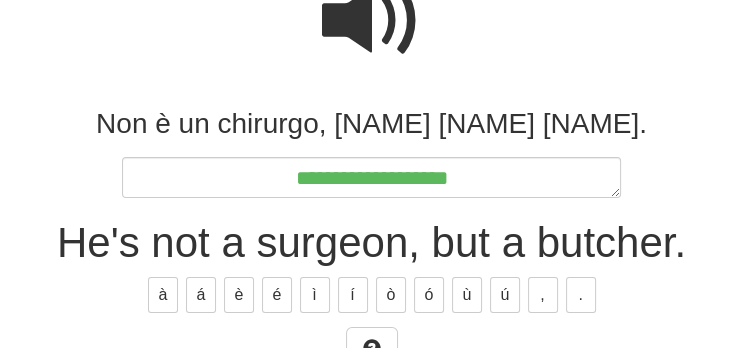 type on "*" 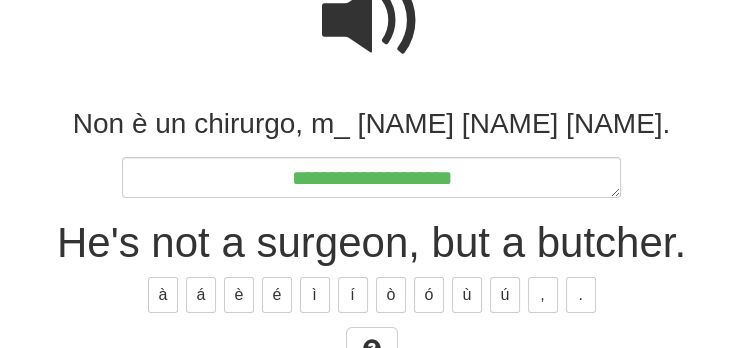 type on "*" 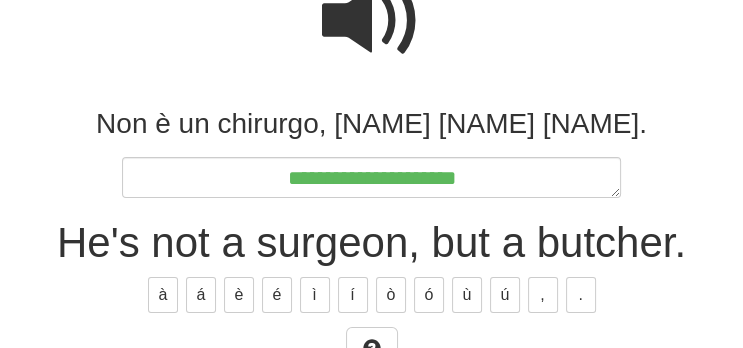type on "*" 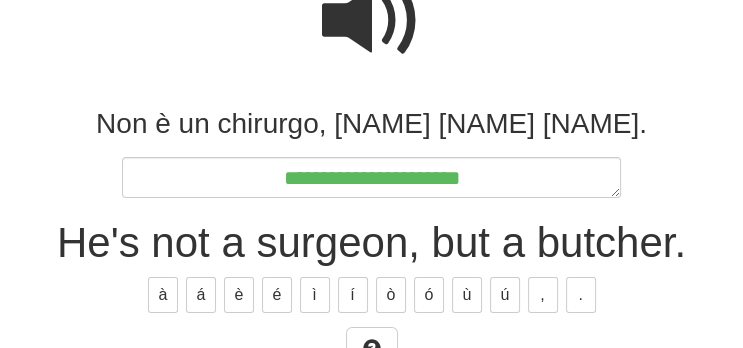 type on "*" 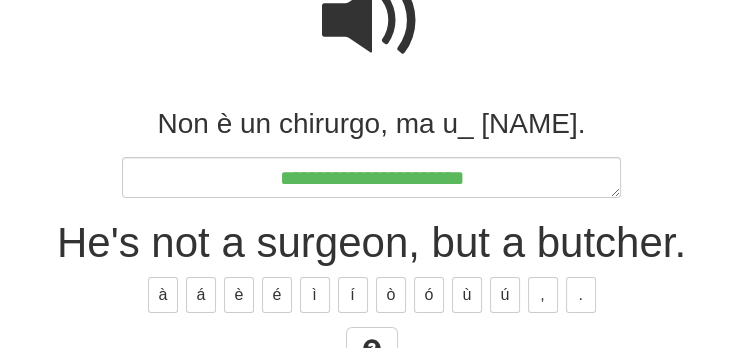 type on "*" 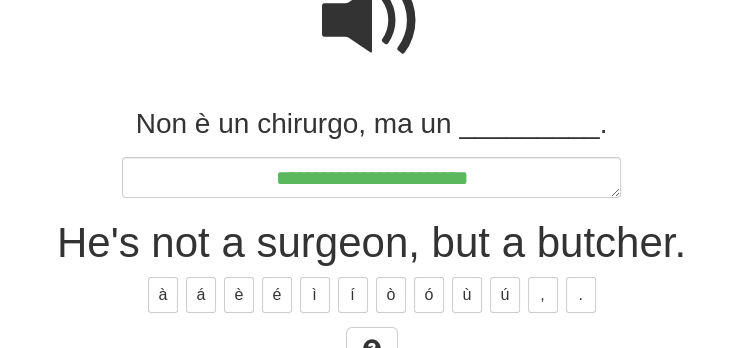 type on "**********" 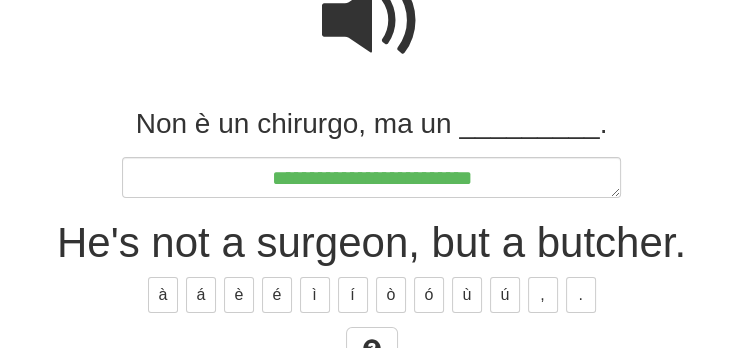 type on "*" 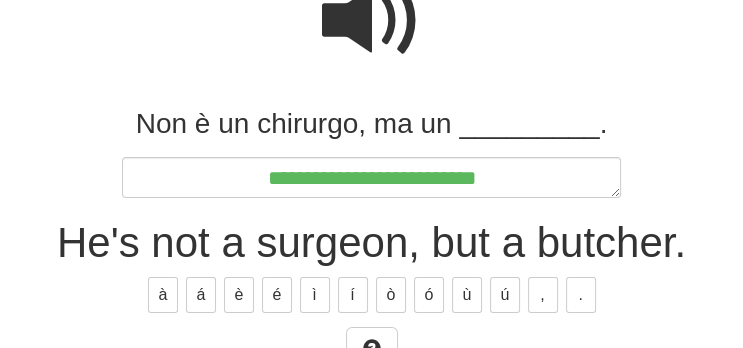 type on "**********" 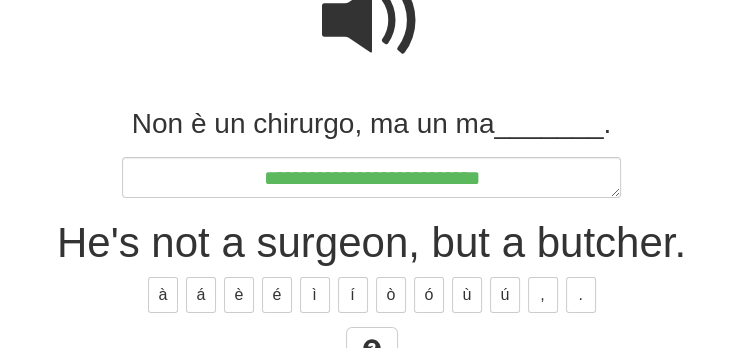 type on "*" 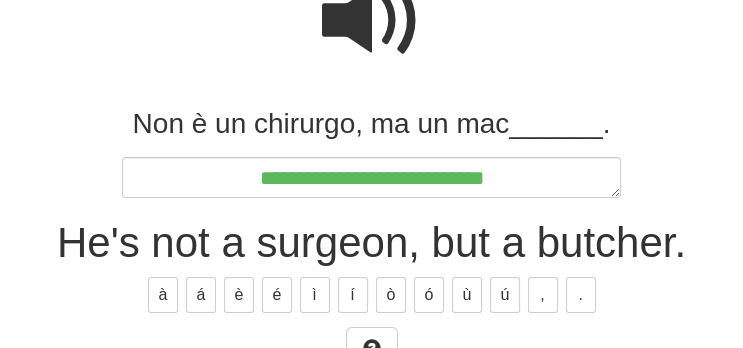 type on "*" 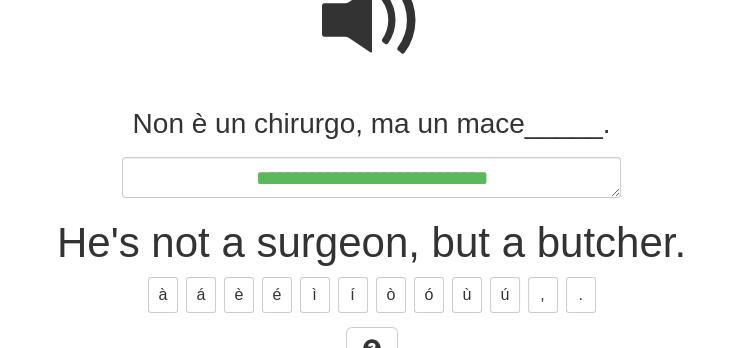 type on "*" 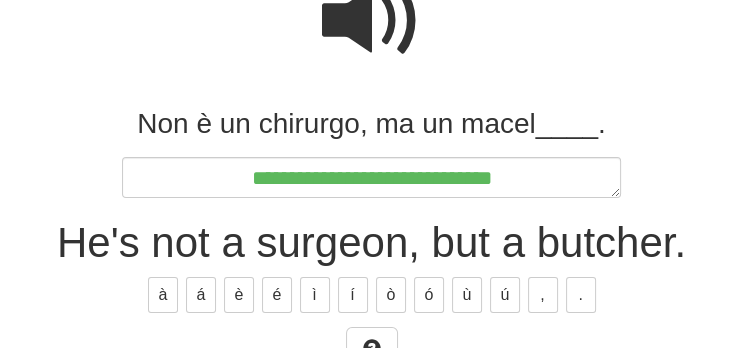 type on "*" 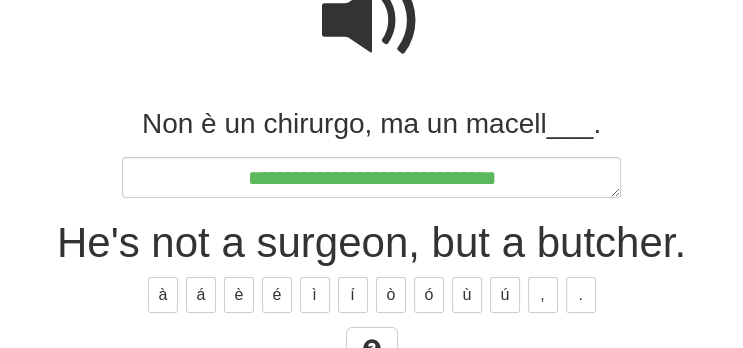 type on "*" 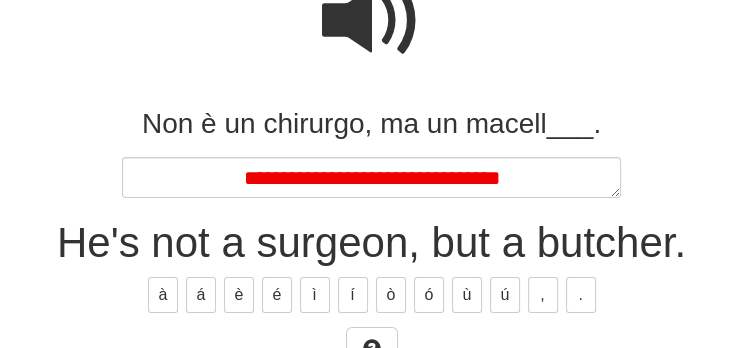 type on "*" 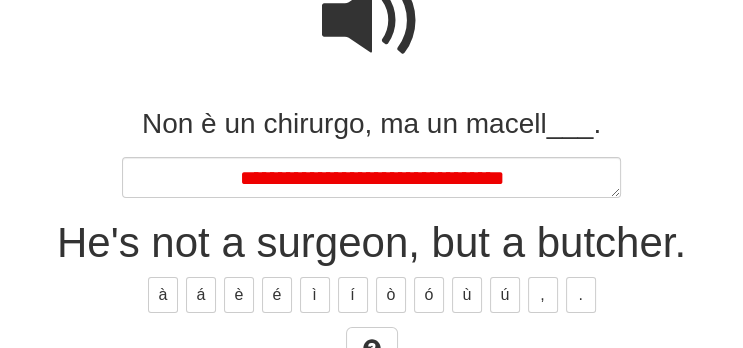 type on "*" 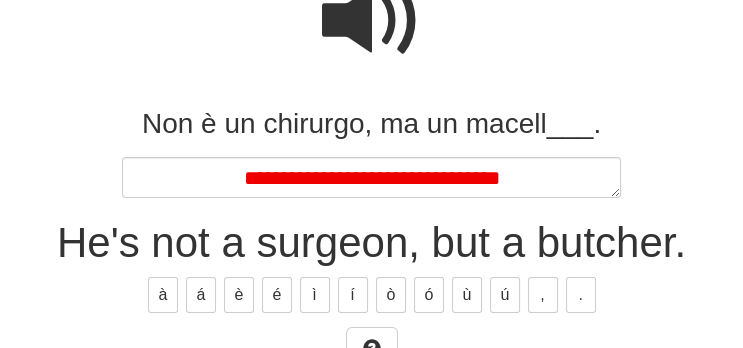 type on "*" 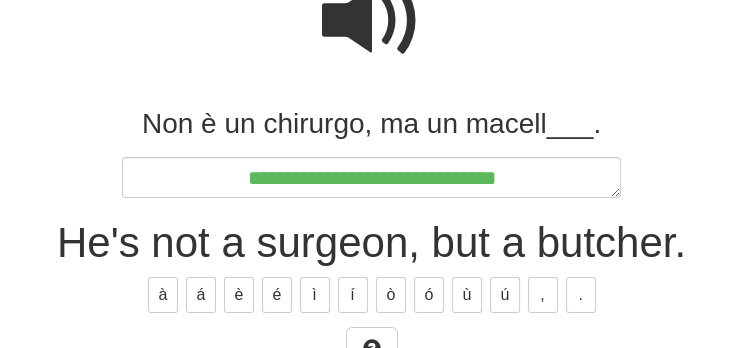 type on "*" 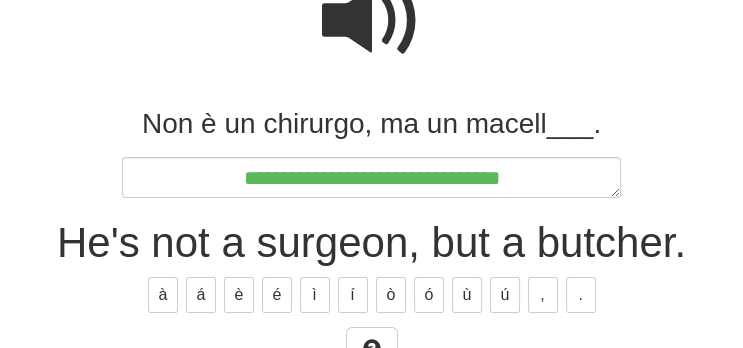 type on "*" 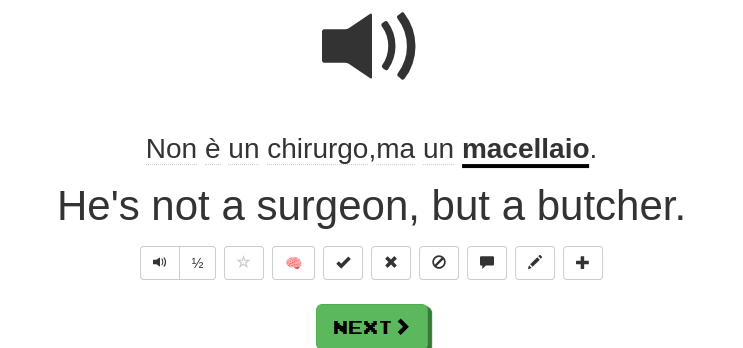 scroll, scrollTop: 195, scrollLeft: 0, axis: vertical 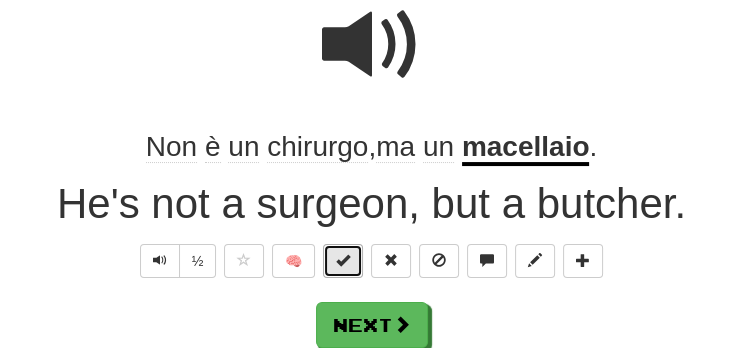 click at bounding box center [343, 261] 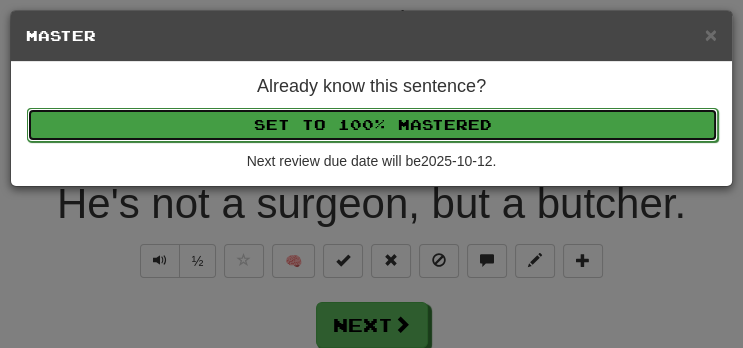 click on "Set to 100% Mastered" at bounding box center [372, 125] 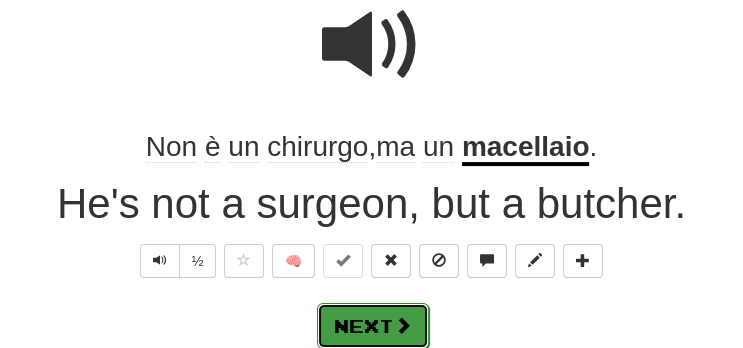 click on "Next" at bounding box center (373, 326) 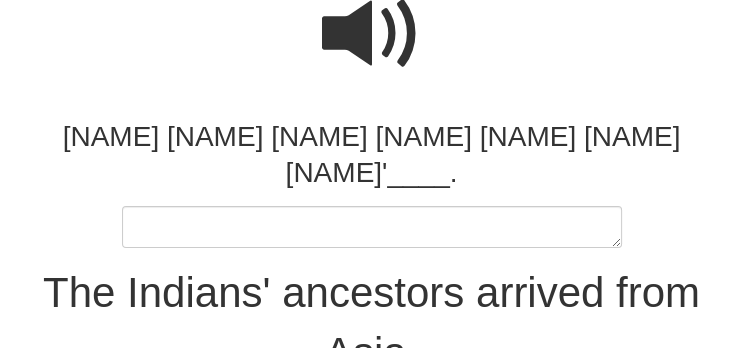 type on "*" 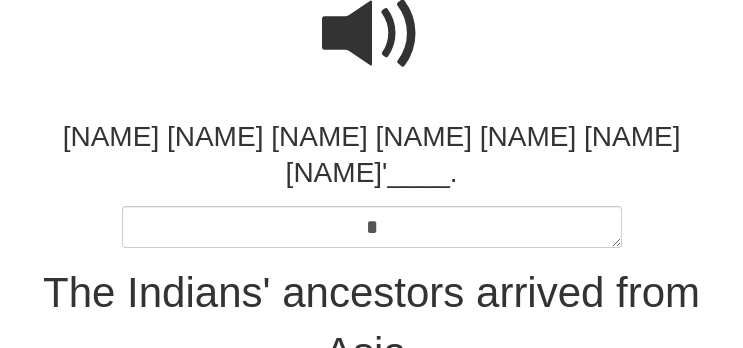 type on "*" 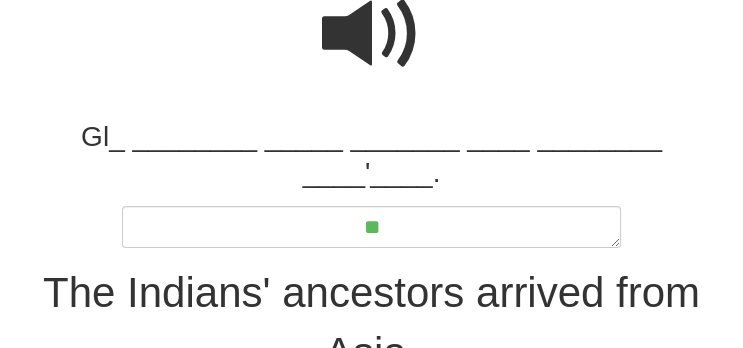 type on "*" 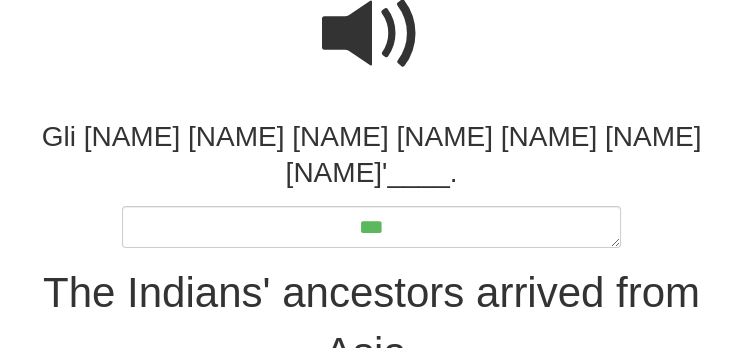 type on "*" 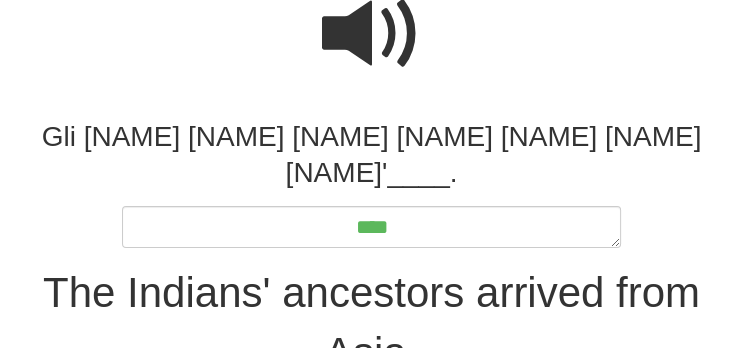 type on "*" 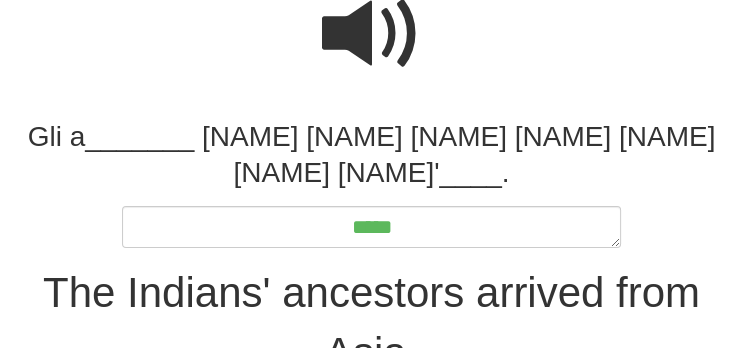 type on "*" 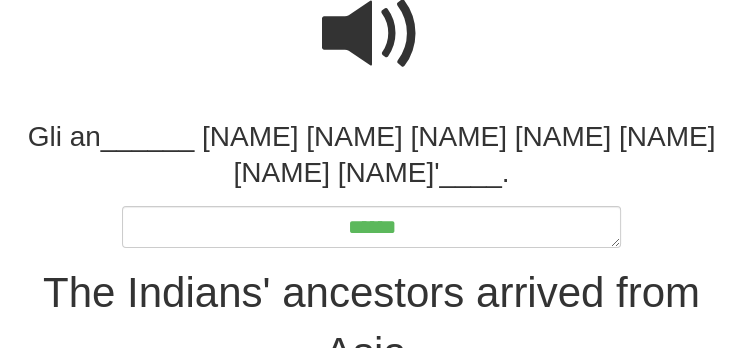 type on "*" 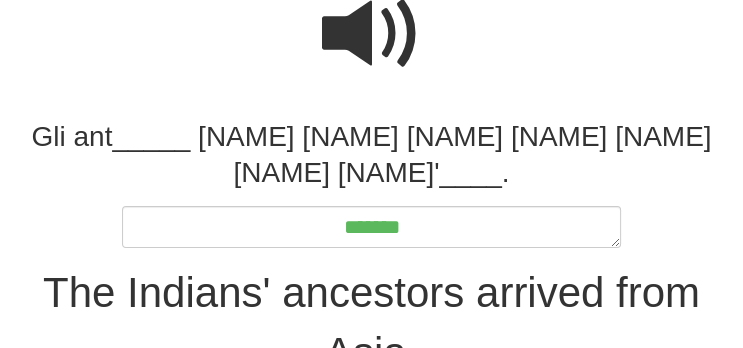 type on "*" 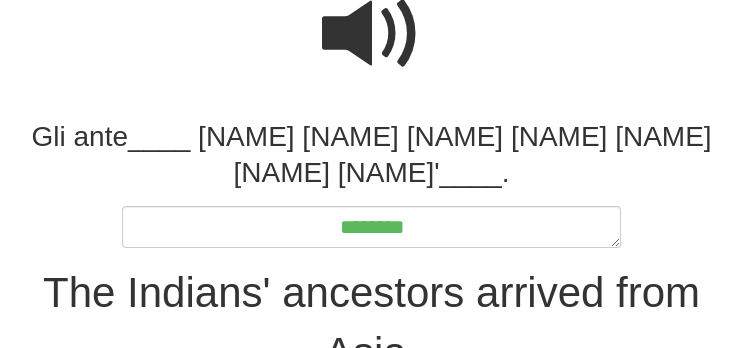 type on "*" 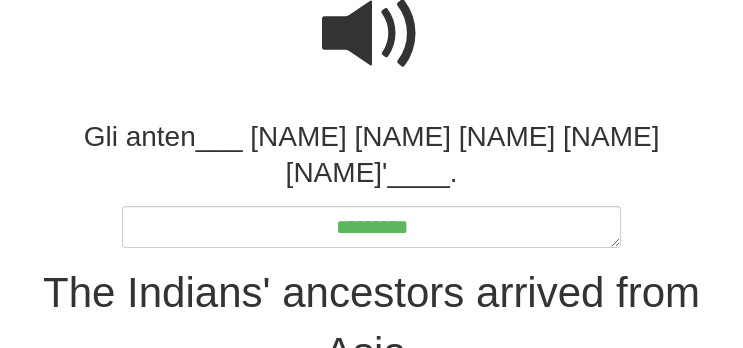type on "*" 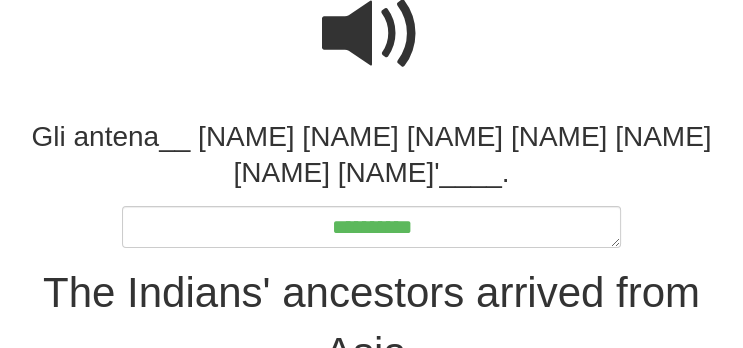 type on "*" 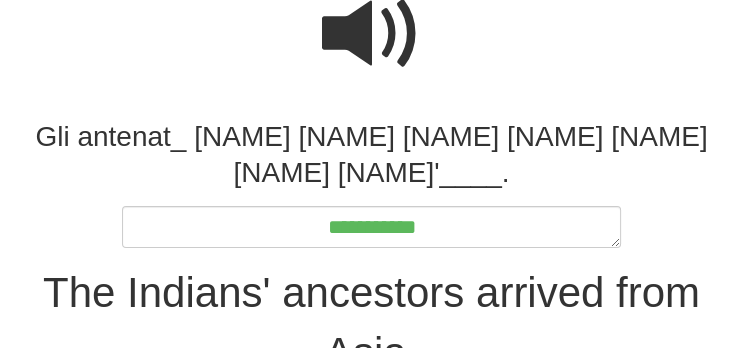 type on "*" 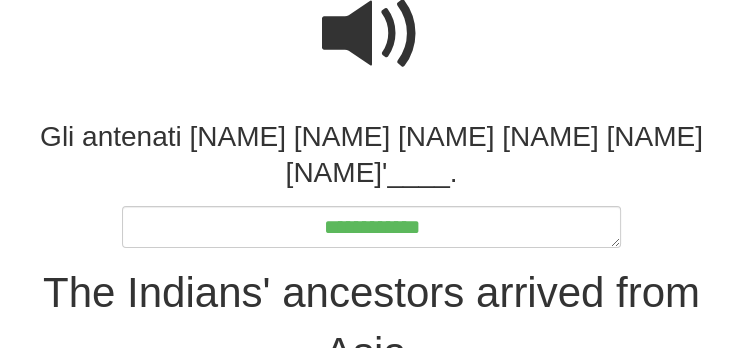 type on "*" 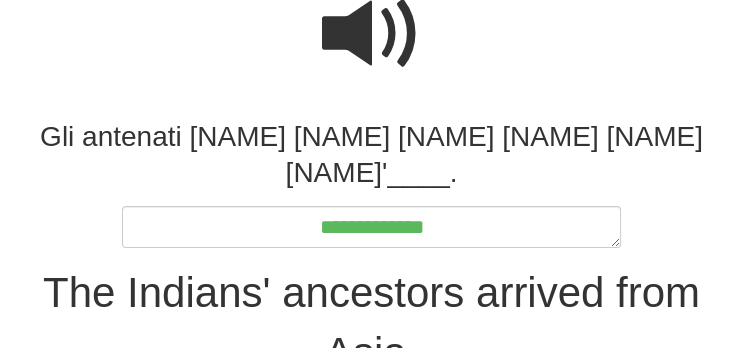 type on "*" 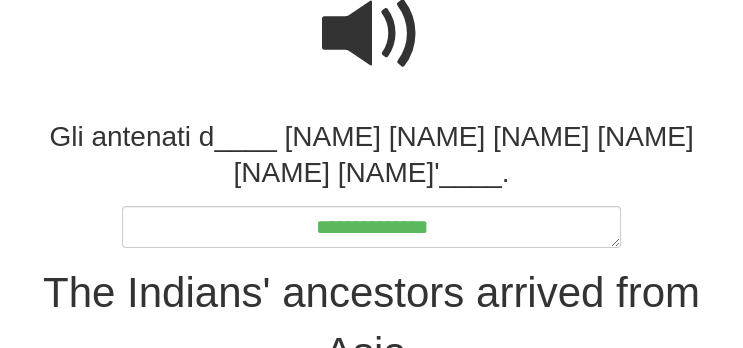 type on "*" 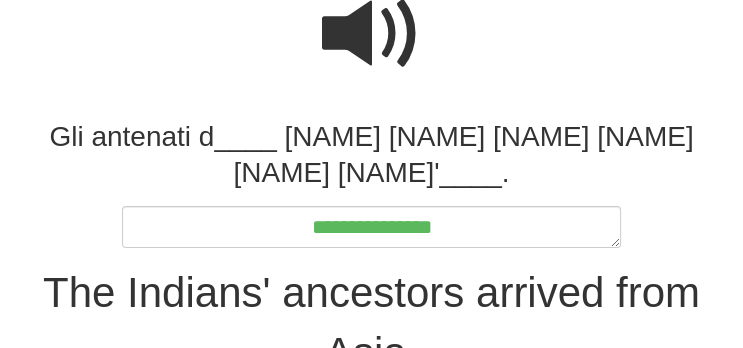 type on "*" 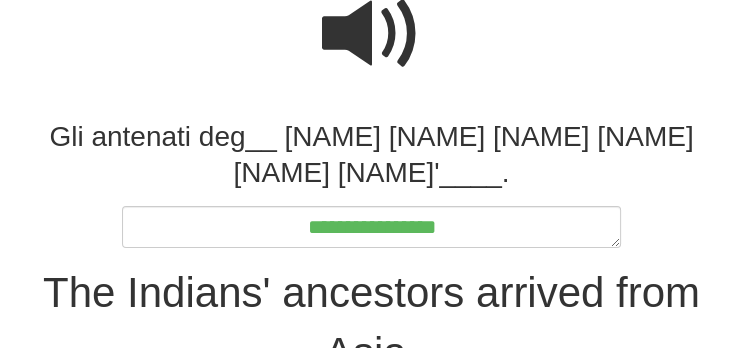 type on "*" 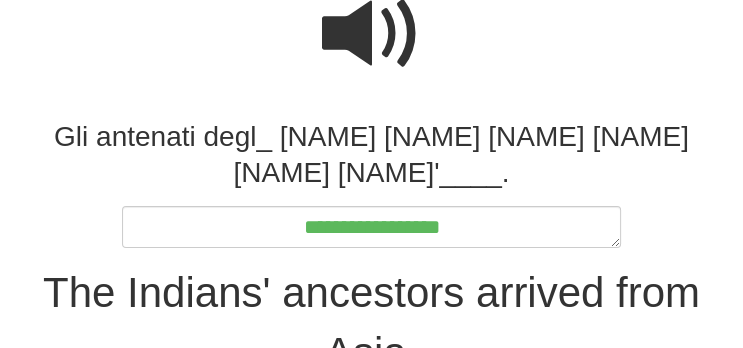 type on "*" 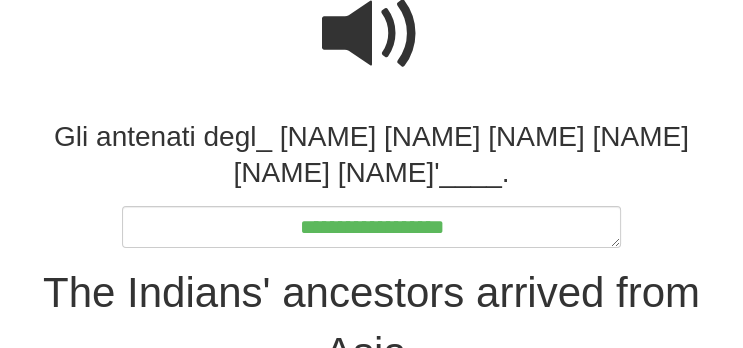 type on "*" 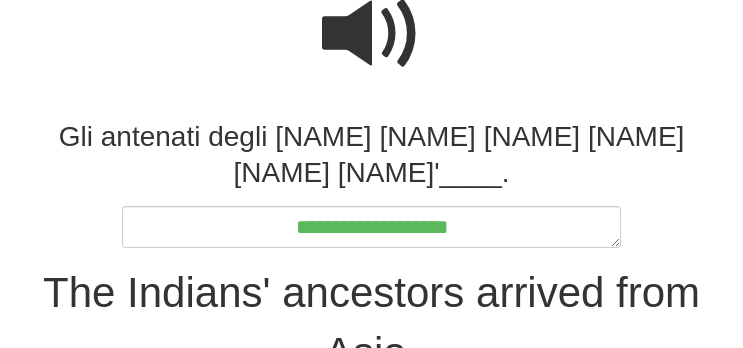 type on "*" 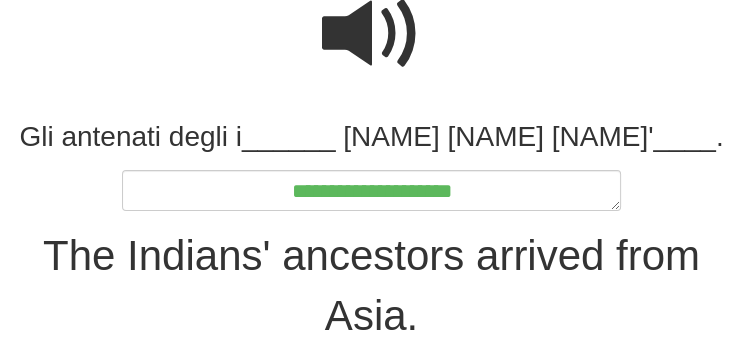 type on "*" 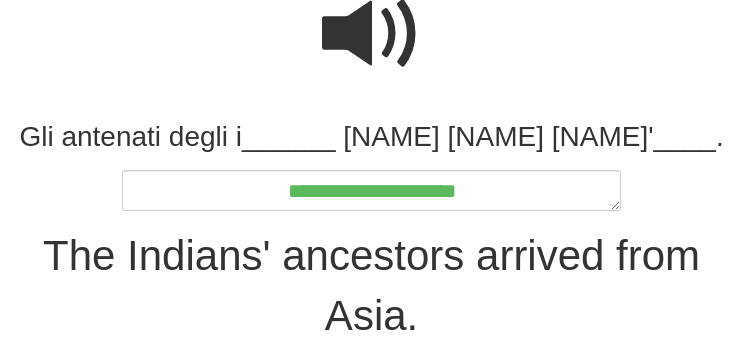 type on "*" 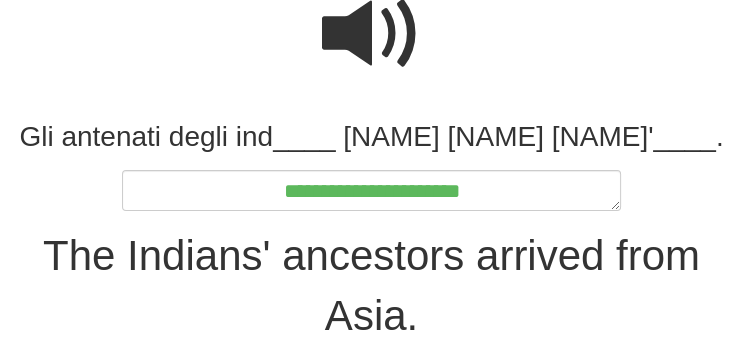 type on "*" 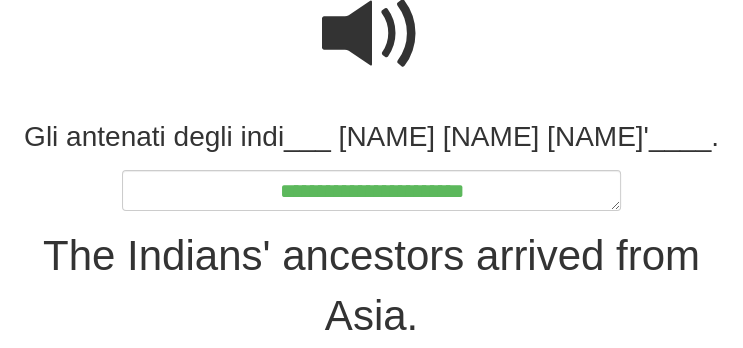 type on "*" 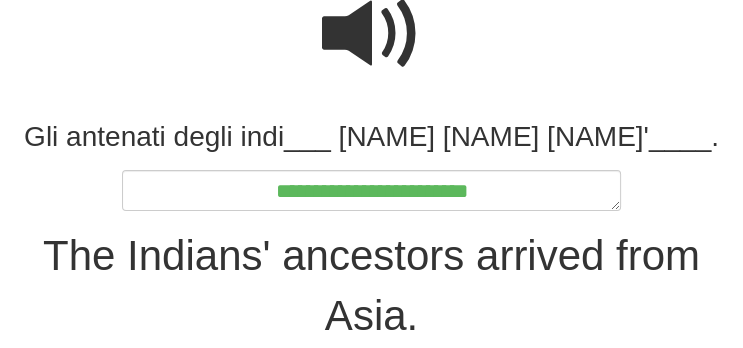 type 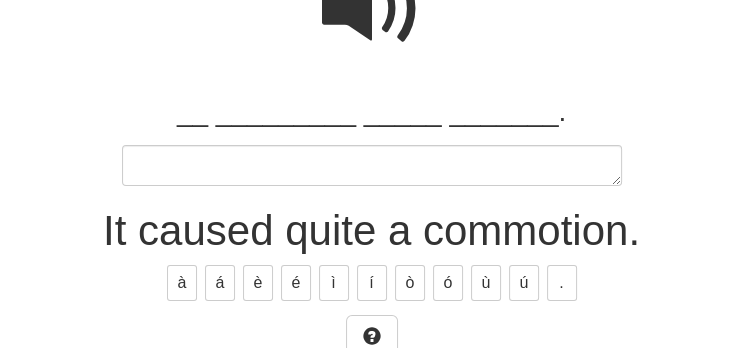 scroll, scrollTop: 225, scrollLeft: 0, axis: vertical 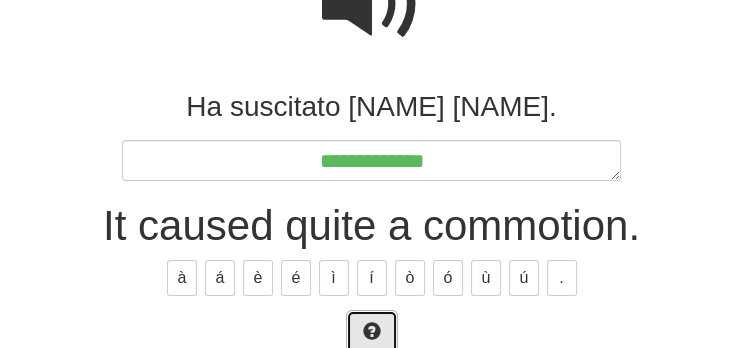 click at bounding box center (372, 333) 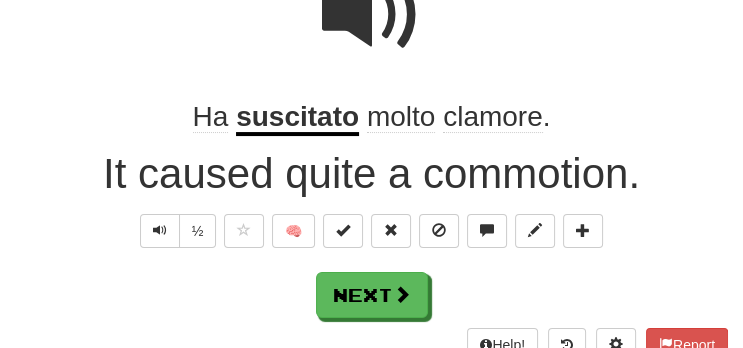 scroll, scrollTop: 237, scrollLeft: 0, axis: vertical 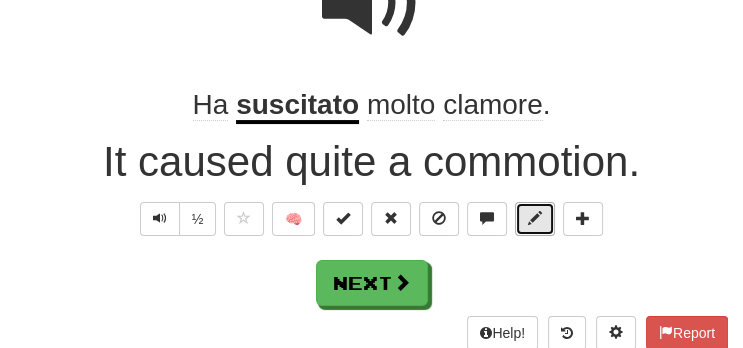 click at bounding box center (535, 219) 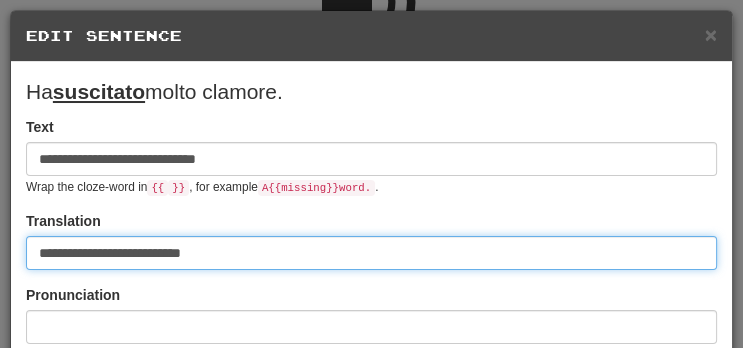 click on "**********" at bounding box center [371, 253] 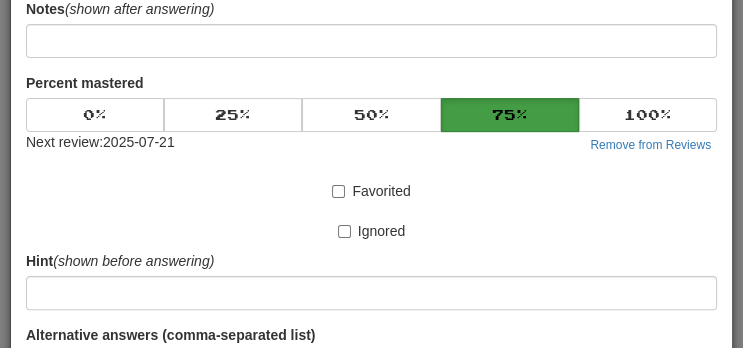 scroll, scrollTop: 542, scrollLeft: 0, axis: vertical 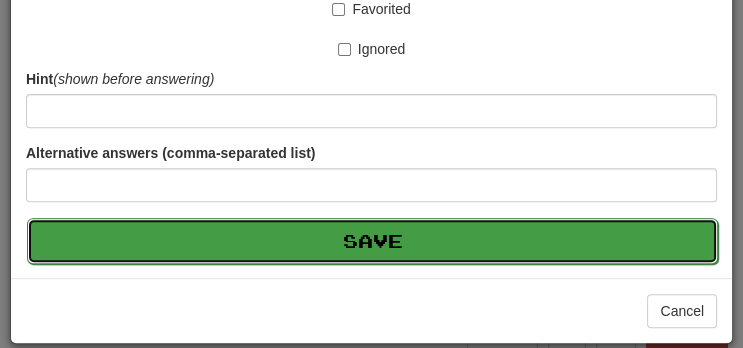 click on "Save" at bounding box center [372, 241] 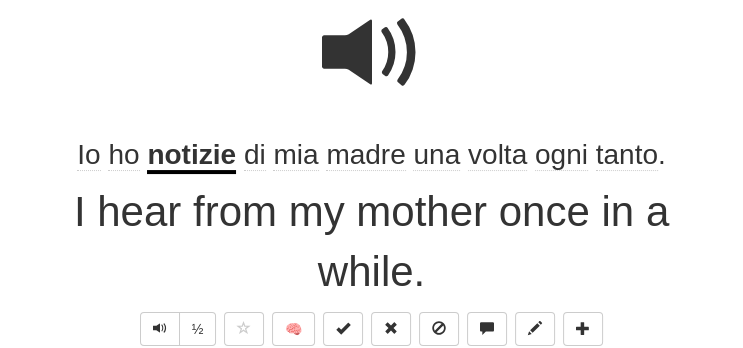 scroll, scrollTop: 198, scrollLeft: 0, axis: vertical 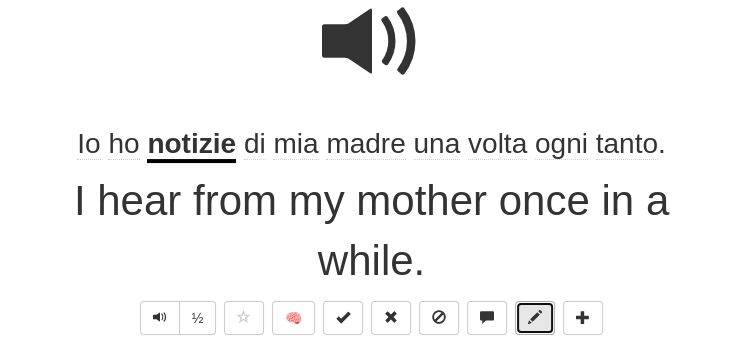 click at bounding box center [535, 317] 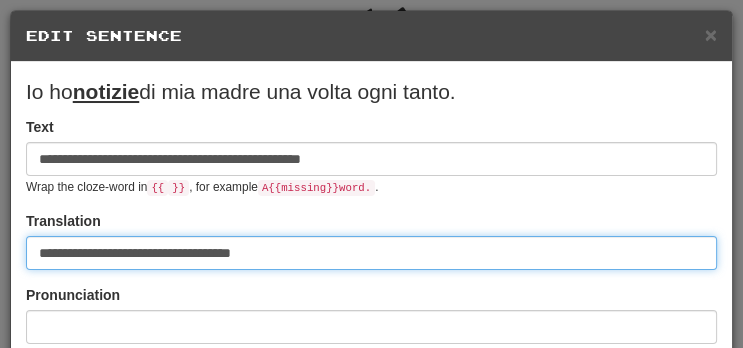 click on "**********" at bounding box center (371, 253) 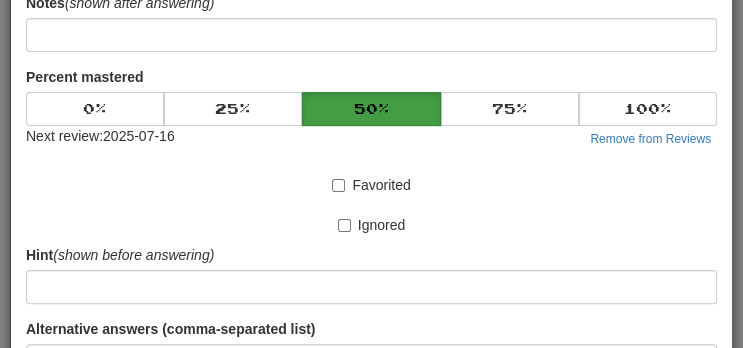 scroll, scrollTop: 542, scrollLeft: 0, axis: vertical 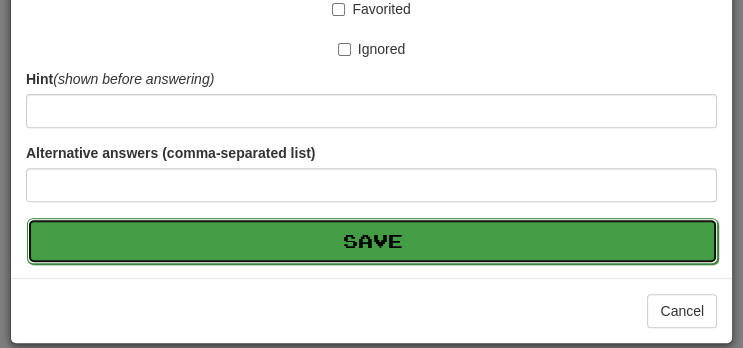 click on "Save" at bounding box center [372, 241] 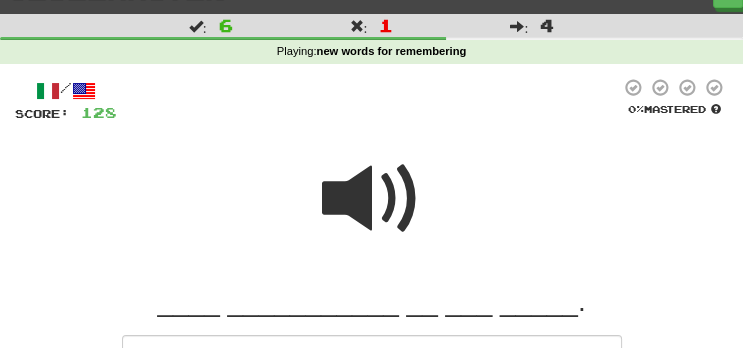 scroll, scrollTop: 0, scrollLeft: 0, axis: both 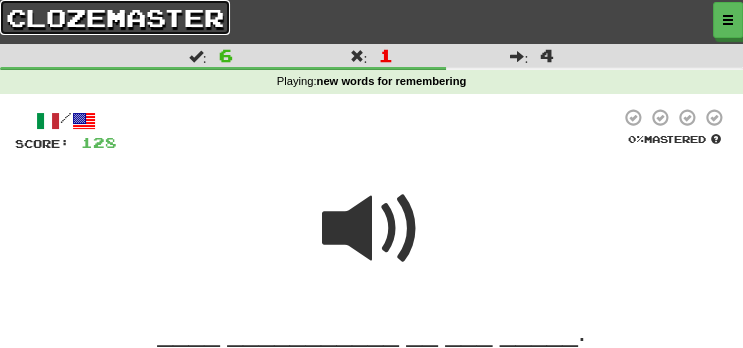 click on "clozemaster" at bounding box center [115, 17] 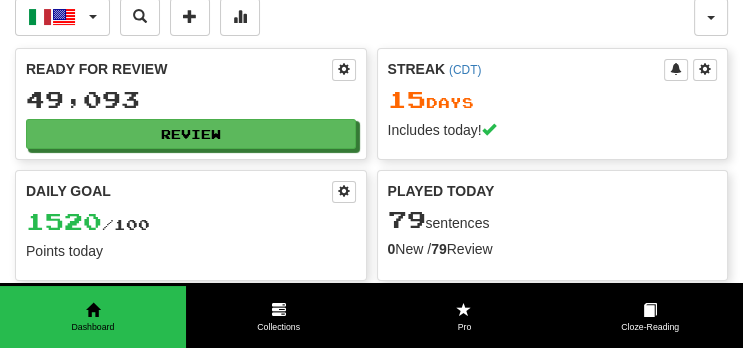 scroll, scrollTop: 0, scrollLeft: 0, axis: both 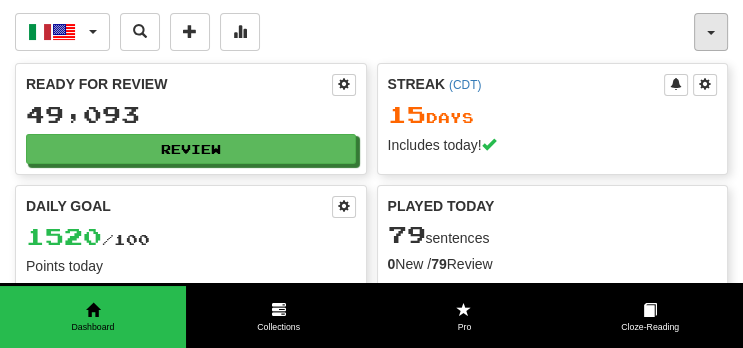 click at bounding box center (711, 32) 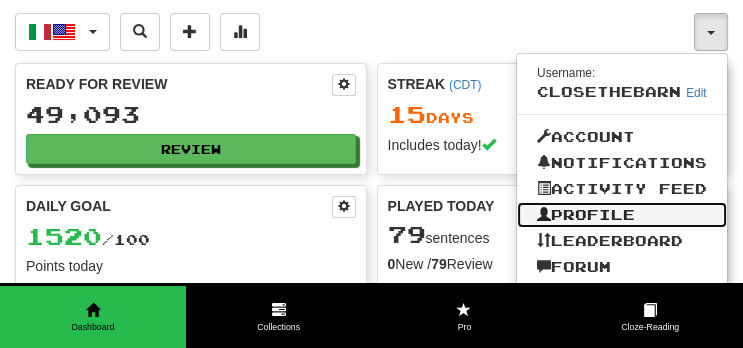 click on "Profile" at bounding box center [622, 215] 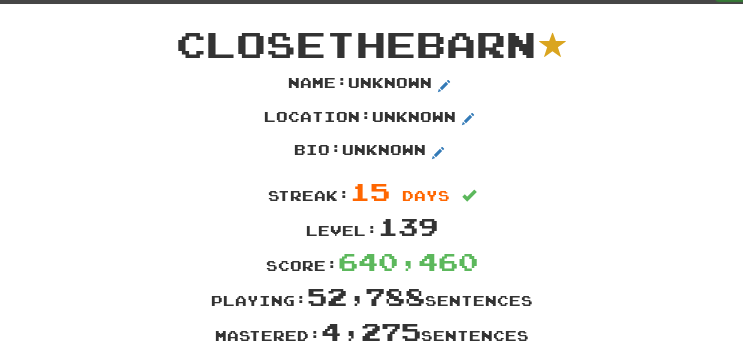 scroll, scrollTop: 0, scrollLeft: 0, axis: both 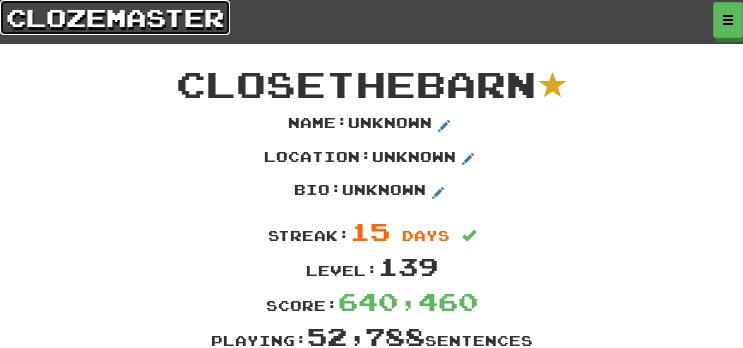 click on "clozemaster" at bounding box center [115, 17] 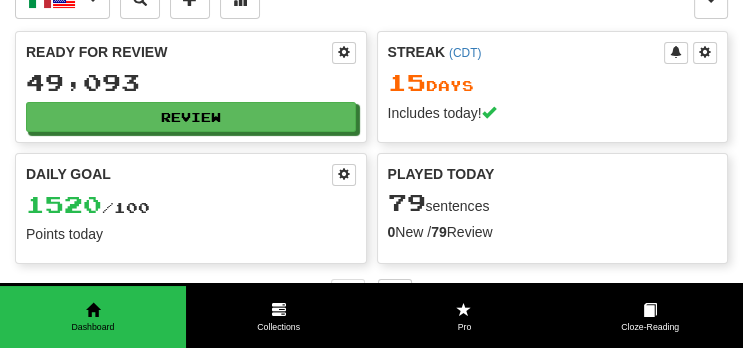 scroll, scrollTop: 0, scrollLeft: 0, axis: both 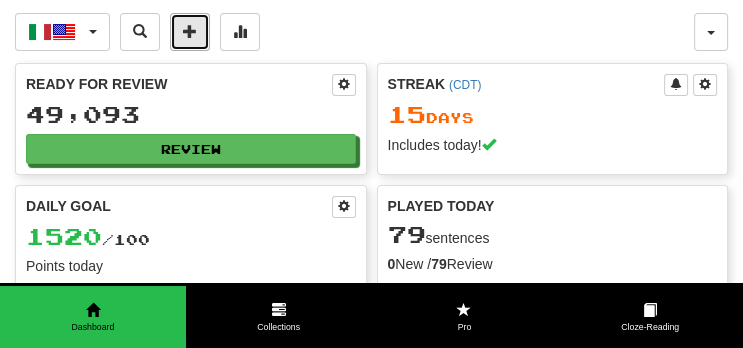 click at bounding box center [190, 31] 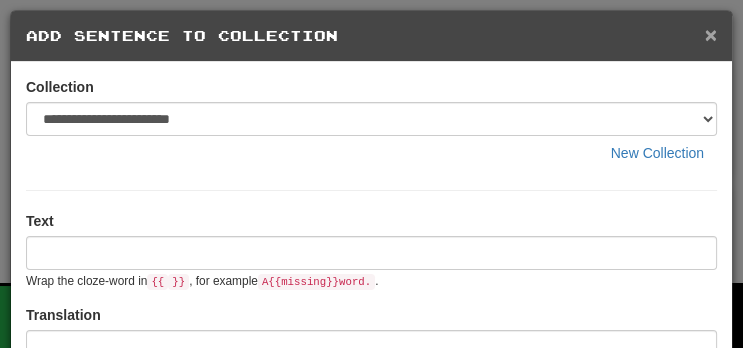 click on "×" at bounding box center [711, 34] 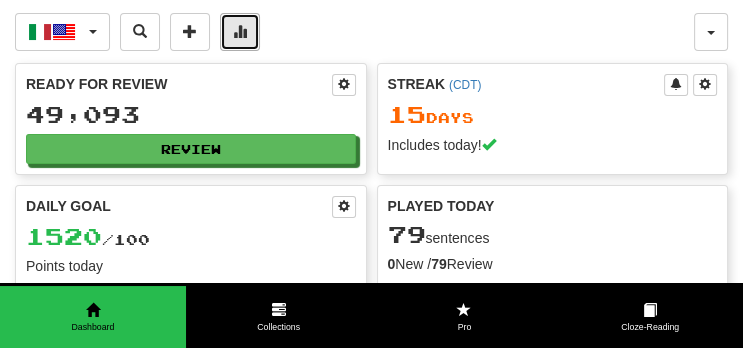 click at bounding box center (240, 31) 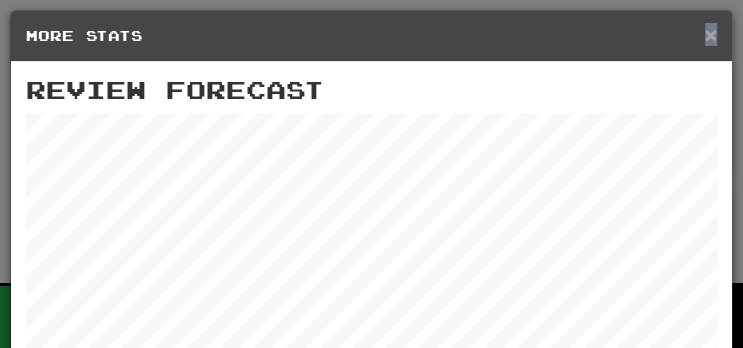 click on "×" at bounding box center (711, 34) 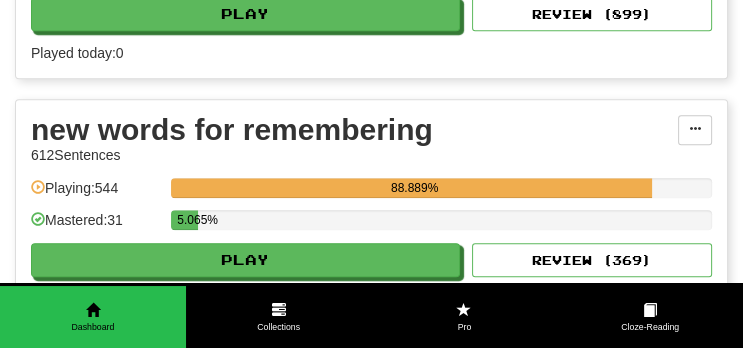 scroll, scrollTop: 6515, scrollLeft: 0, axis: vertical 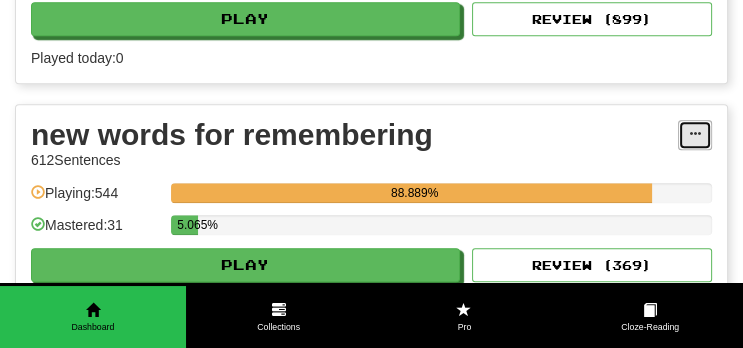 click at bounding box center [695, 135] 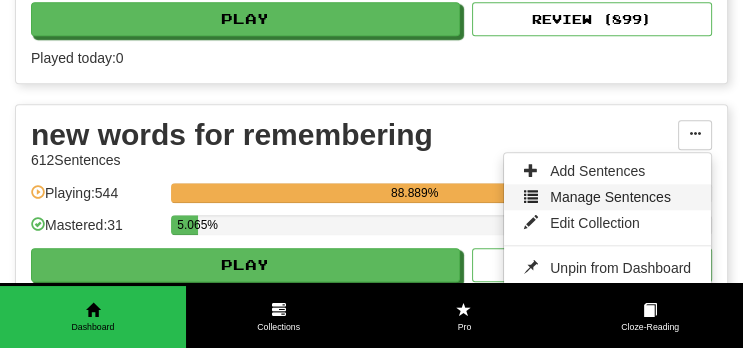 click on "Manage Sentences" at bounding box center (610, 197) 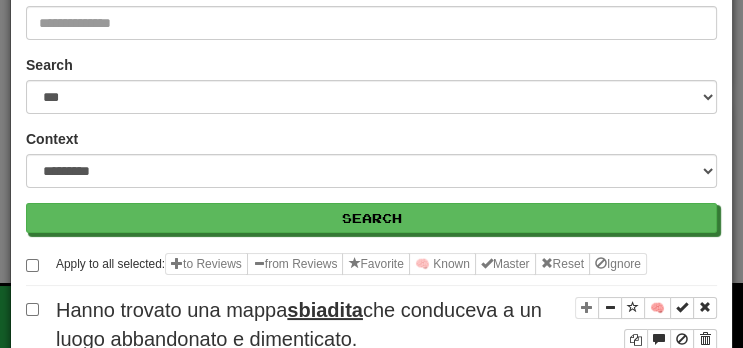 scroll, scrollTop: 0, scrollLeft: 0, axis: both 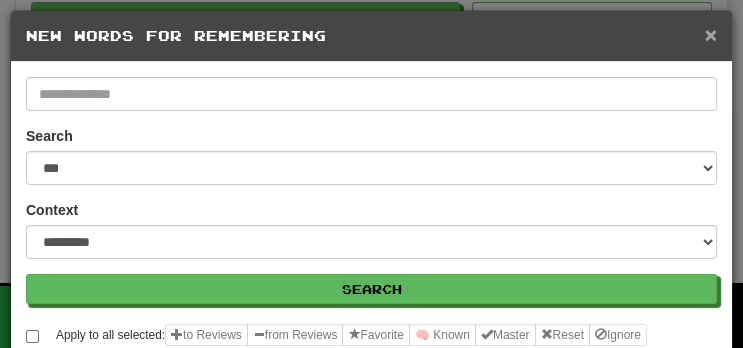 click on "×" at bounding box center (711, 34) 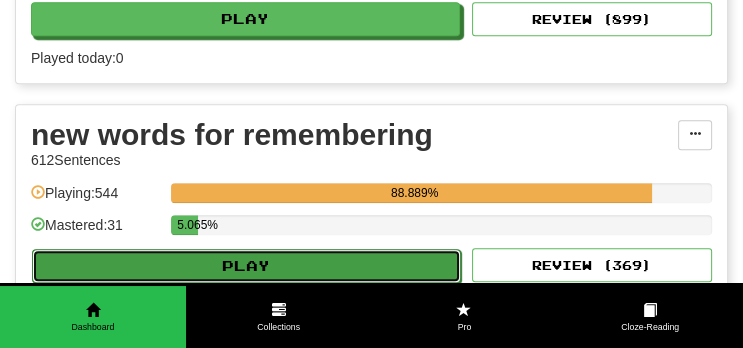 click on "Play" at bounding box center (246, 266) 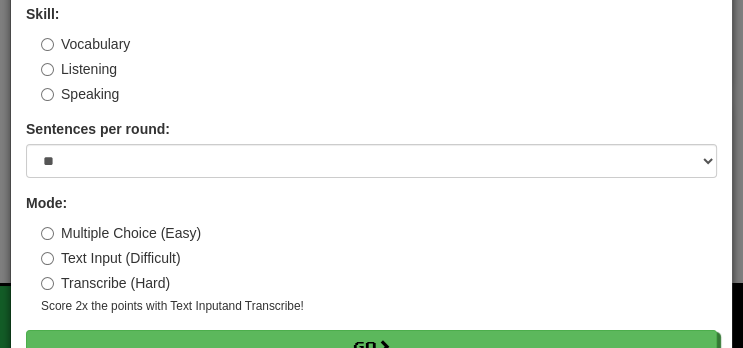 scroll, scrollTop: 143, scrollLeft: 0, axis: vertical 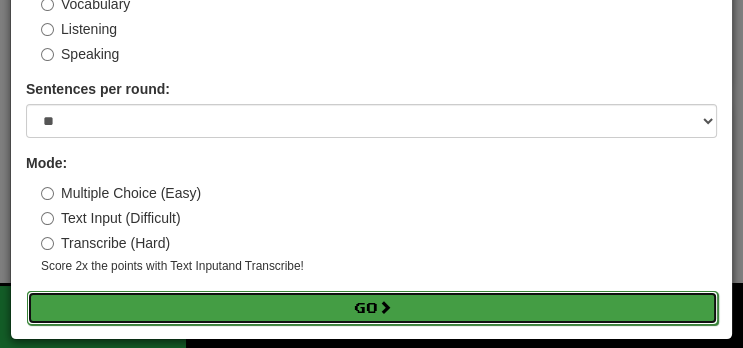 click on "Go" at bounding box center (372, 308) 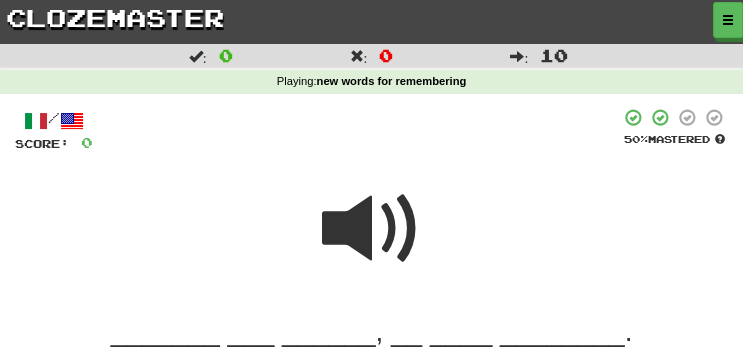 scroll, scrollTop: 211, scrollLeft: 0, axis: vertical 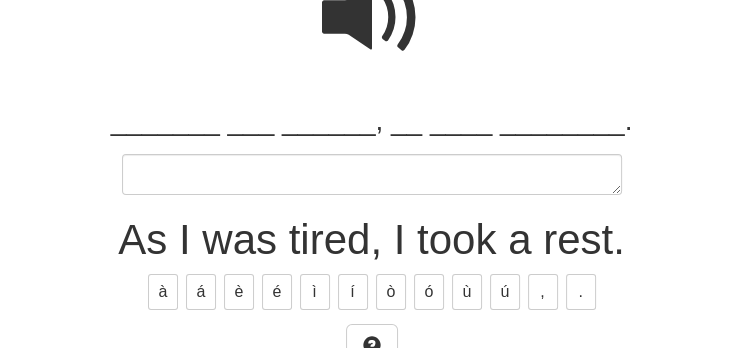 type on "*" 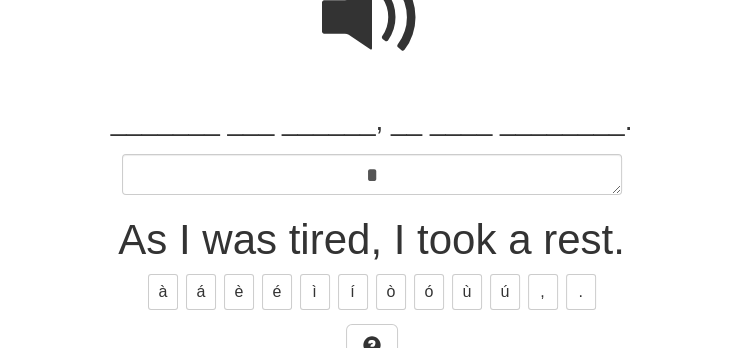 type on "*" 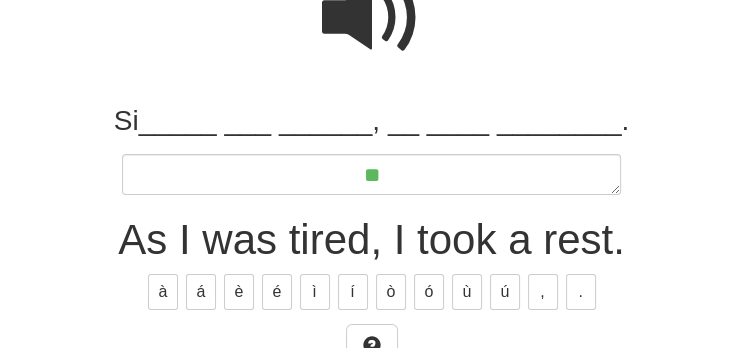 type on "*" 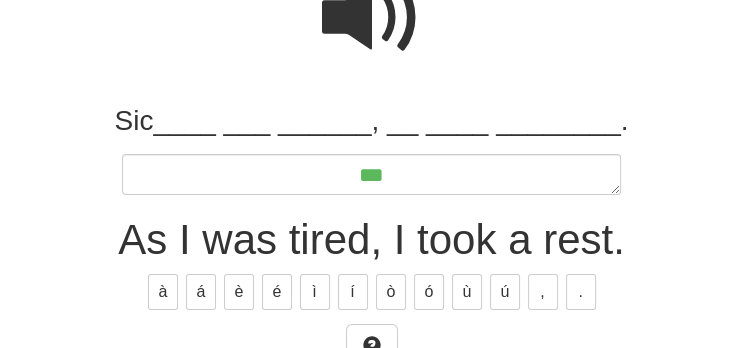 type on "*" 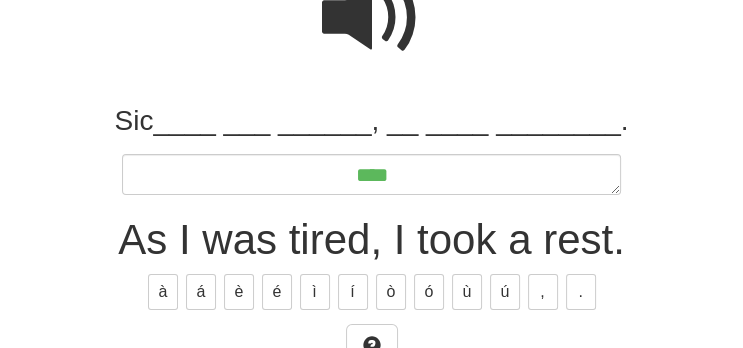 type on "*" 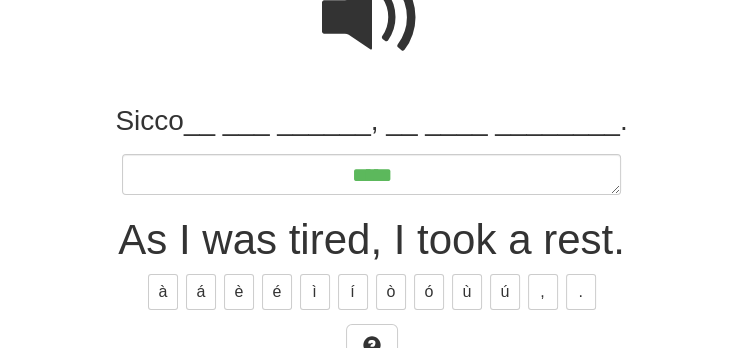 type on "*" 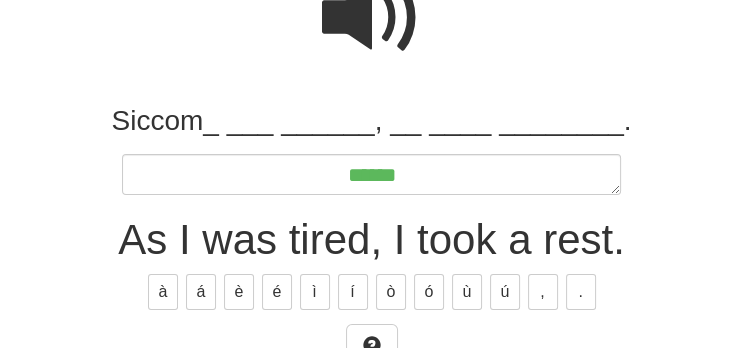 type on "*" 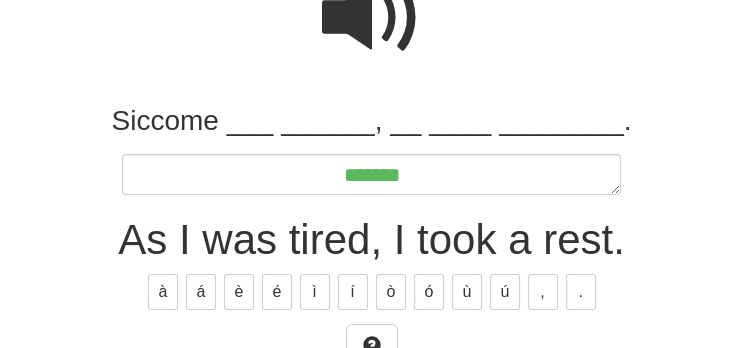 type on "*" 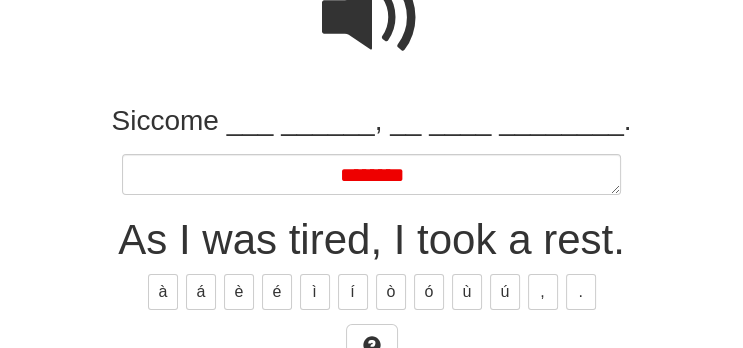 type on "*" 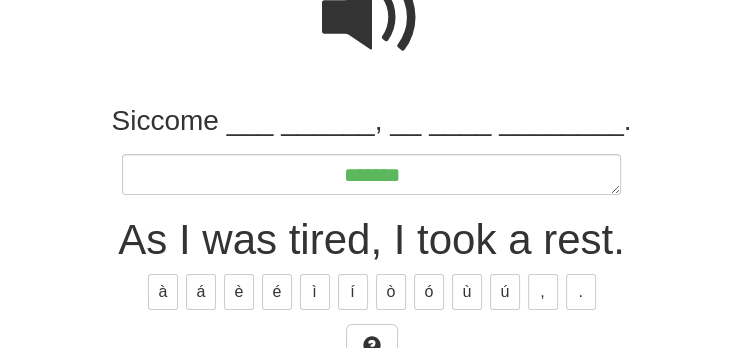 type on "*" 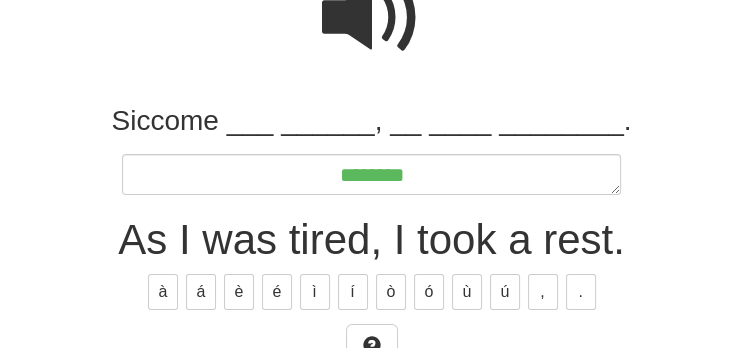 type on "*" 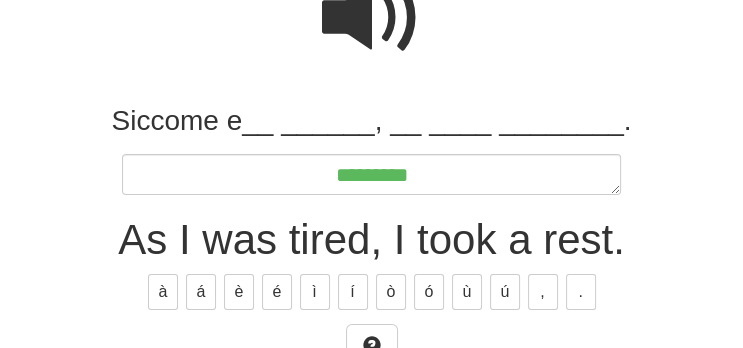 type on "*" 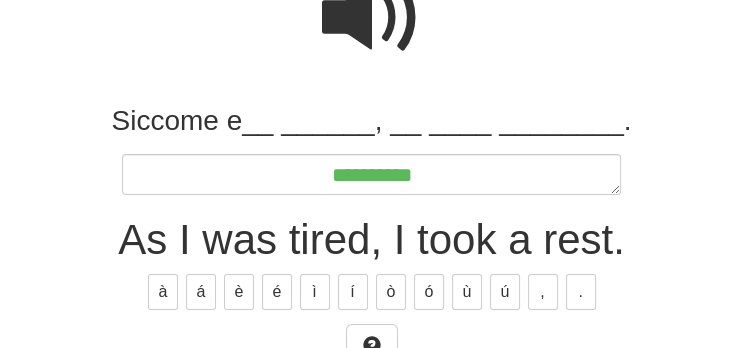 type on "*" 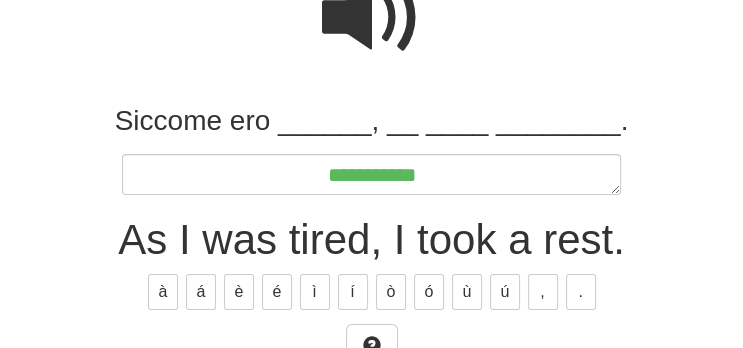 type on "*" 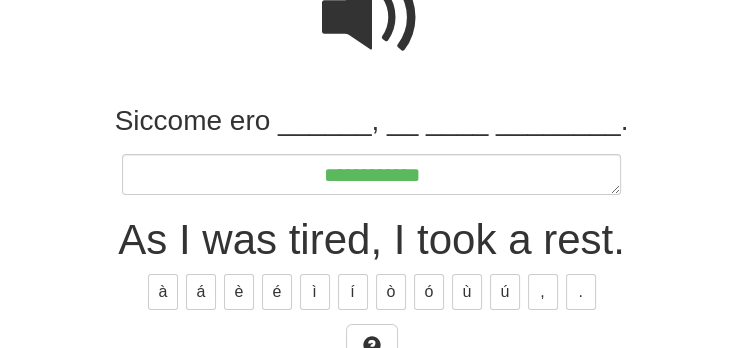 type on "*" 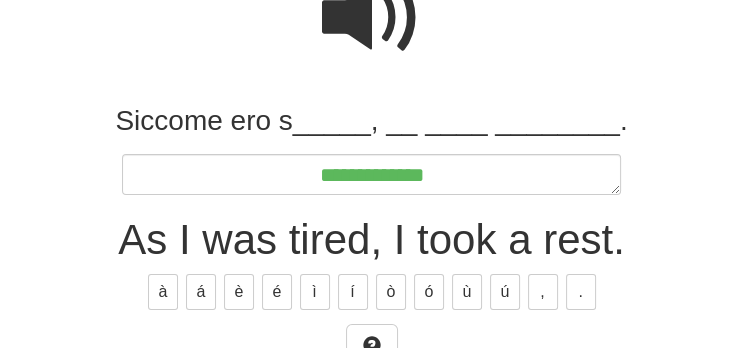 type on "*" 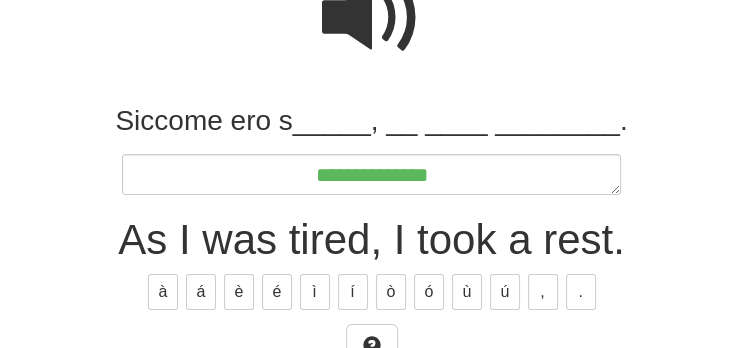 type on "*" 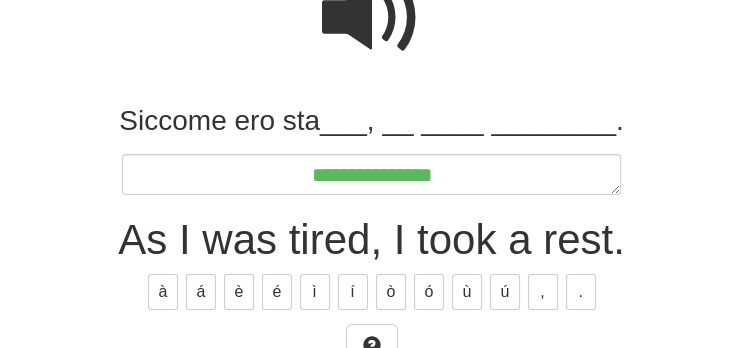 type on "*" 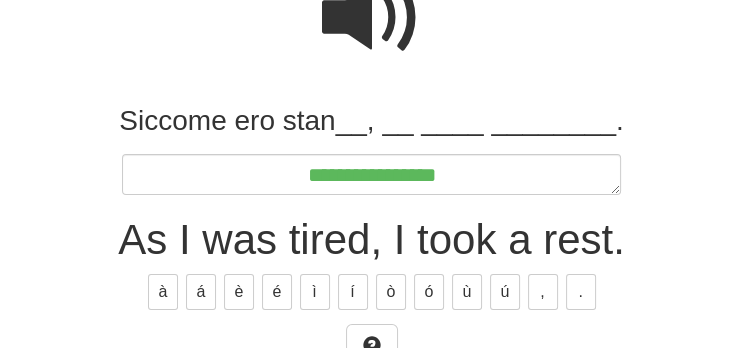 type on "*" 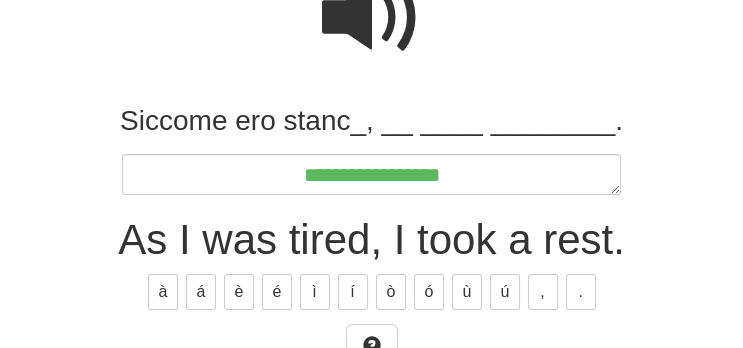 type on "**********" 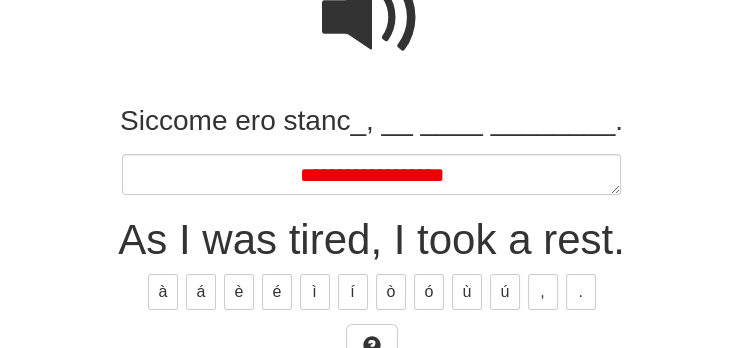 type on "*" 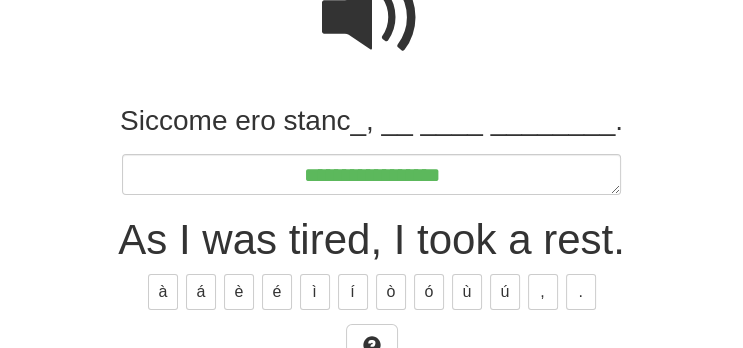 type on "*" 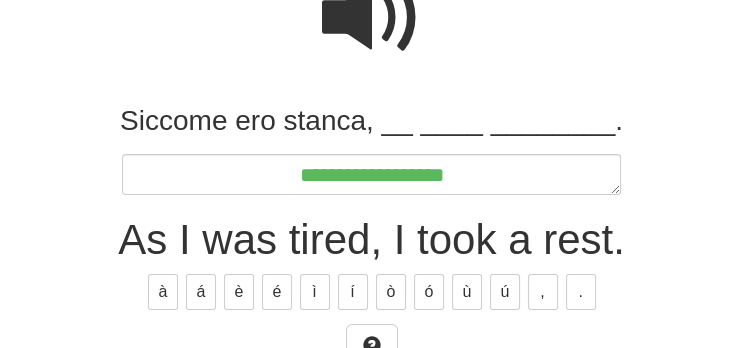 type on "*" 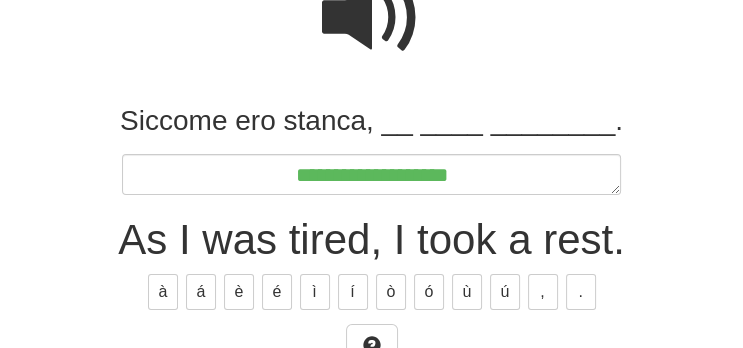 type on "*" 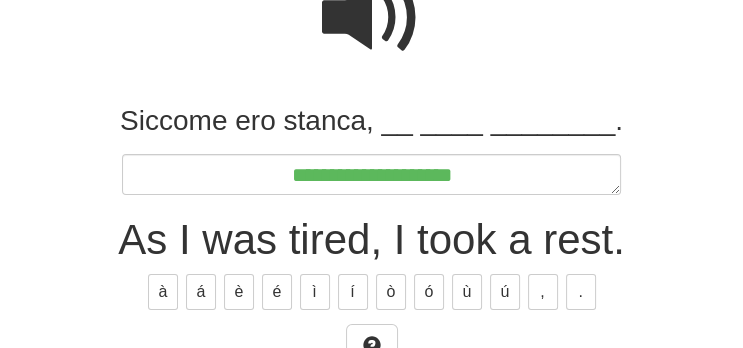 type on "*" 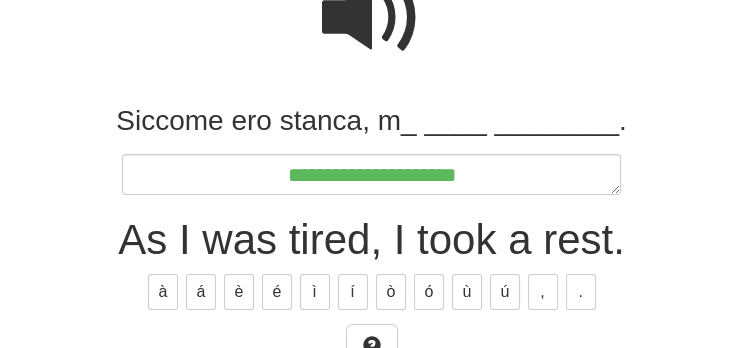 type on "*" 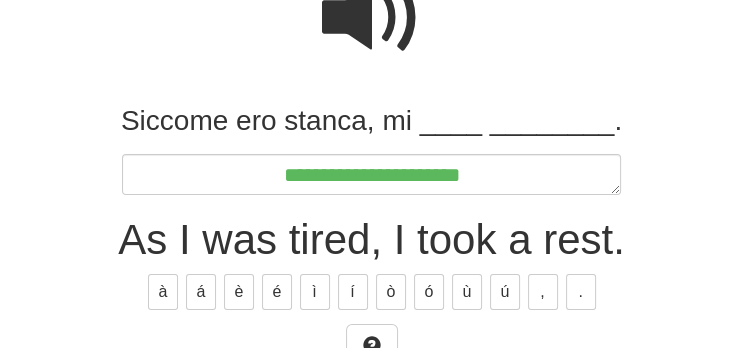 type on "*" 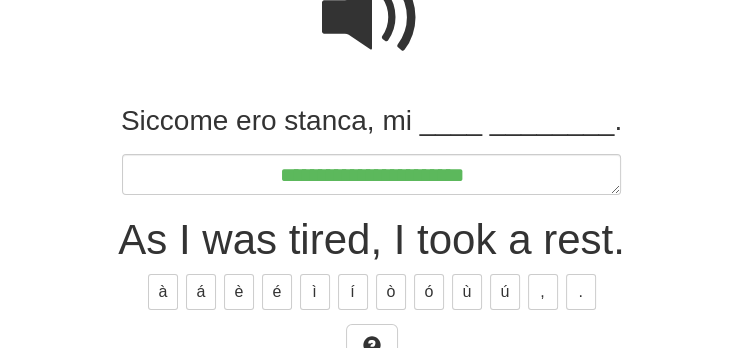 type on "*" 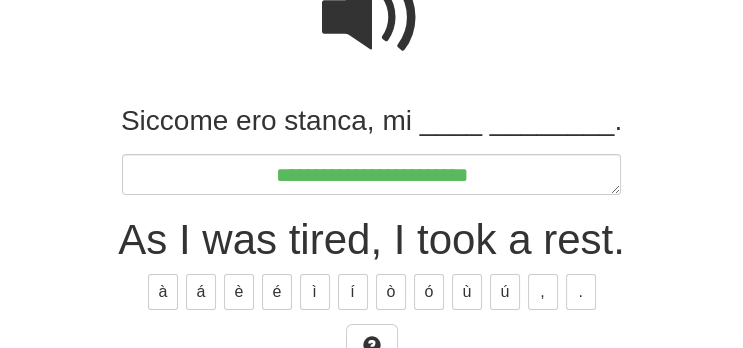 type on "*" 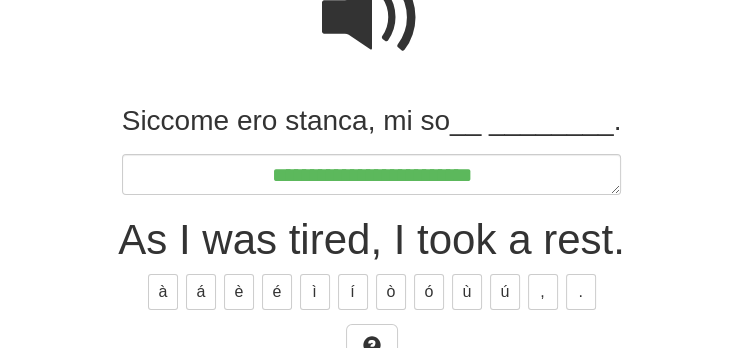 type on "*" 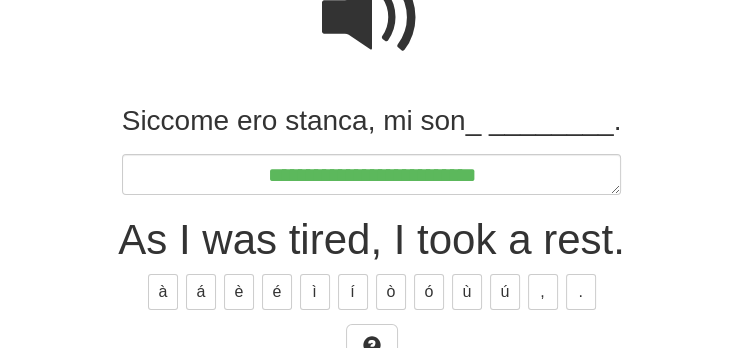 type on "*" 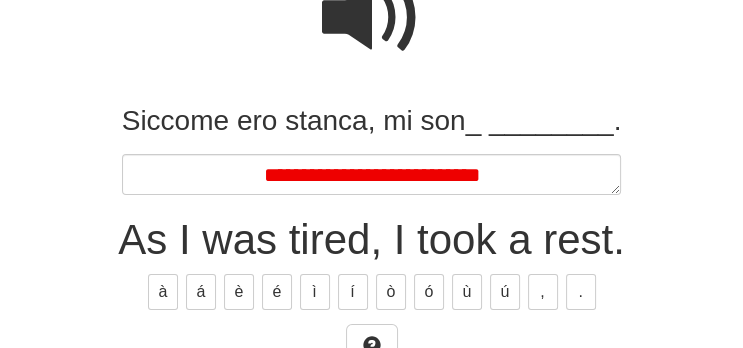 type on "*" 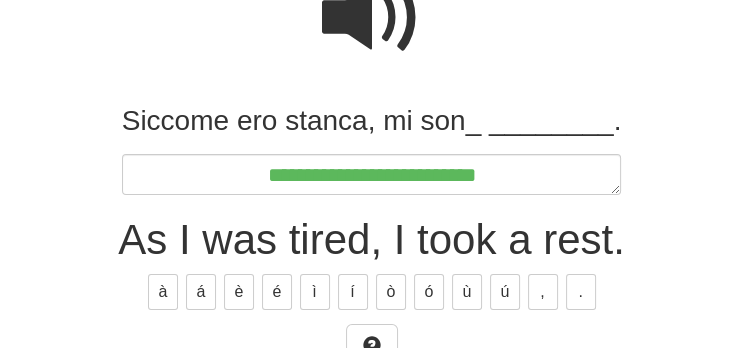type on "*" 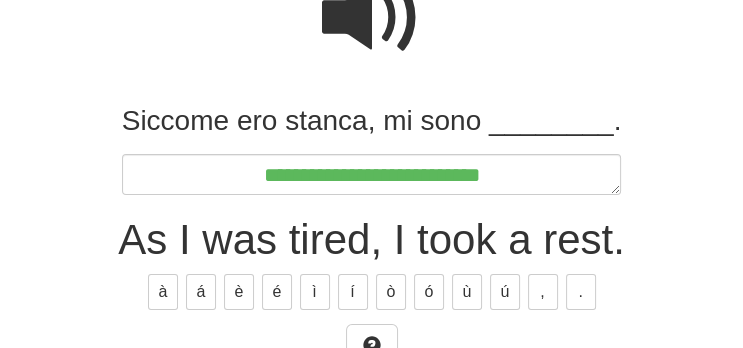 type on "*" 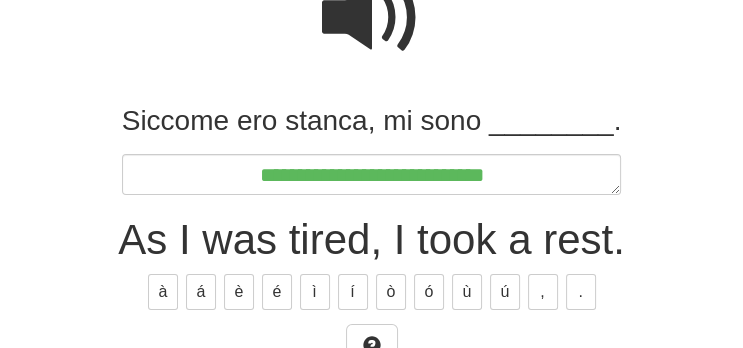 type on "*" 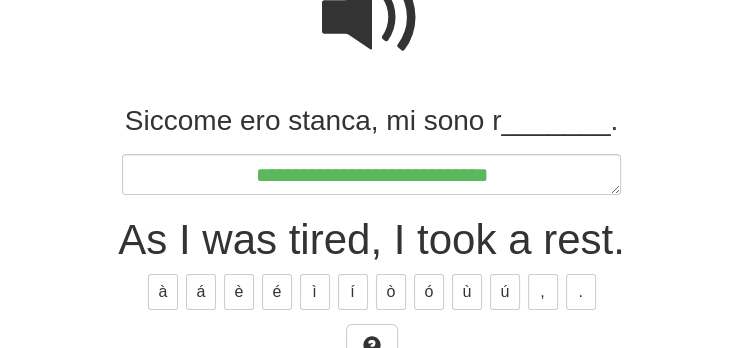 type on "*" 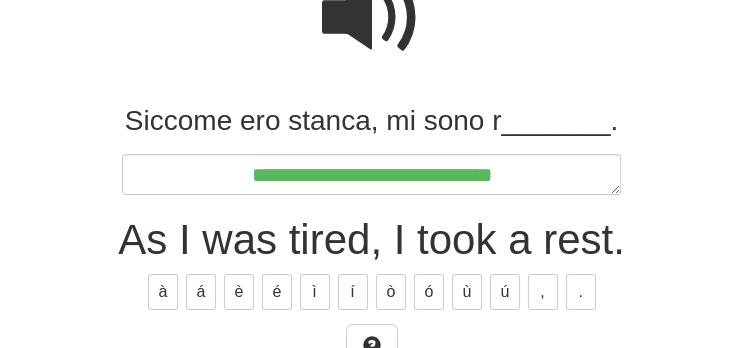type on "*" 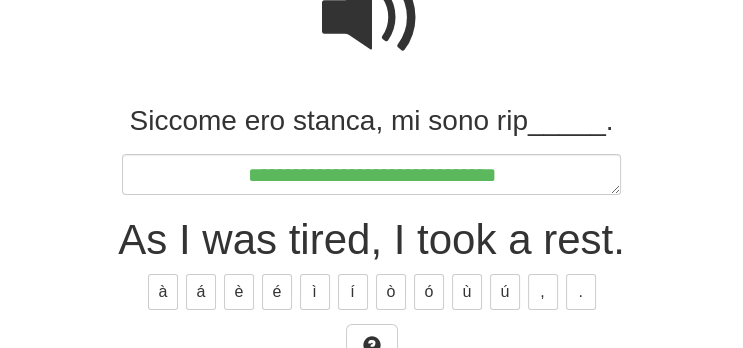 type on "*" 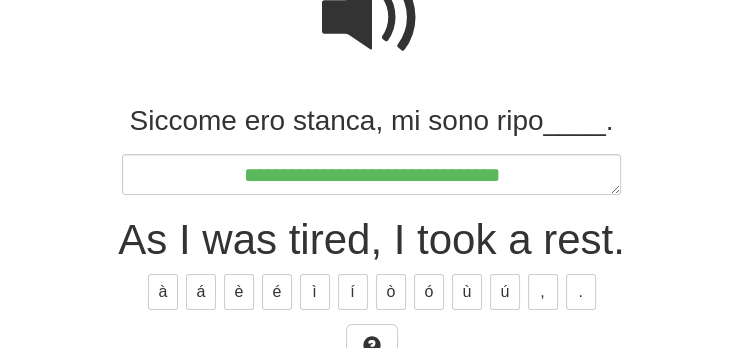 type on "*" 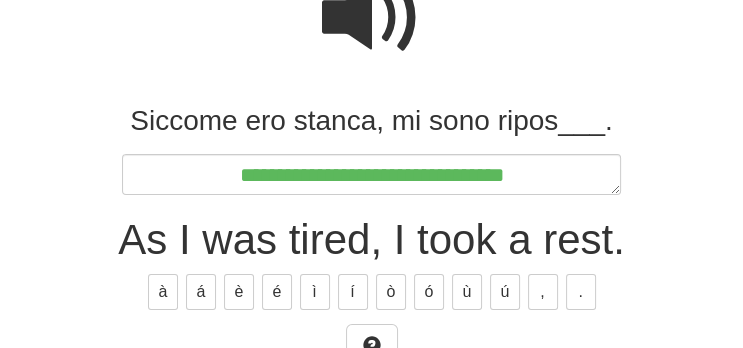 type on "*" 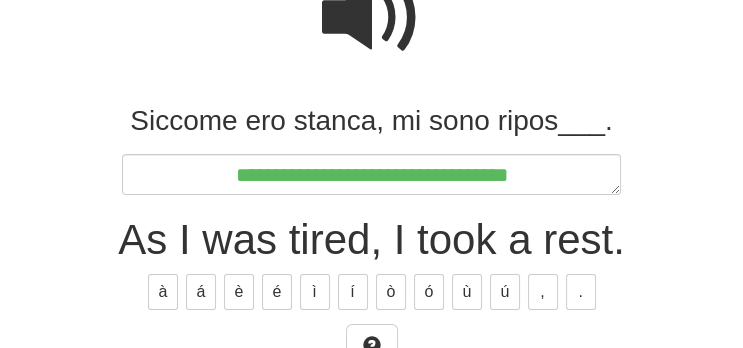 type on "*" 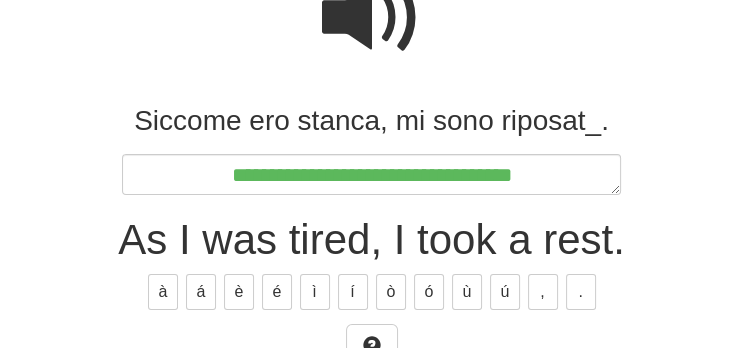 type on "*" 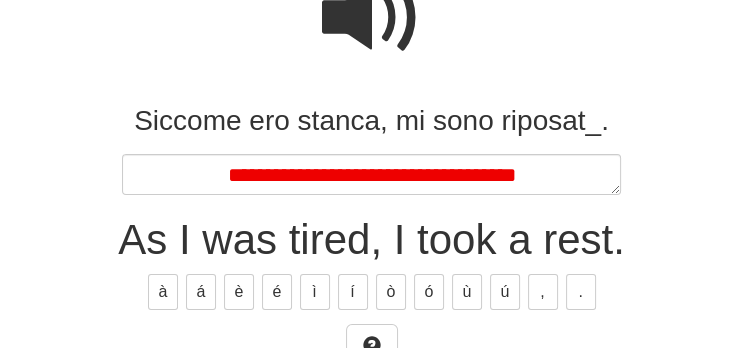 type on "*" 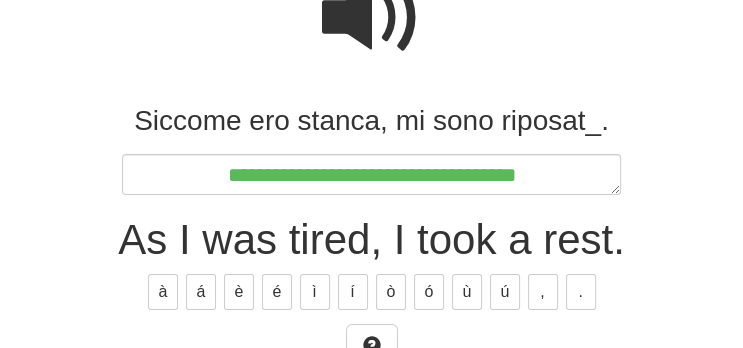 type on "*" 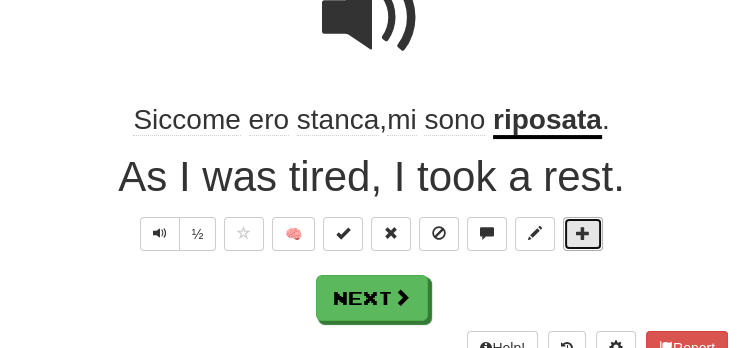 click at bounding box center (583, 234) 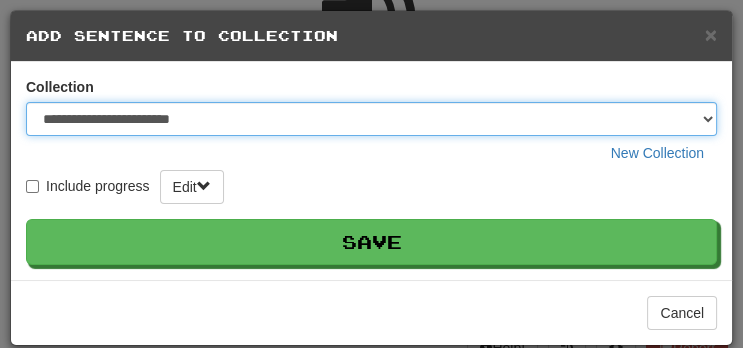 click on "**********" at bounding box center [371, 119] 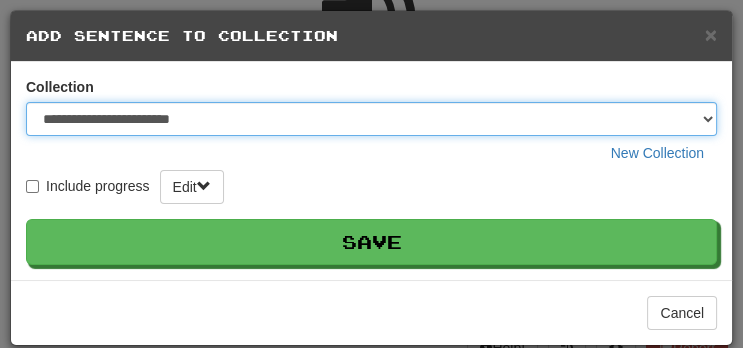click on "**********" at bounding box center [371, 119] 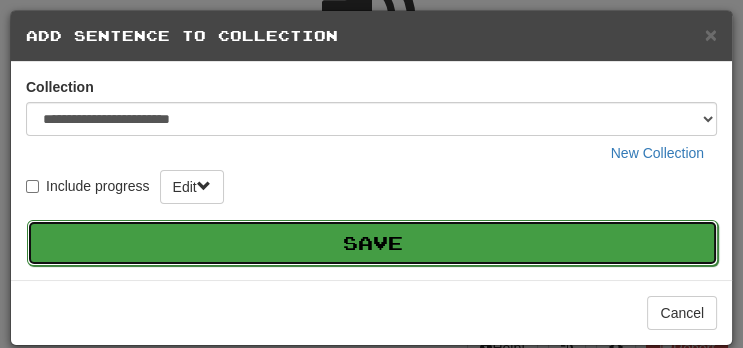 click on "Save" at bounding box center [372, 243] 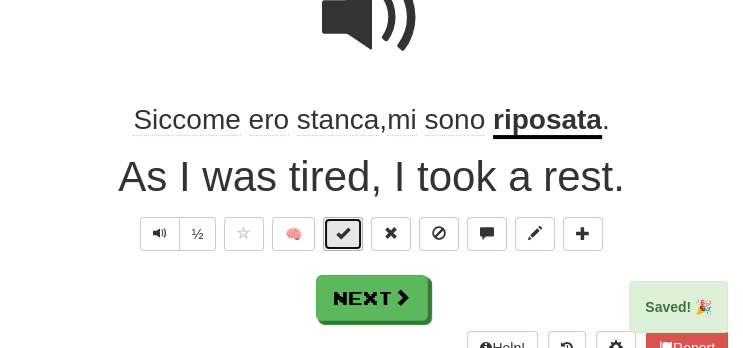 click at bounding box center [343, 233] 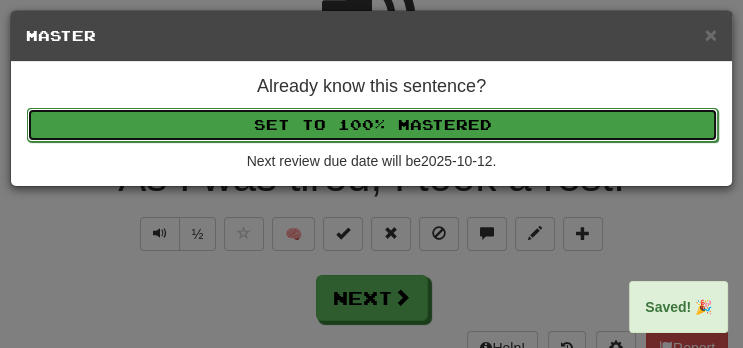 click on "Set to 100% Mastered" at bounding box center [372, 125] 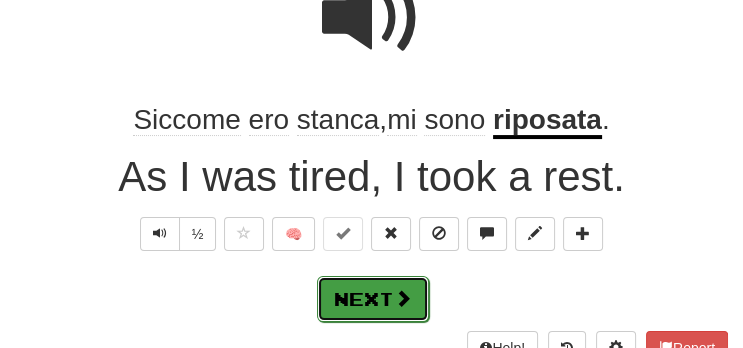 click on "Next" at bounding box center [373, 299] 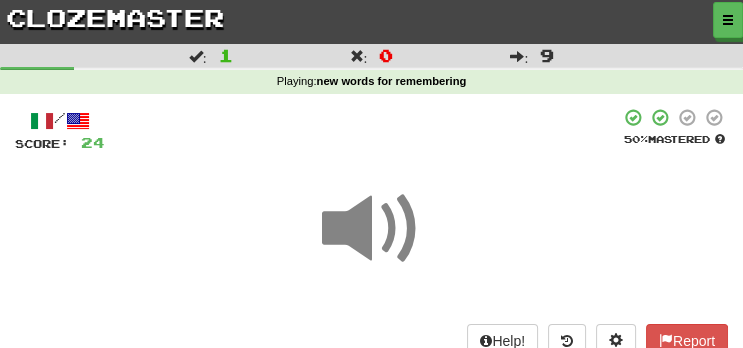 scroll, scrollTop: 211, scrollLeft: 0, axis: vertical 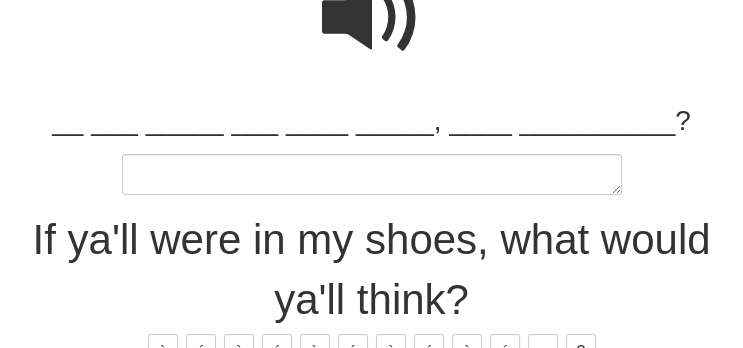 type on "*" 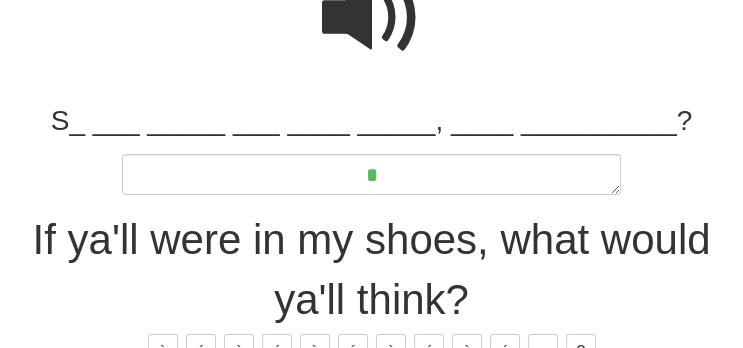 type on "*" 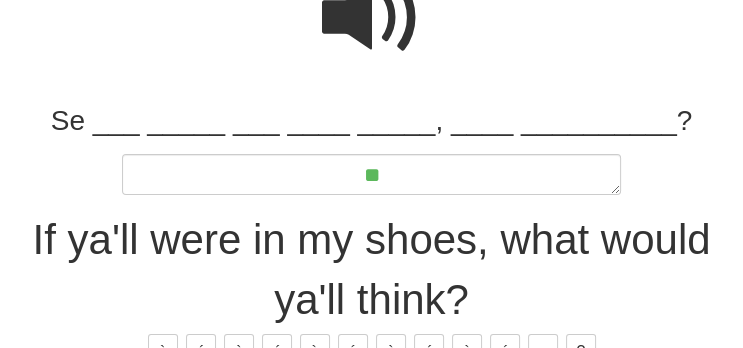 type on "*" 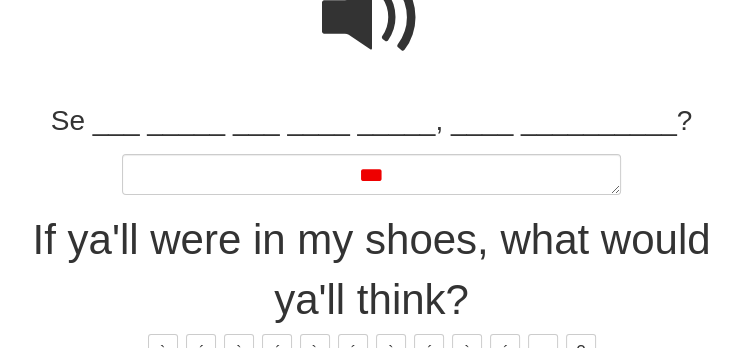 type on "*" 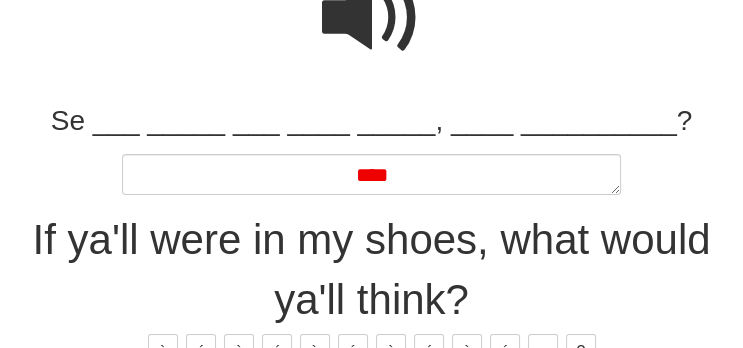 type on "*" 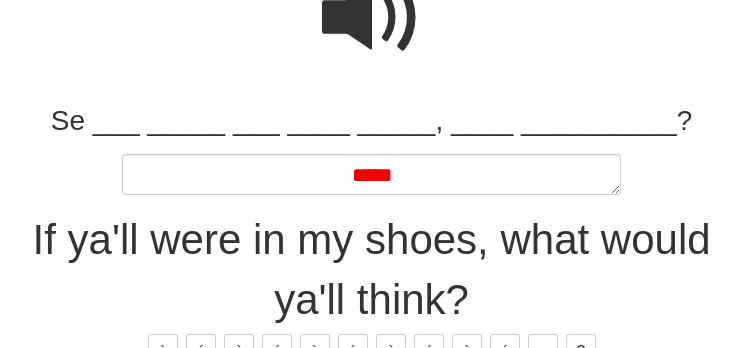 type on "*" 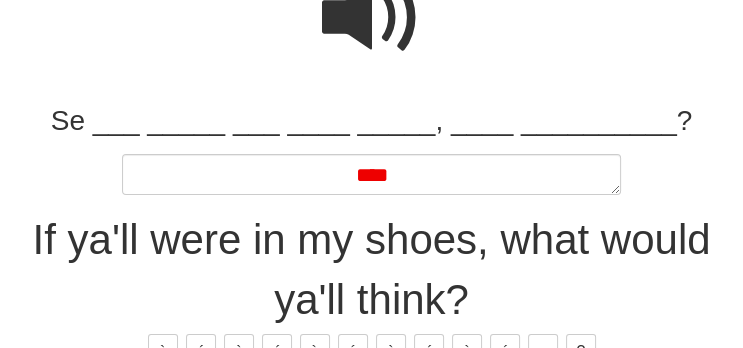 type on "*" 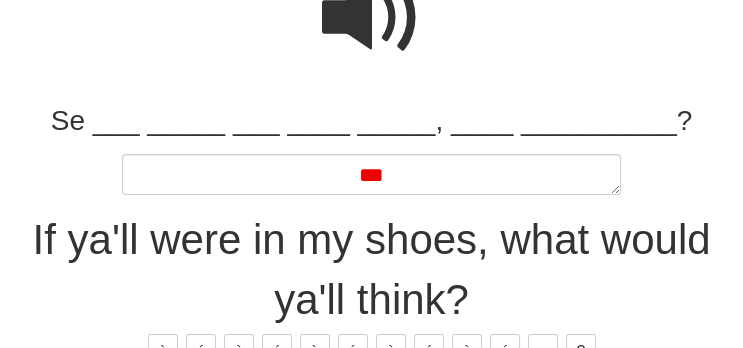type on "*" 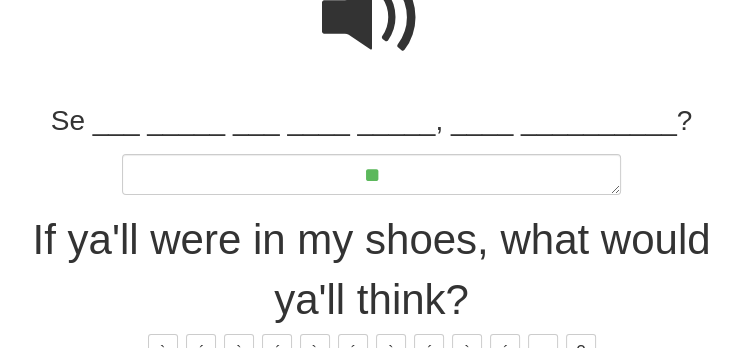 type on "*" 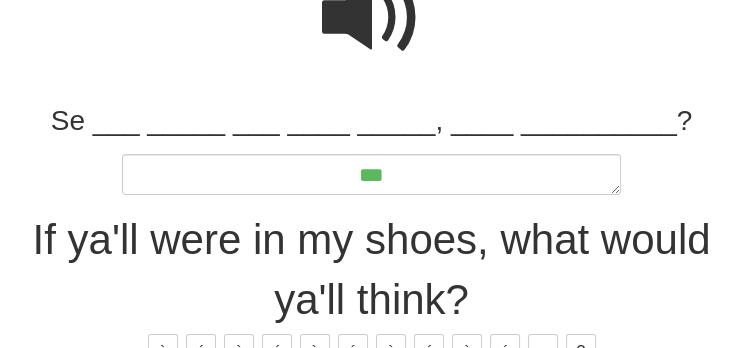 type on "*" 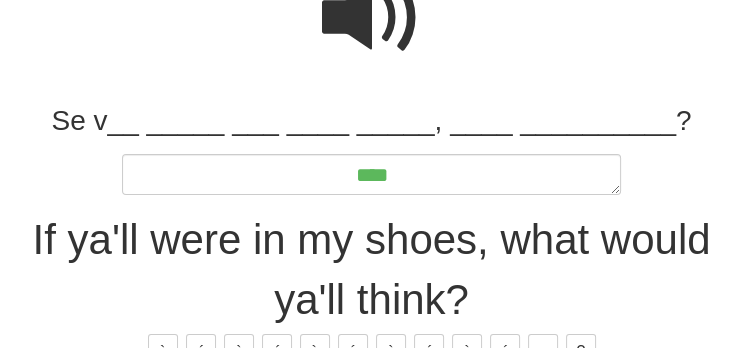 type on "*" 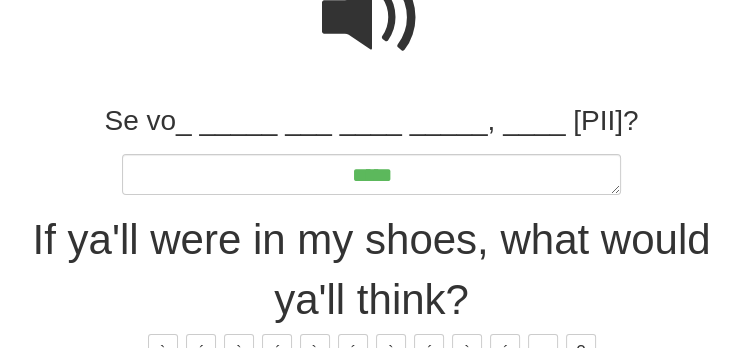 type on "*" 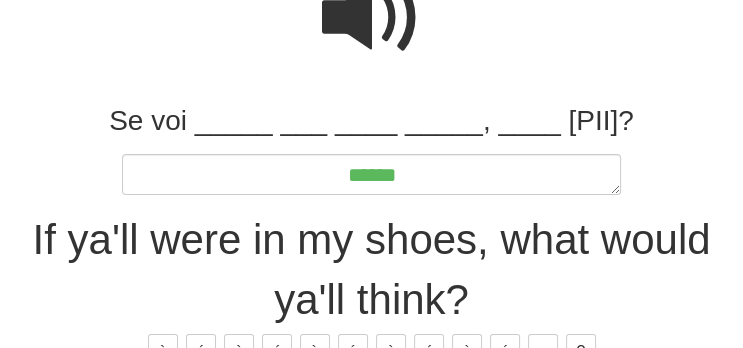 type on "*" 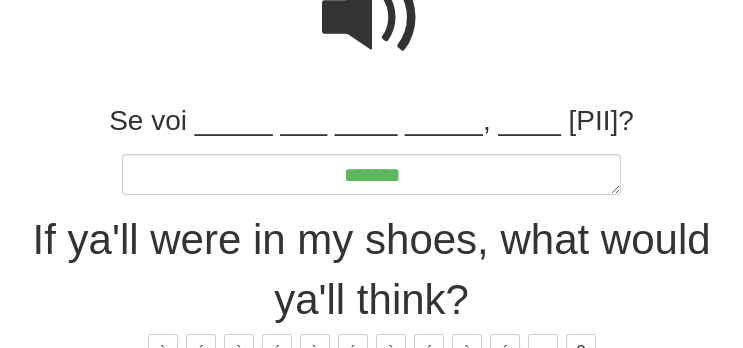 type on "*" 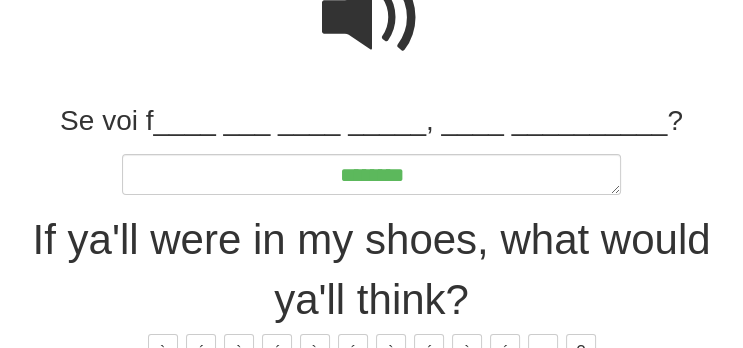 type on "*" 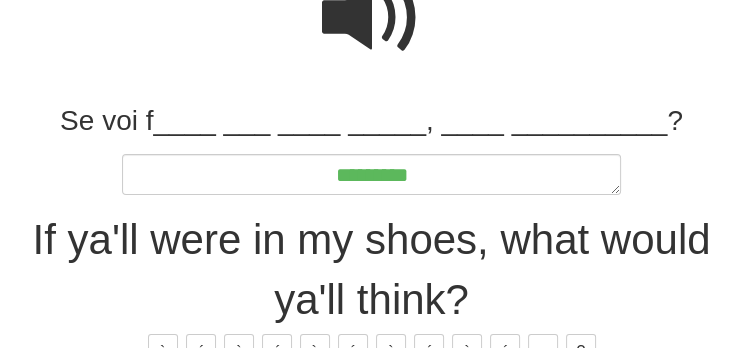 type on "*" 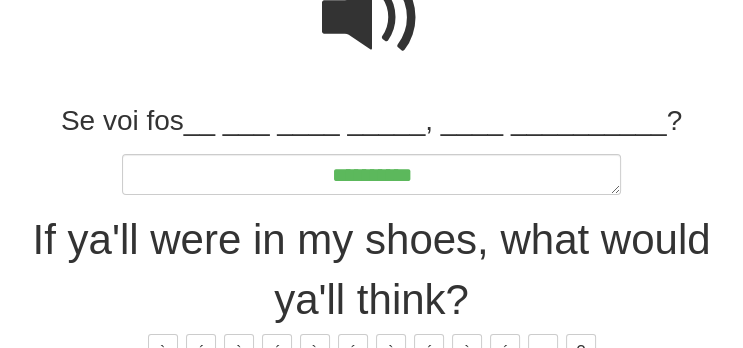 type on "*" 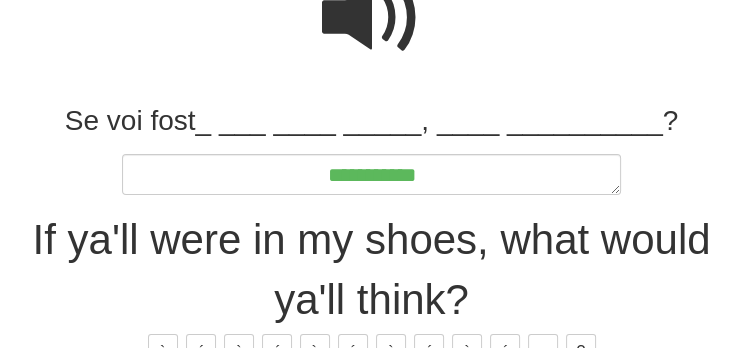 type on "*" 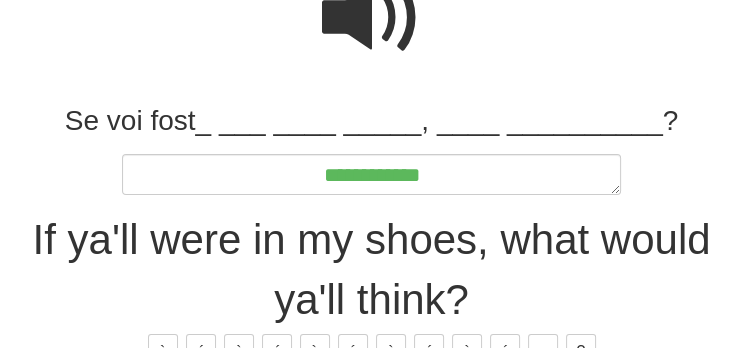 type on "*" 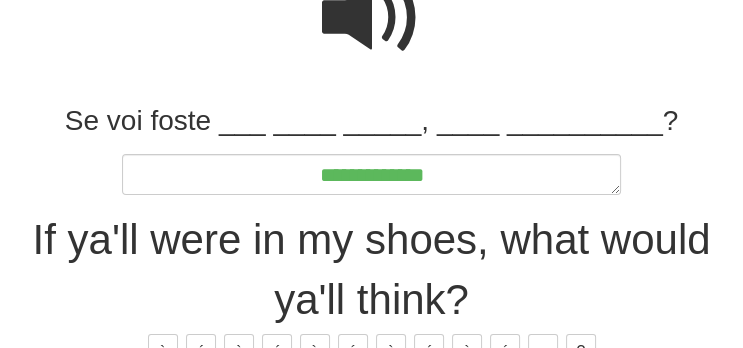 type on "*" 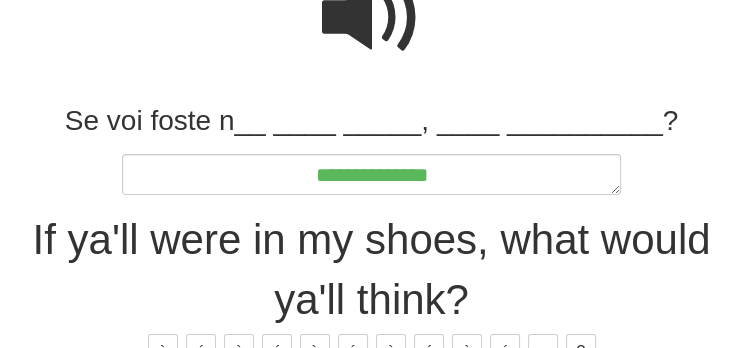 type on "*" 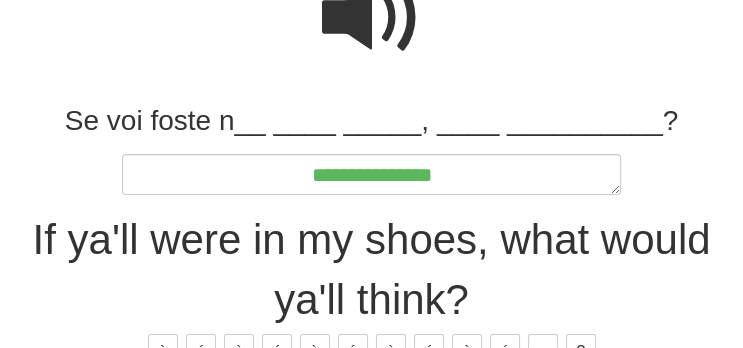 type on "*" 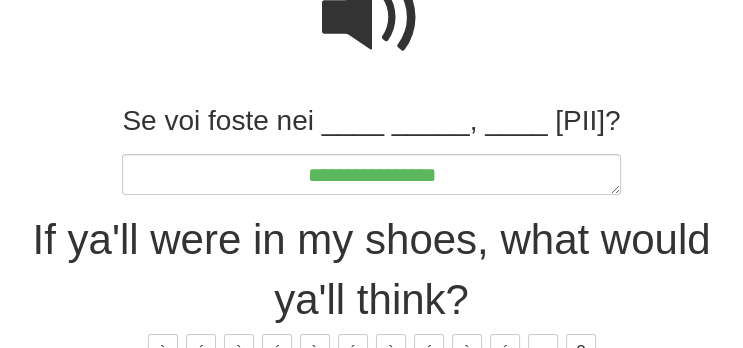 type on "*" 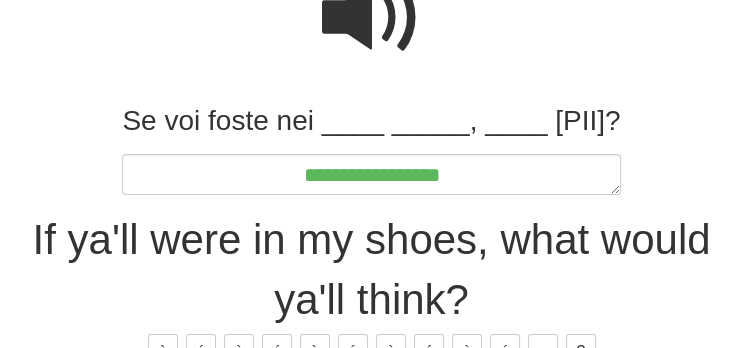 type on "*" 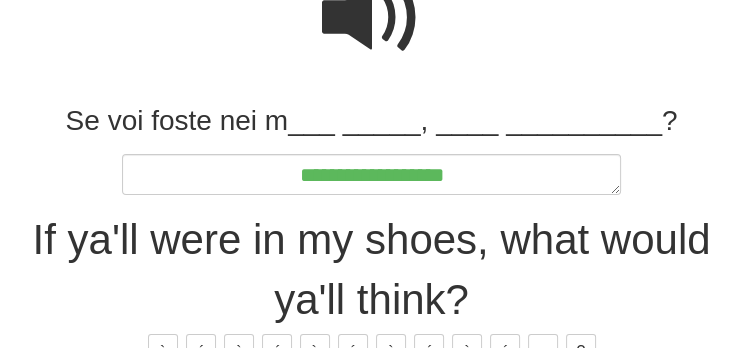 type on "*" 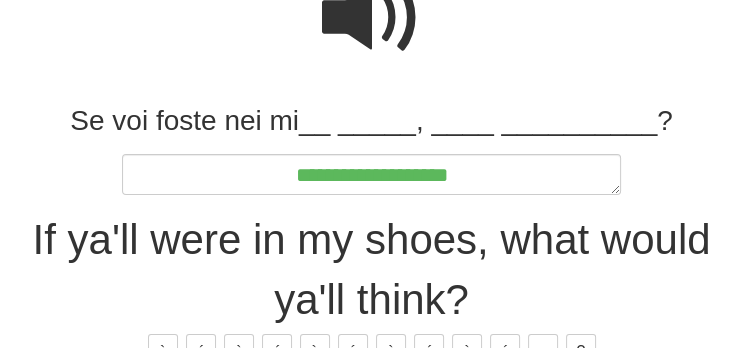 type on "*" 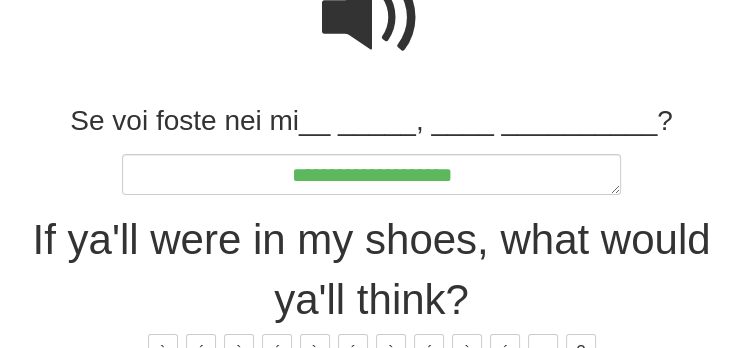 type on "*" 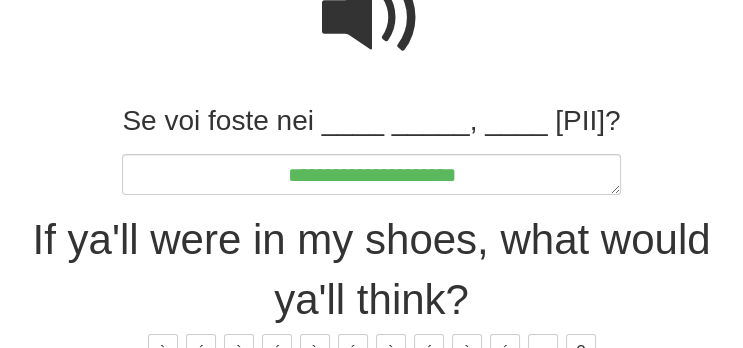 type on "*" 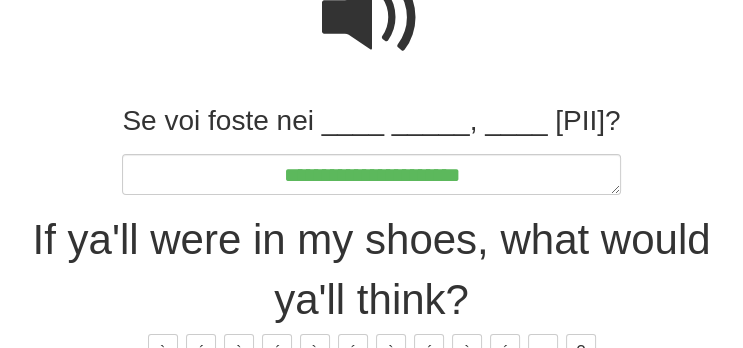 type on "**********" 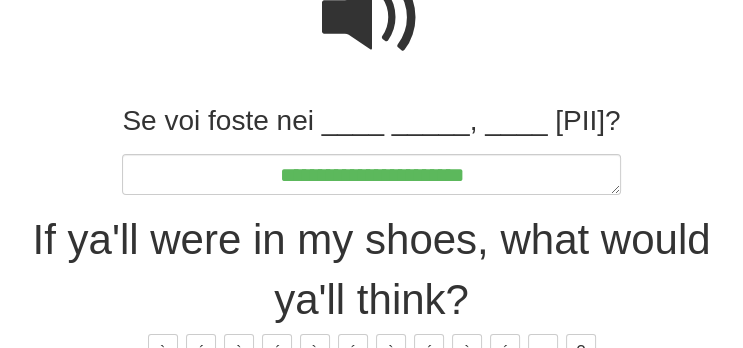 type on "*" 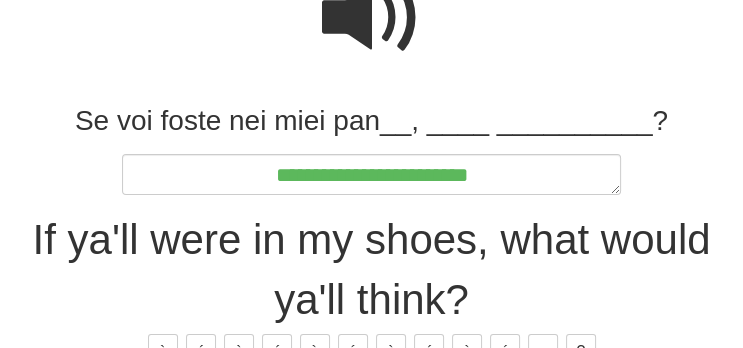 type on "*" 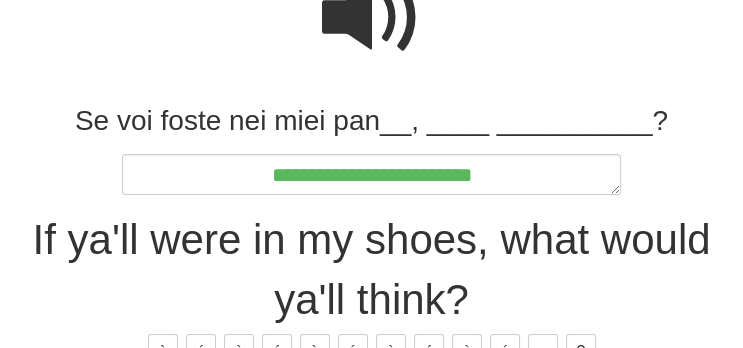 type on "*" 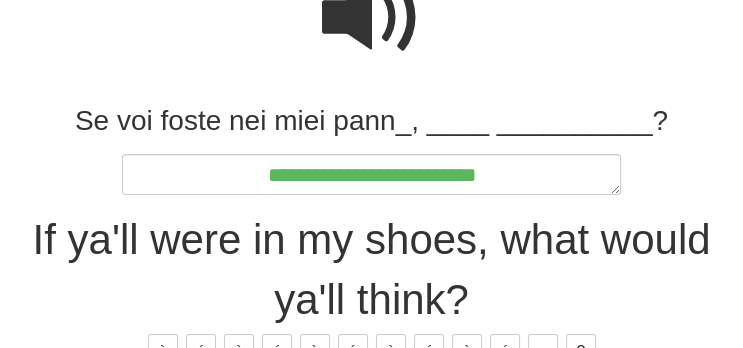 type on "*" 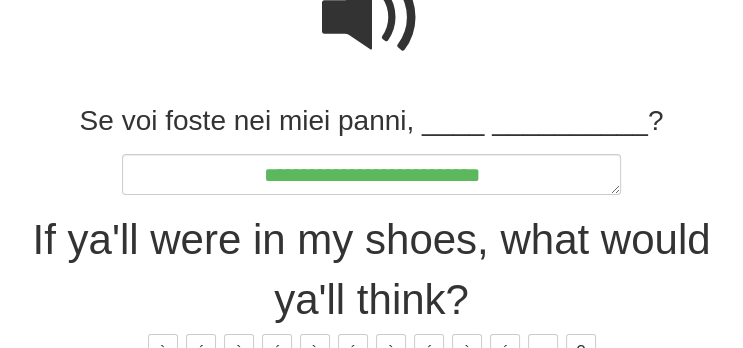 type on "*" 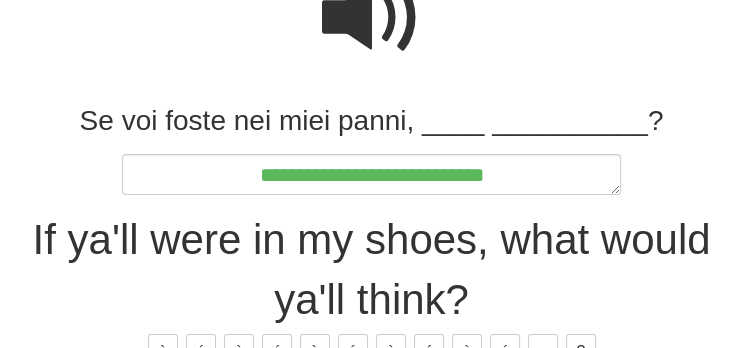 type on "*" 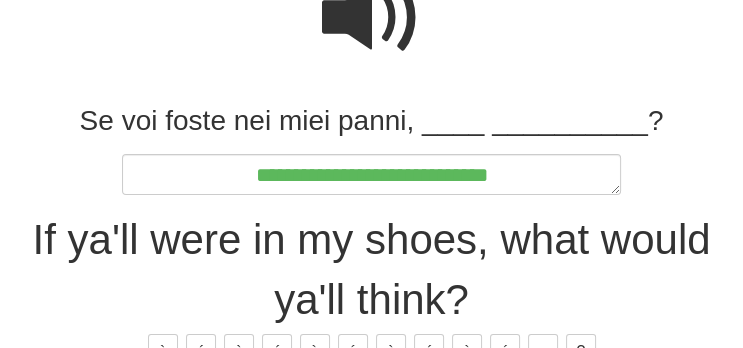 type on "*" 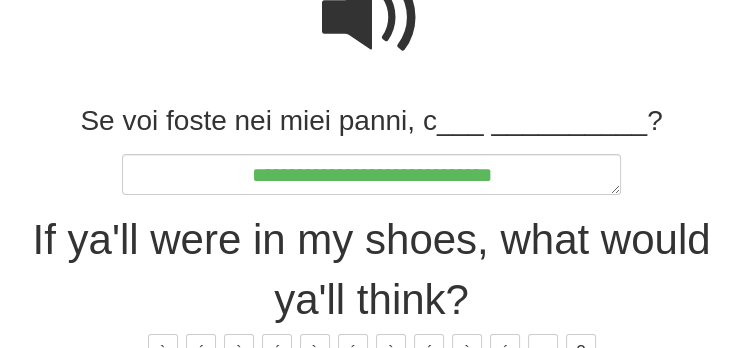 type on "*" 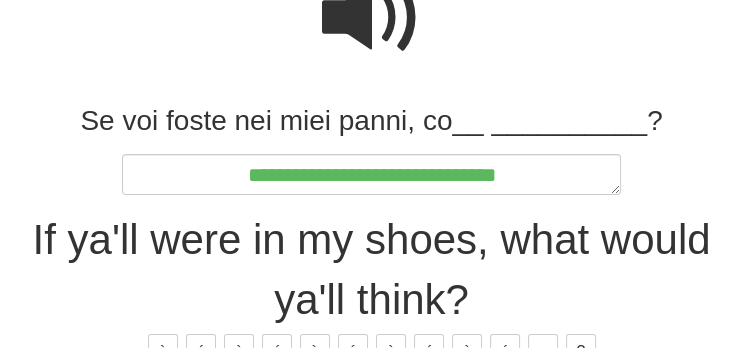 type on "*" 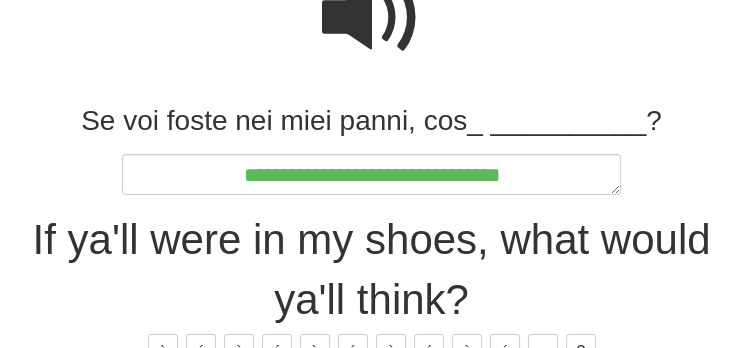type on "*" 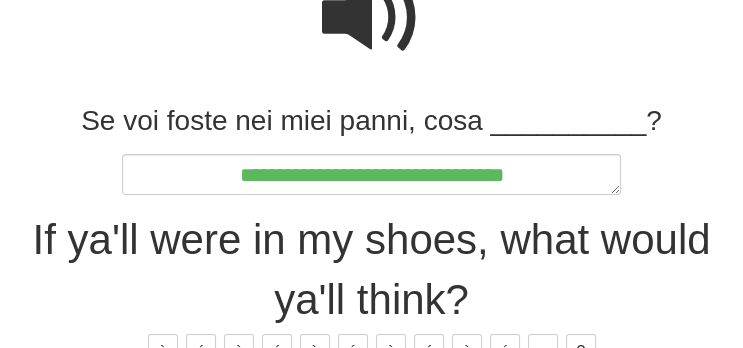 type on "*" 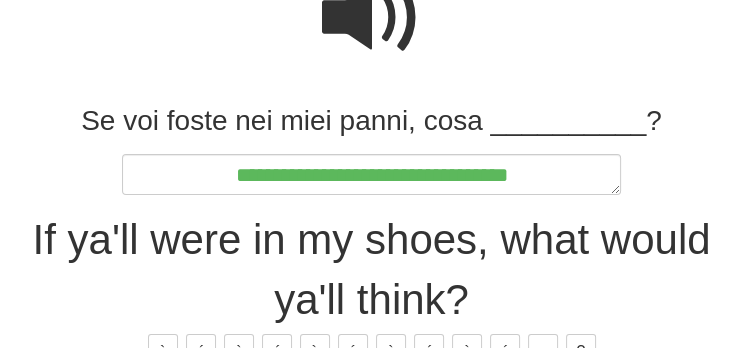 type on "*" 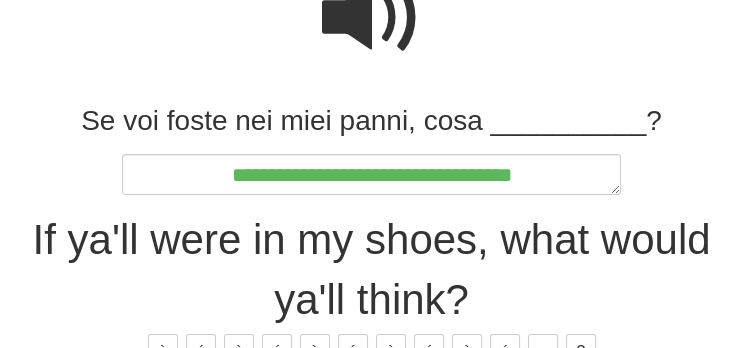type on "*" 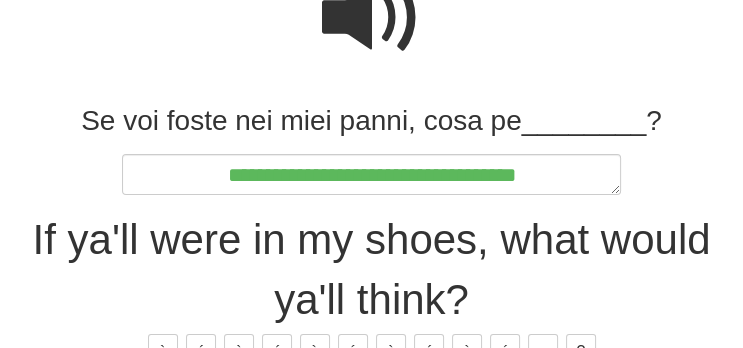 type on "*" 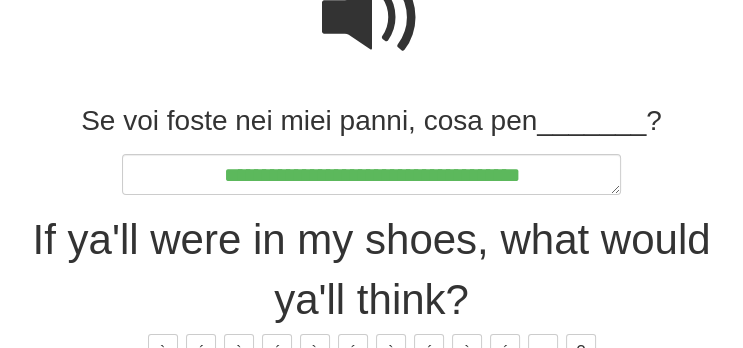 type on "*" 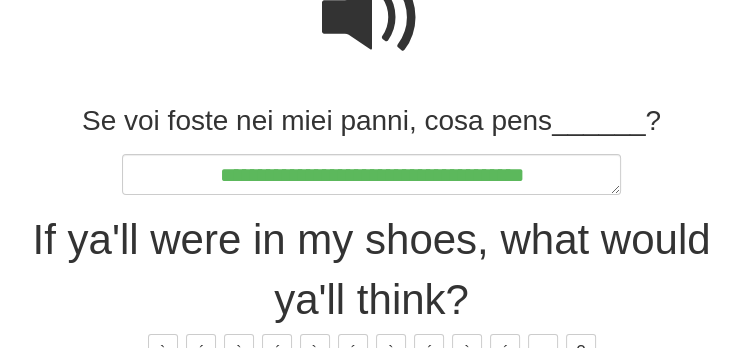 type on "*" 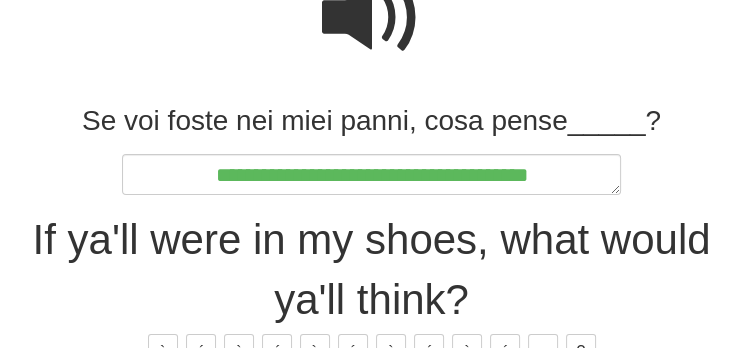 type on "*" 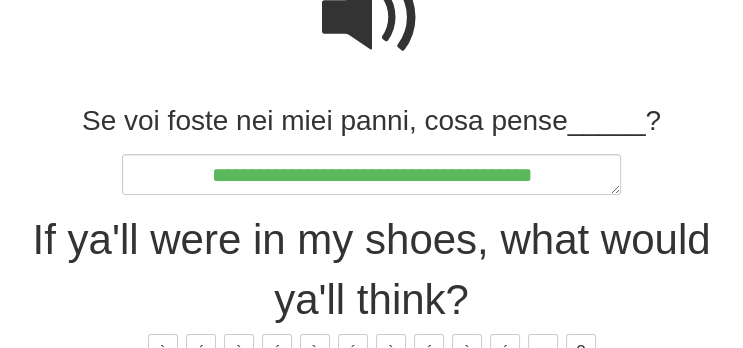 type on "*" 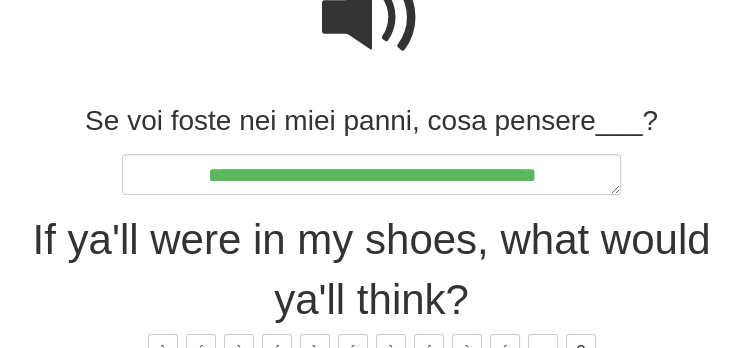 type on "*" 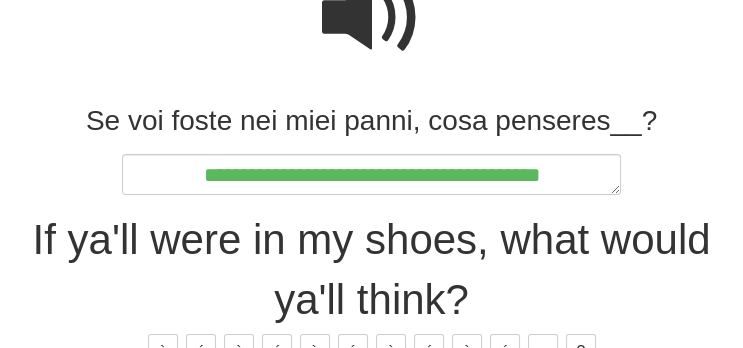 type on "*" 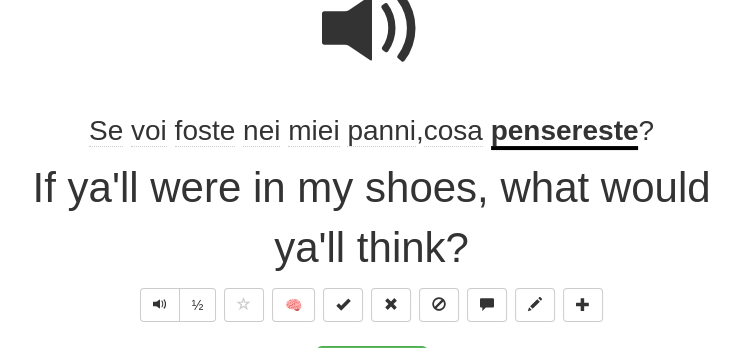scroll, scrollTop: 222, scrollLeft: 0, axis: vertical 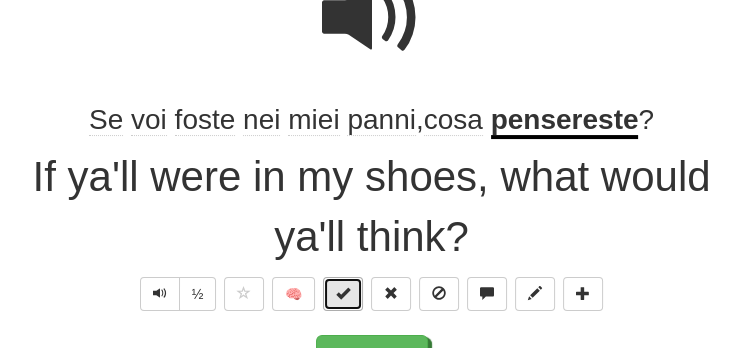 click at bounding box center (343, 294) 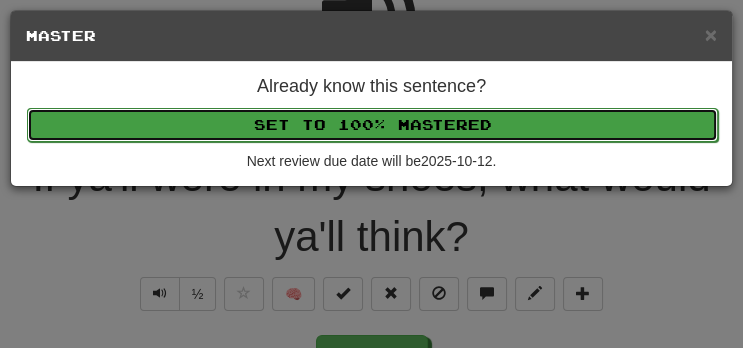 click on "Set to 100% Mastered" at bounding box center [372, 125] 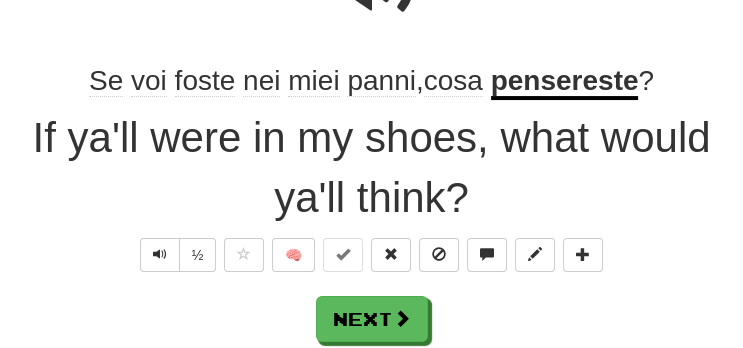 scroll, scrollTop: 310, scrollLeft: 0, axis: vertical 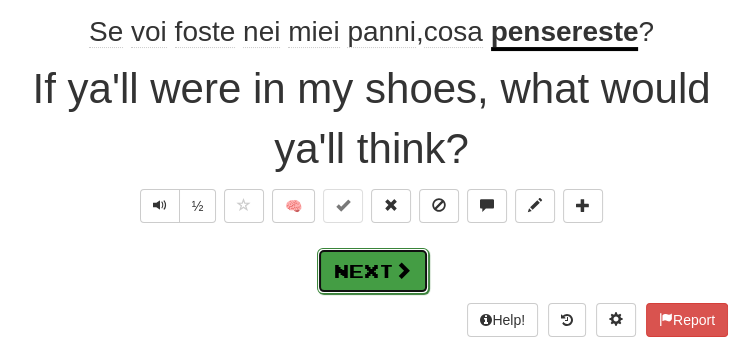 click at bounding box center (403, 270) 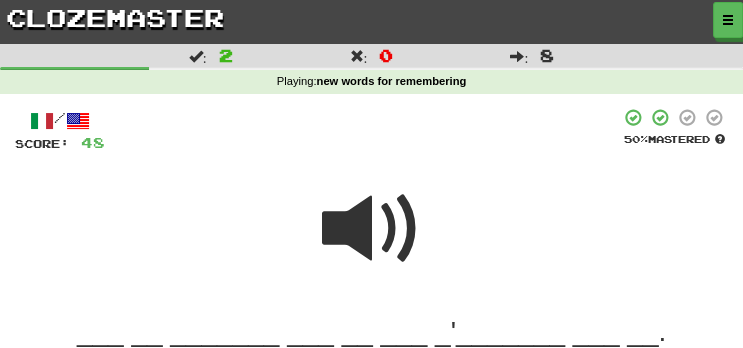 scroll, scrollTop: 211, scrollLeft: 0, axis: vertical 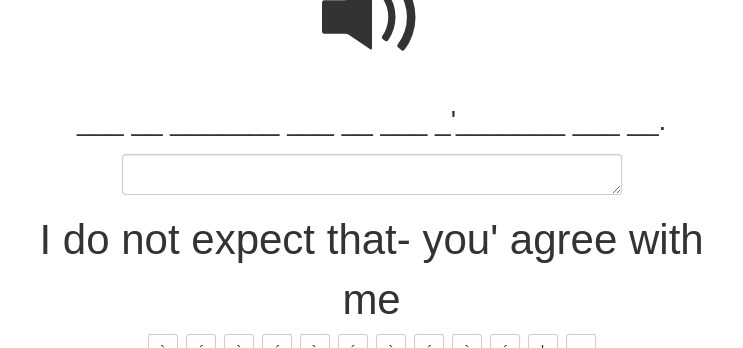 type on "*" 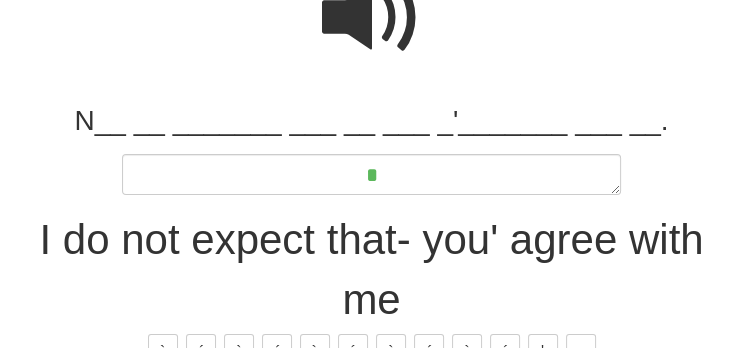 type on "*" 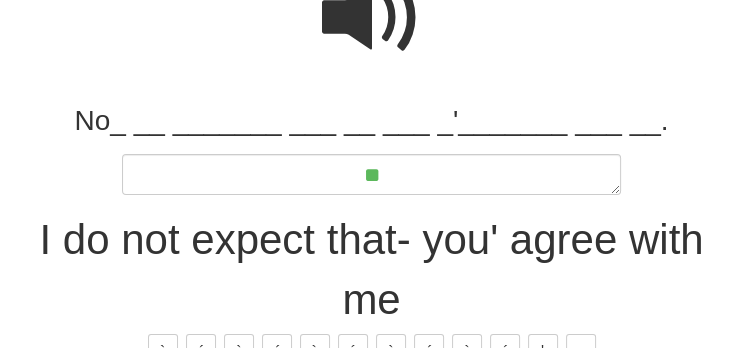 type on "*" 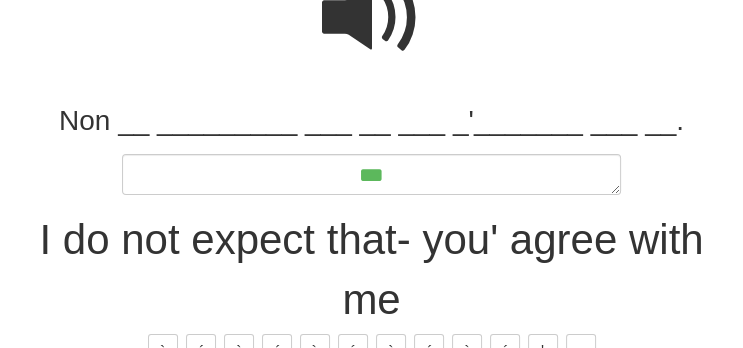 type on "*" 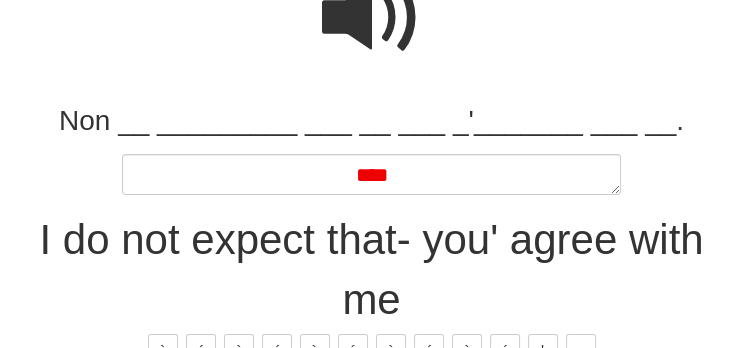 type on "*" 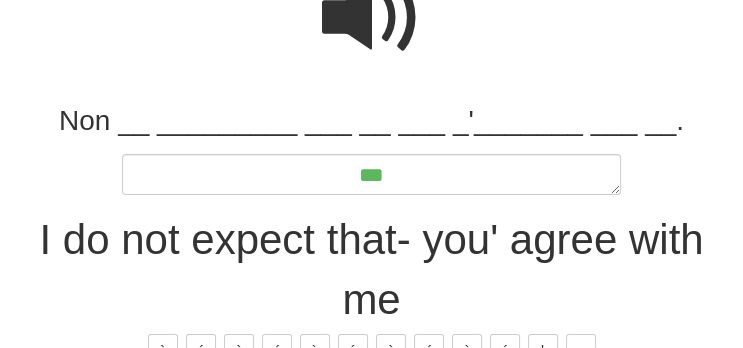 type on "*" 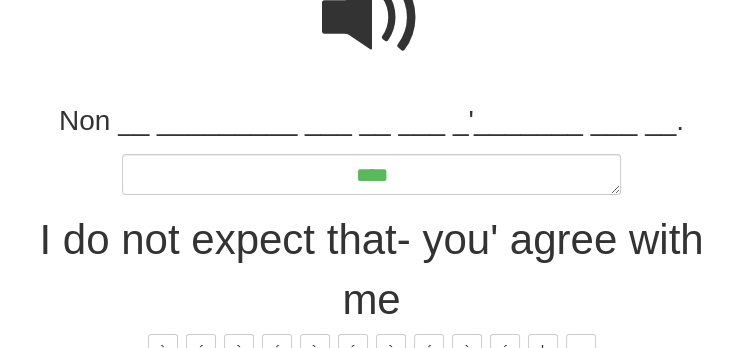 type on "*" 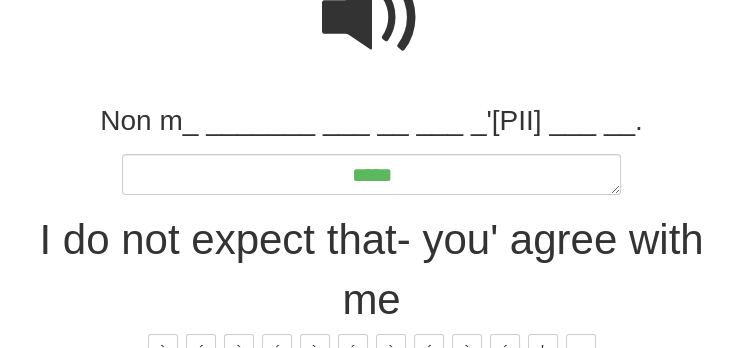 type on "*" 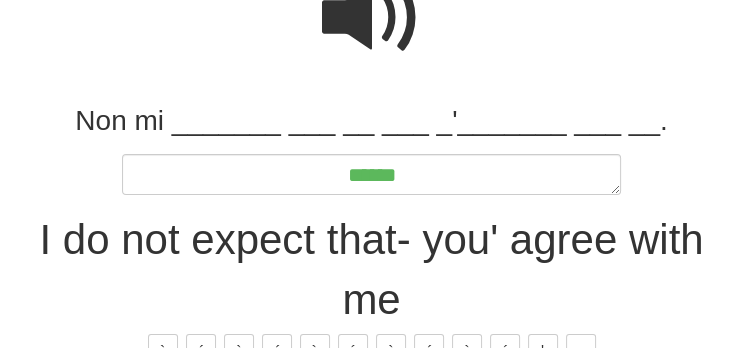 type on "*" 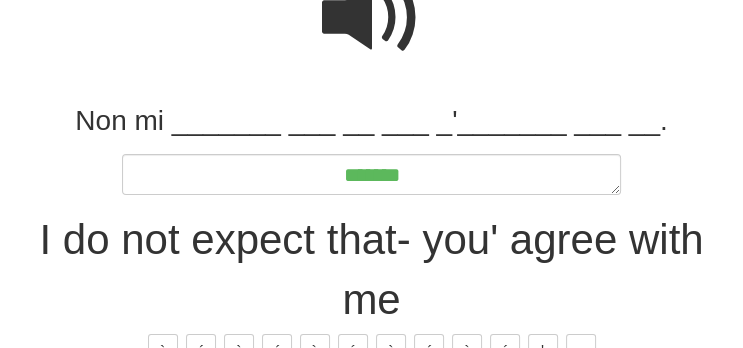 type 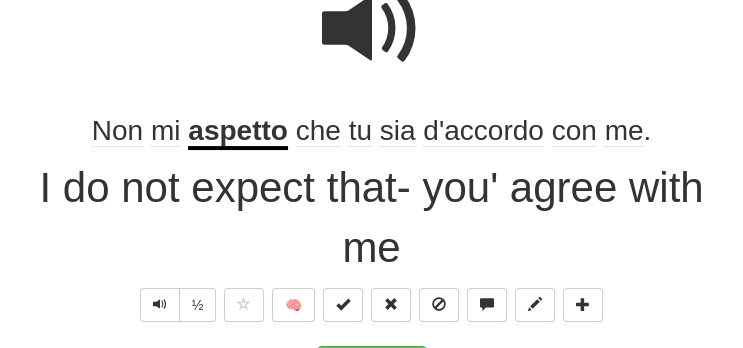 scroll, scrollTop: 222, scrollLeft: 0, axis: vertical 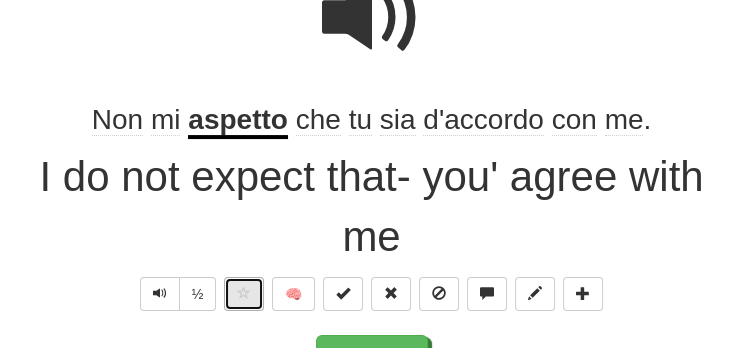 click at bounding box center (244, 293) 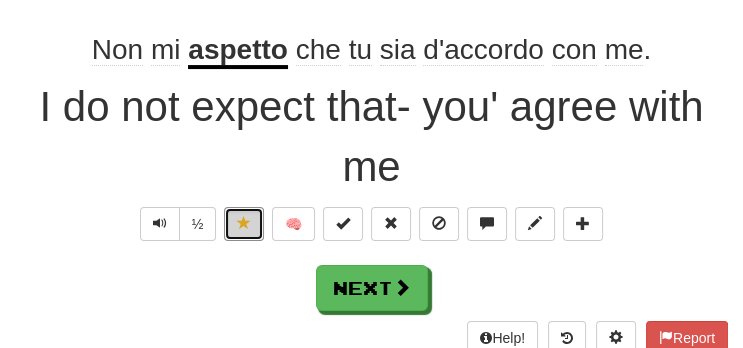 scroll, scrollTop: 300, scrollLeft: 0, axis: vertical 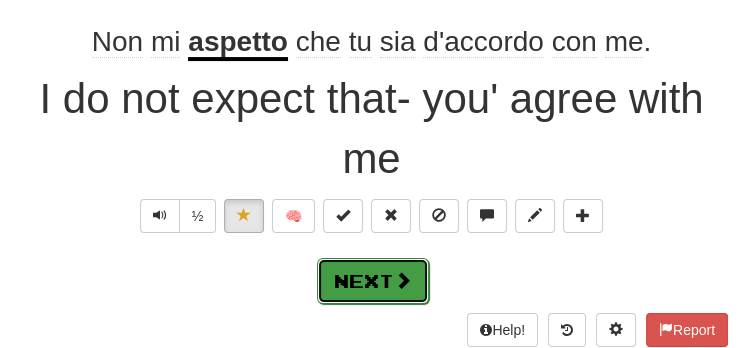click at bounding box center [403, 280] 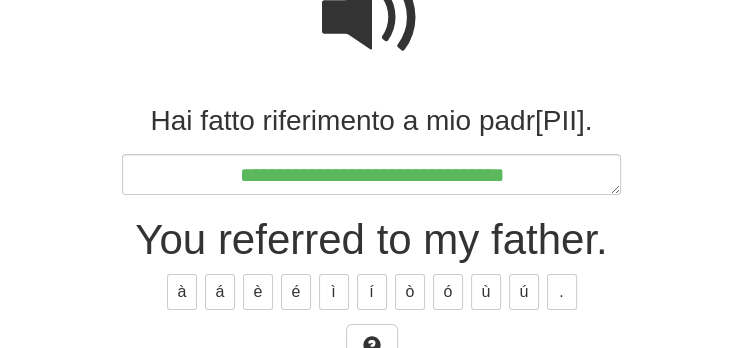scroll, scrollTop: 222, scrollLeft: 0, axis: vertical 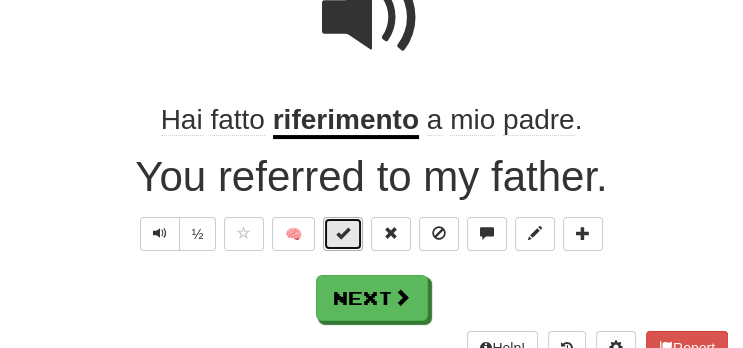 click at bounding box center (343, 234) 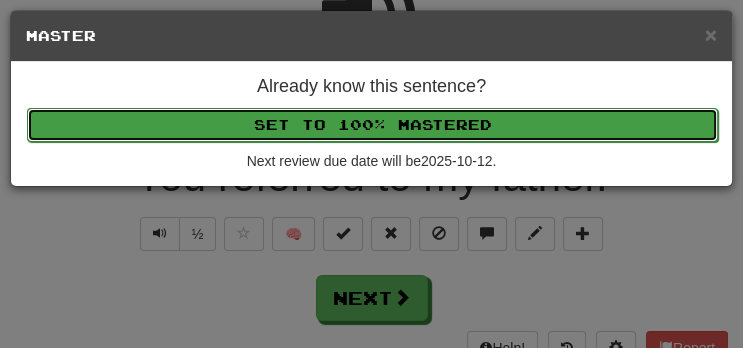 click on "Set to 100% Mastered" at bounding box center (372, 125) 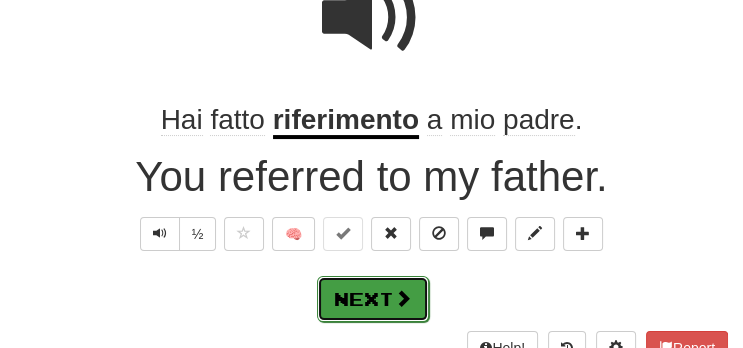 click on "Next" at bounding box center (373, 299) 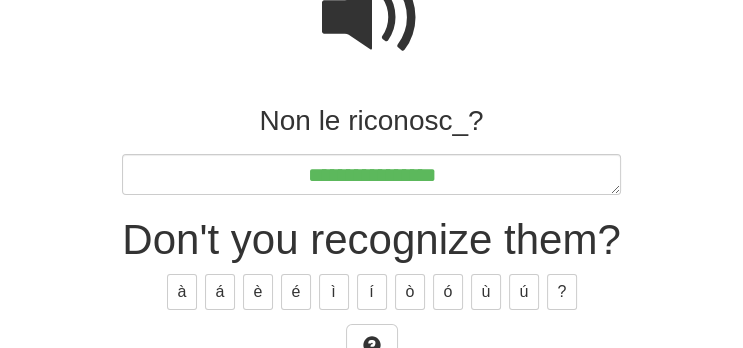 scroll, scrollTop: 222, scrollLeft: 0, axis: vertical 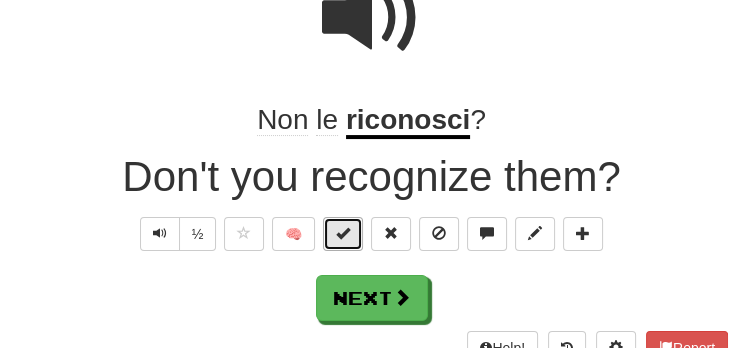 click at bounding box center (343, 234) 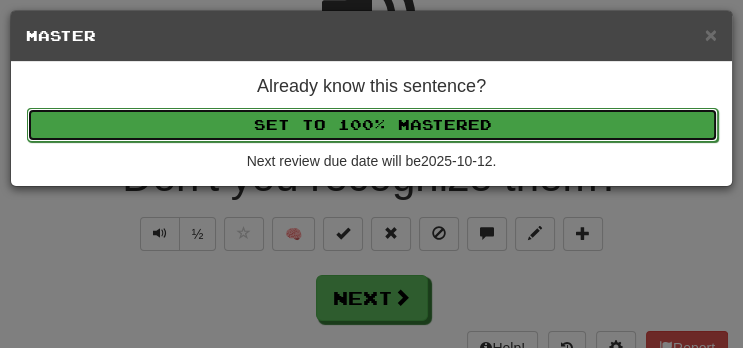 click on "Set to 100% Mastered" at bounding box center (372, 125) 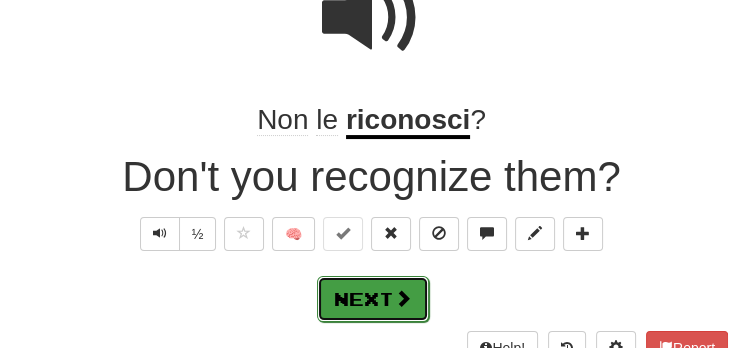 click on "Next" at bounding box center [373, 299] 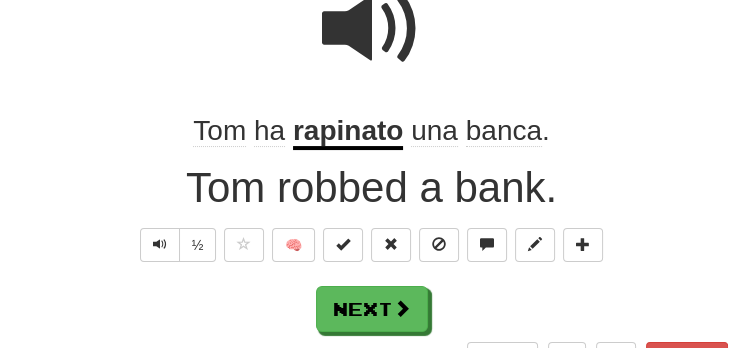 scroll, scrollTop: 222, scrollLeft: 0, axis: vertical 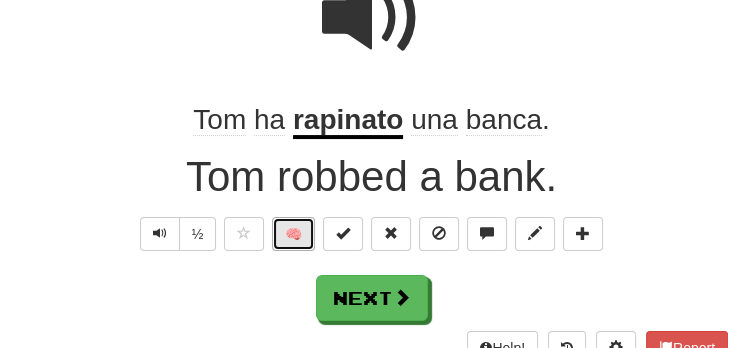 click on "🧠" at bounding box center (293, 234) 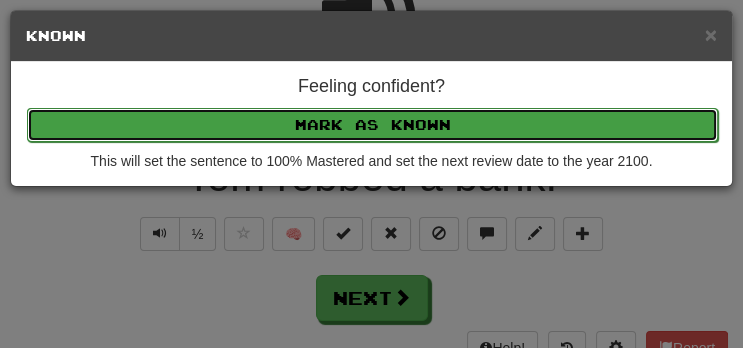 click on "Mark as Known" at bounding box center (372, 125) 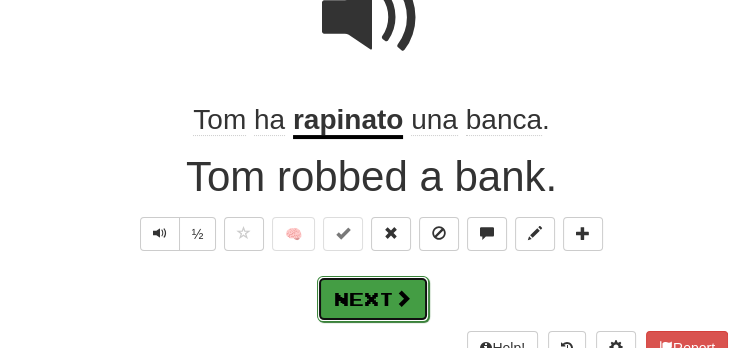 click on "Next" at bounding box center [373, 299] 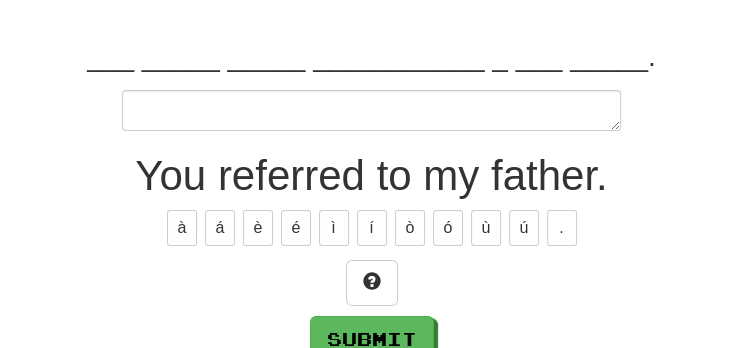 scroll, scrollTop: 276, scrollLeft: 0, axis: vertical 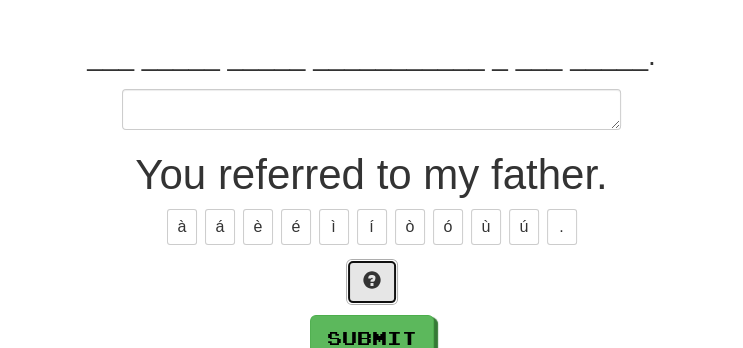 click at bounding box center (372, 282) 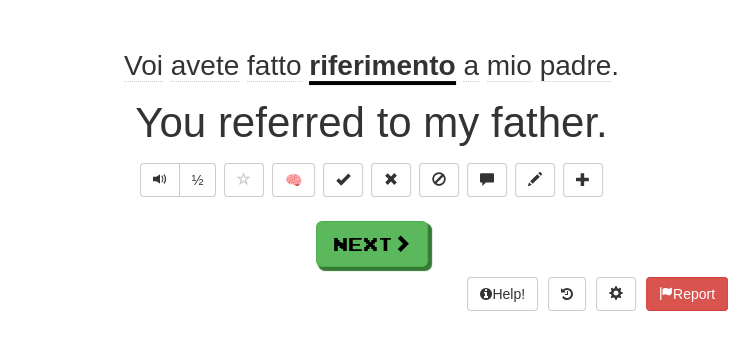 scroll, scrollTop: 288, scrollLeft: 0, axis: vertical 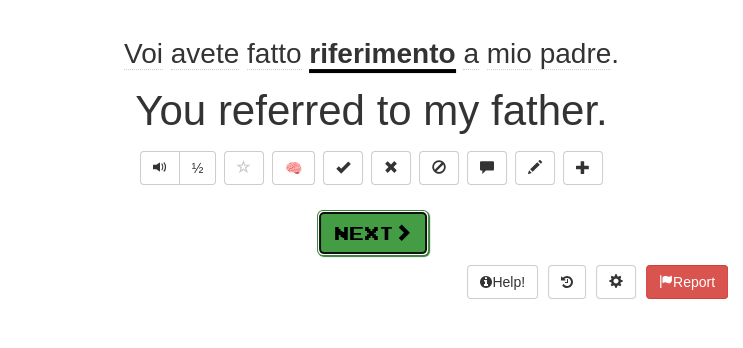 click on "Next" at bounding box center (373, 233) 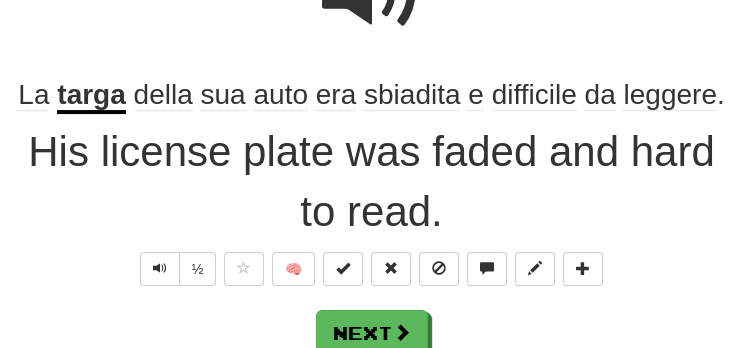 scroll, scrollTop: 258, scrollLeft: 0, axis: vertical 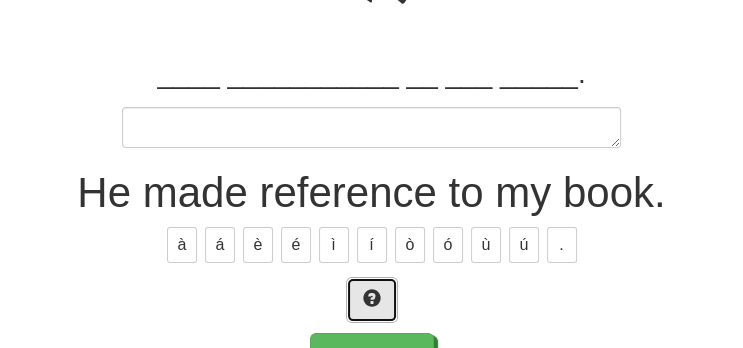 click at bounding box center [372, 300] 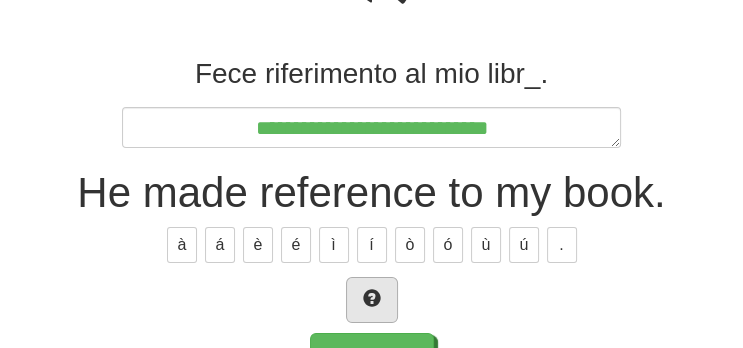 scroll, scrollTop: 270, scrollLeft: 0, axis: vertical 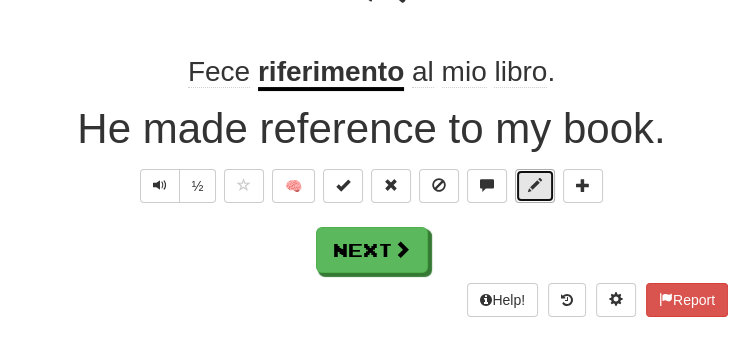 click at bounding box center [535, 185] 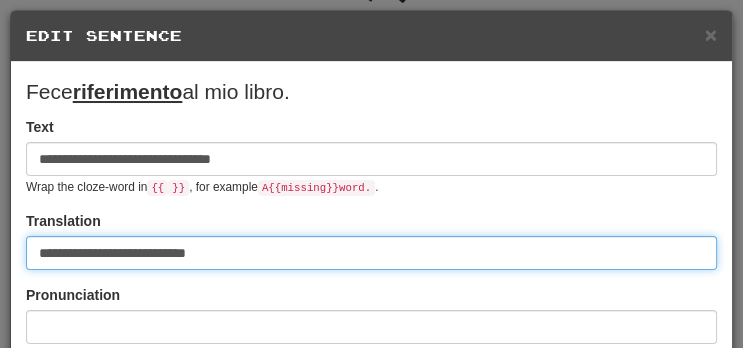 click on "**********" at bounding box center (371, 253) 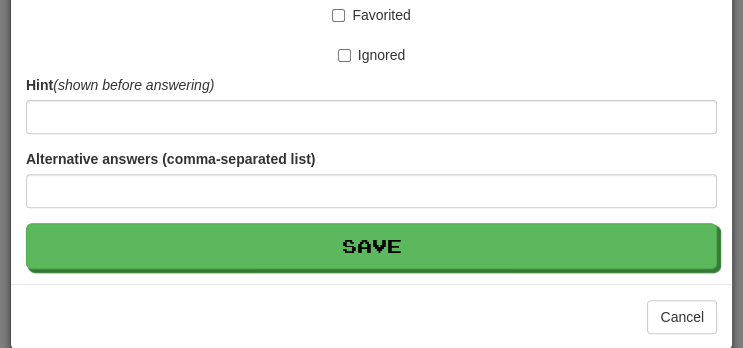 scroll, scrollTop: 542, scrollLeft: 0, axis: vertical 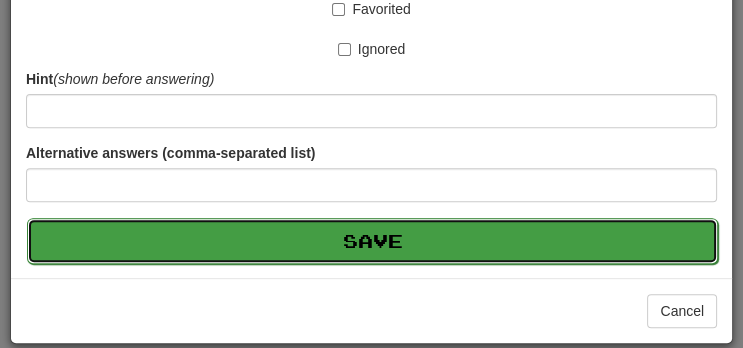 click on "Save" at bounding box center [372, 241] 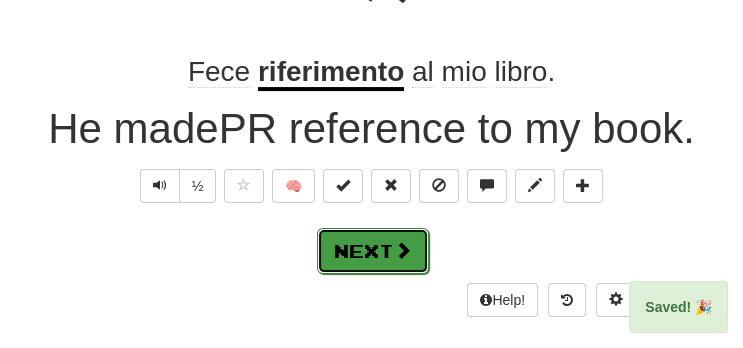 click on "Next" at bounding box center [373, 251] 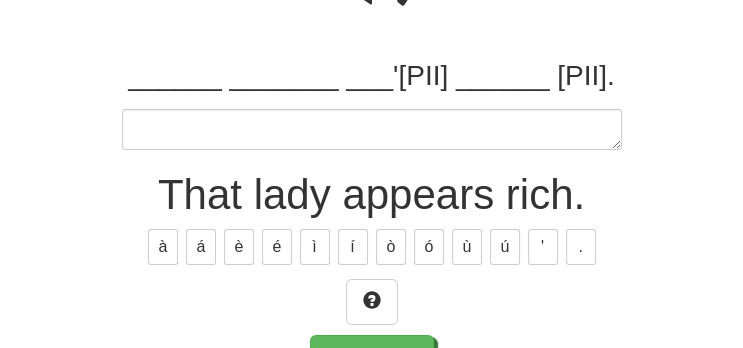 scroll, scrollTop: 251, scrollLeft: 0, axis: vertical 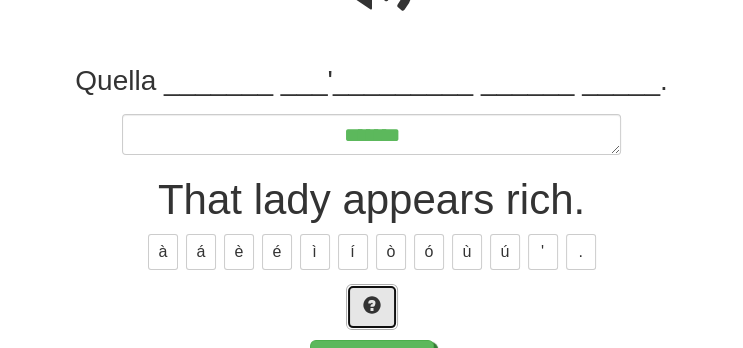 click at bounding box center (372, 305) 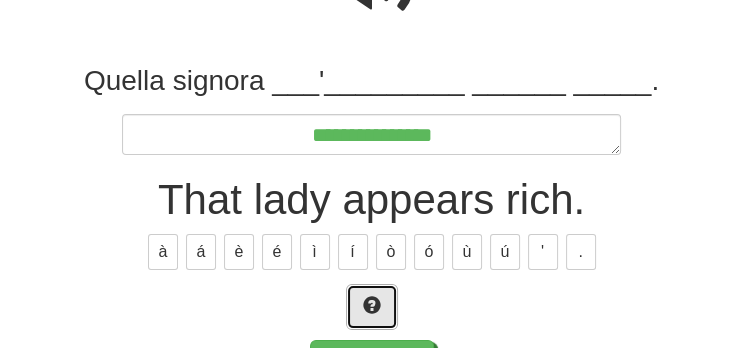 click at bounding box center [372, 307] 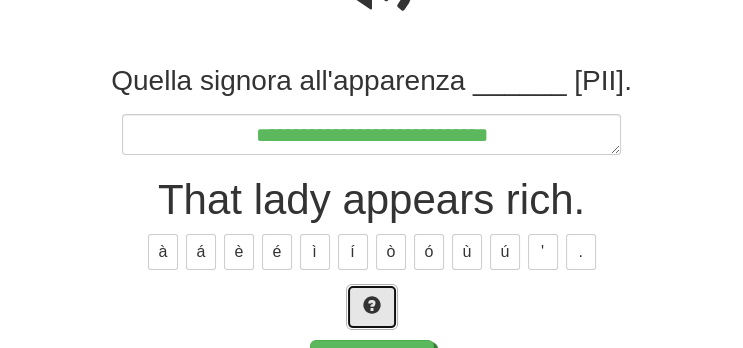 click at bounding box center (372, 305) 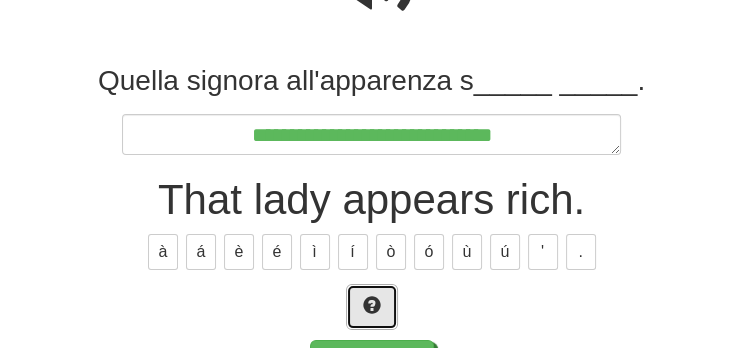 click at bounding box center (372, 307) 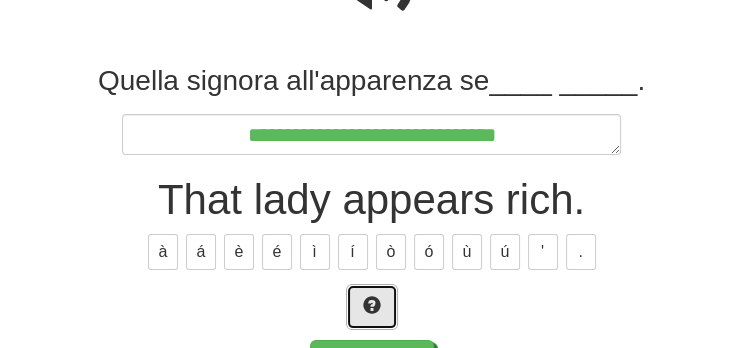 click at bounding box center (372, 307) 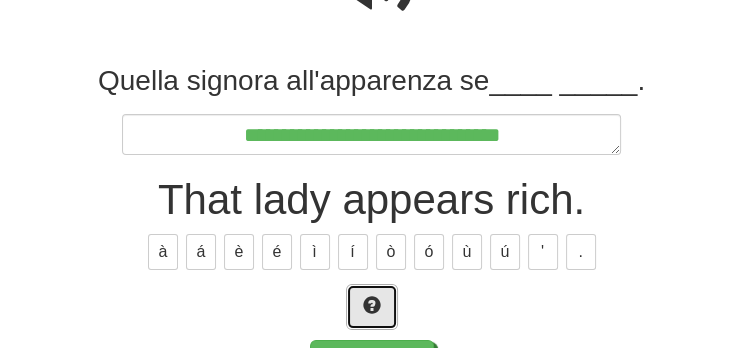 click at bounding box center (372, 307) 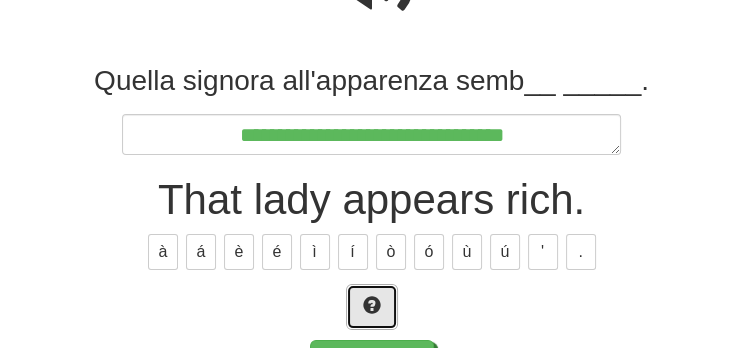 click at bounding box center [372, 307] 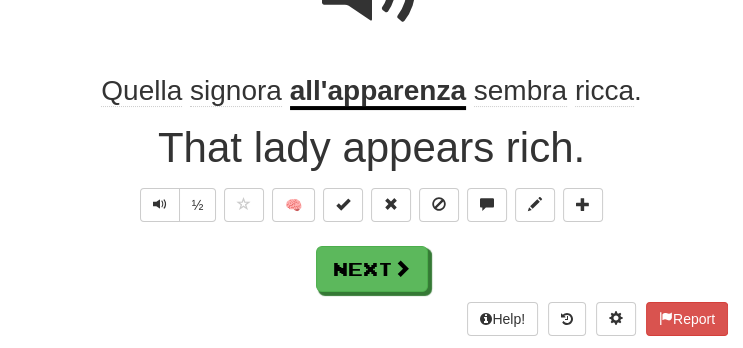 scroll, scrollTop: 262, scrollLeft: 0, axis: vertical 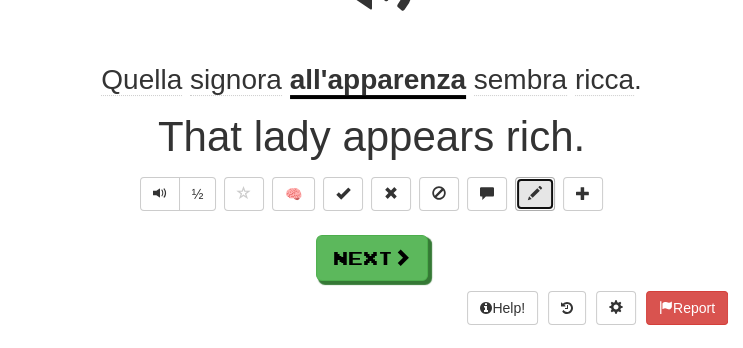 click at bounding box center (535, 193) 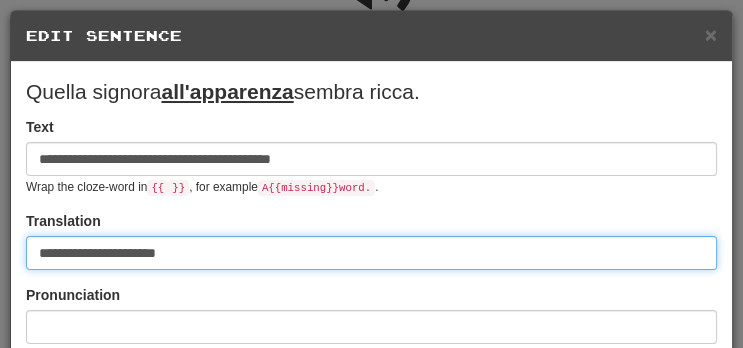 click on "**********" at bounding box center (371, 253) 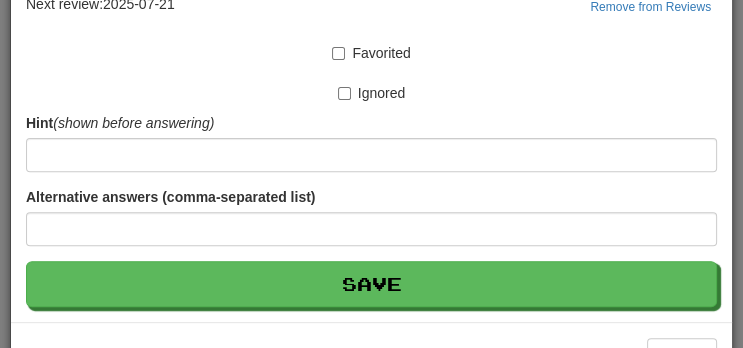 scroll, scrollTop: 542, scrollLeft: 0, axis: vertical 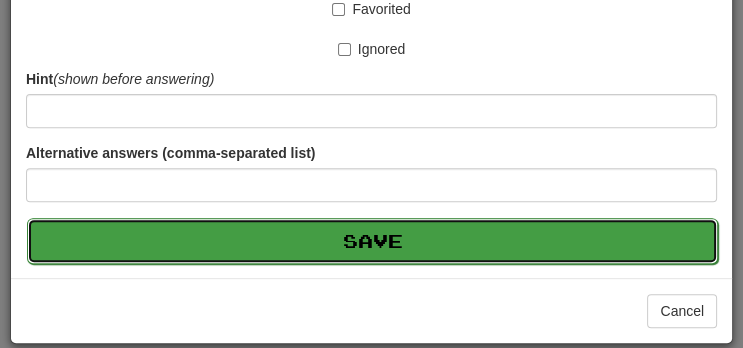click on "Save" at bounding box center (372, 241) 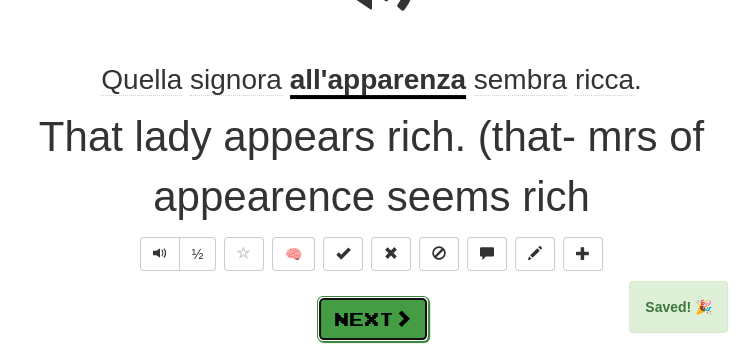 click on "Next" at bounding box center (373, 319) 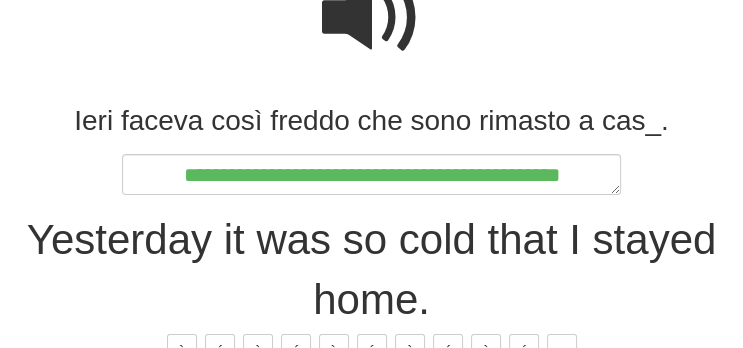 scroll, scrollTop: 222, scrollLeft: 0, axis: vertical 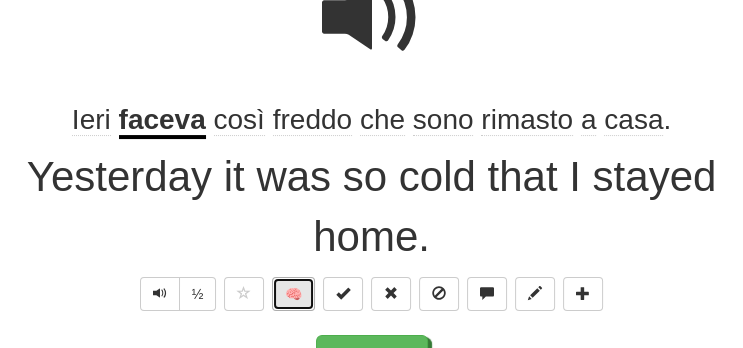 click on "🧠" at bounding box center (293, 294) 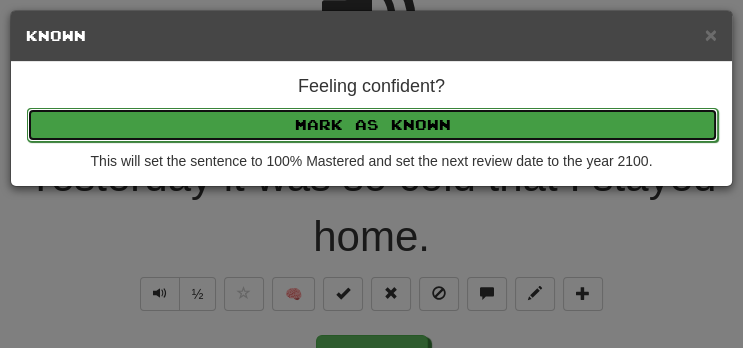 click on "Mark as Known" at bounding box center [372, 125] 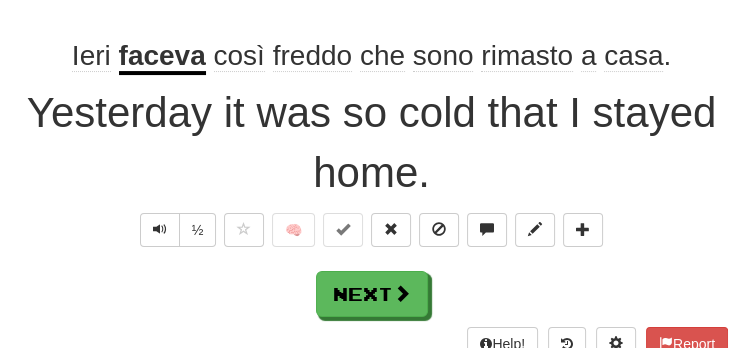 scroll, scrollTop: 324, scrollLeft: 0, axis: vertical 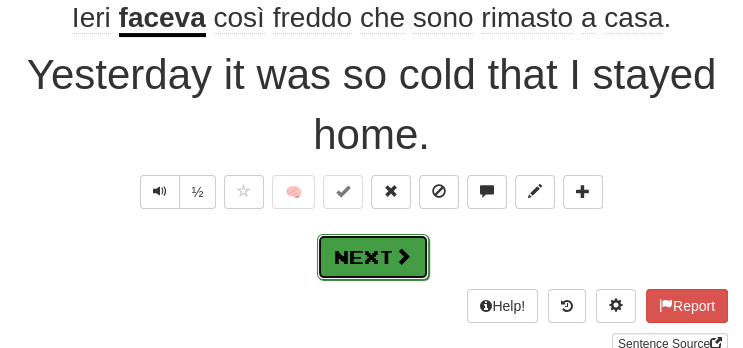 click on "Next" at bounding box center (373, 257) 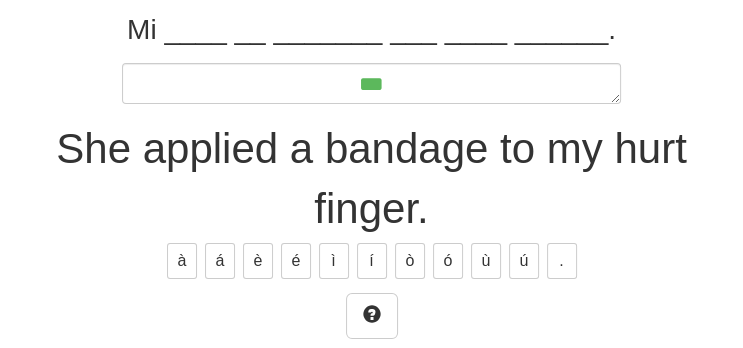 scroll, scrollTop: 303, scrollLeft: 0, axis: vertical 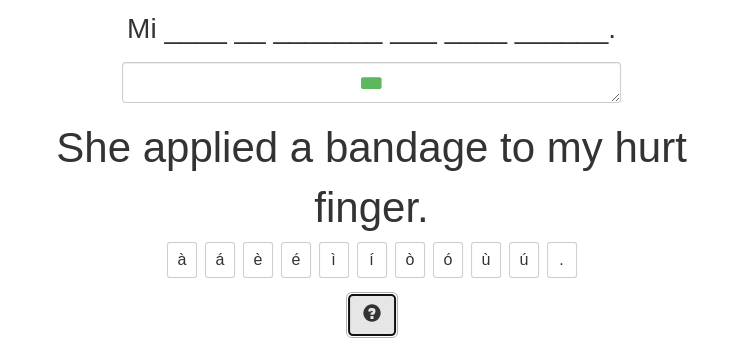 click at bounding box center [372, 315] 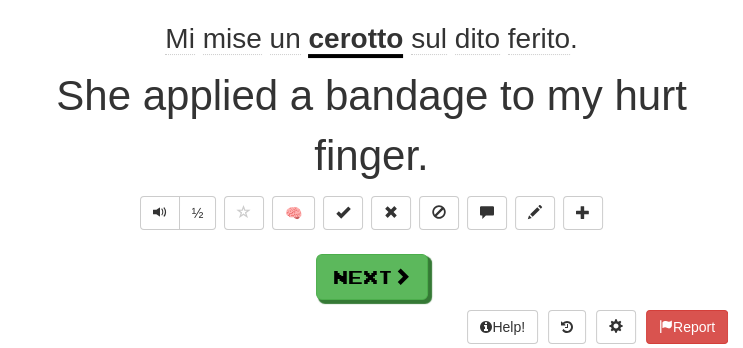 scroll, scrollTop: 314, scrollLeft: 0, axis: vertical 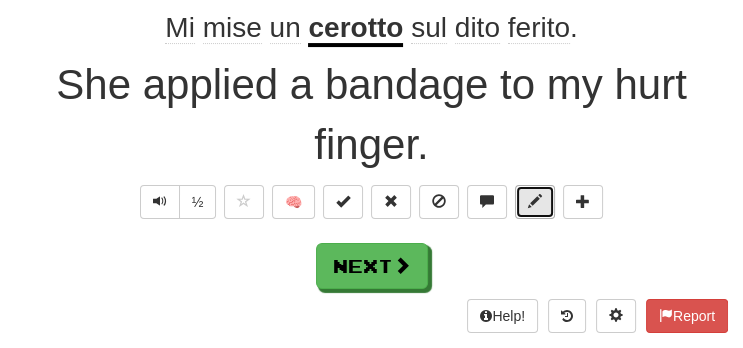 click at bounding box center (535, 202) 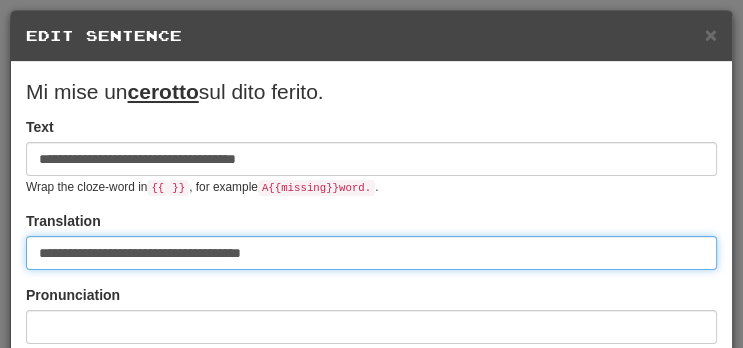 click on "**********" at bounding box center [371, 253] 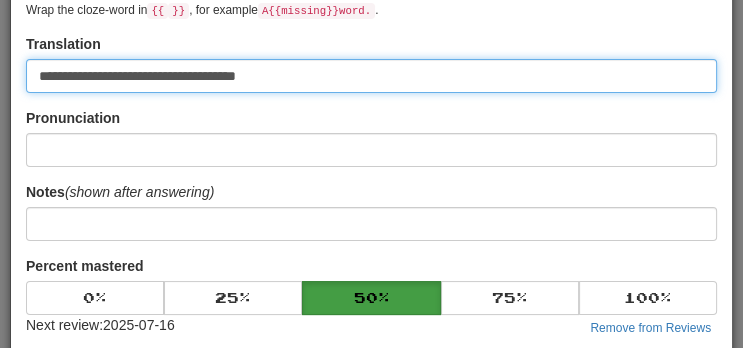 scroll, scrollTop: 176, scrollLeft: 0, axis: vertical 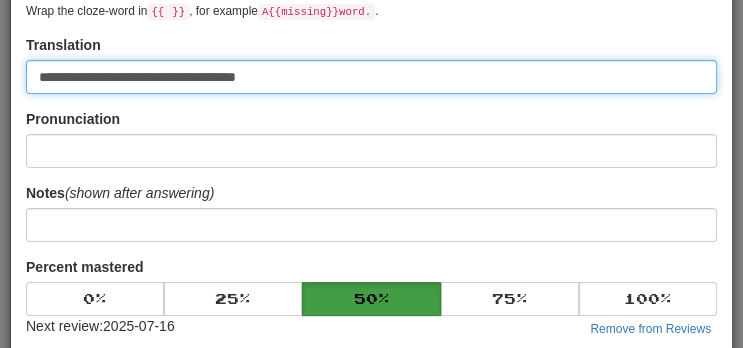 click on "**********" at bounding box center (371, 77) 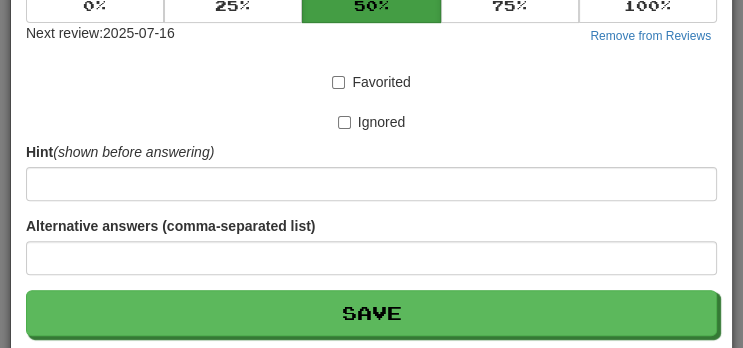 scroll, scrollTop: 542, scrollLeft: 0, axis: vertical 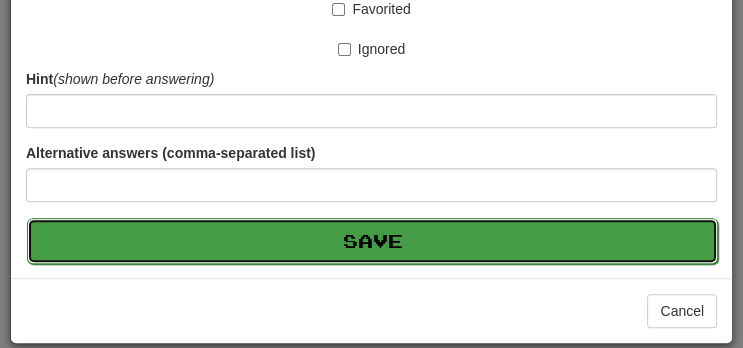 click on "Save" at bounding box center [372, 241] 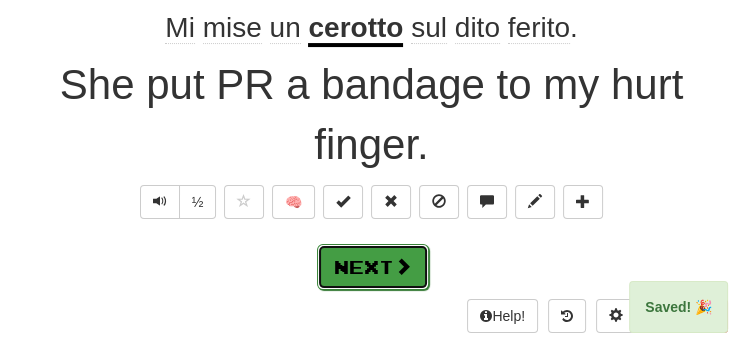 click on "Next" at bounding box center [373, 267] 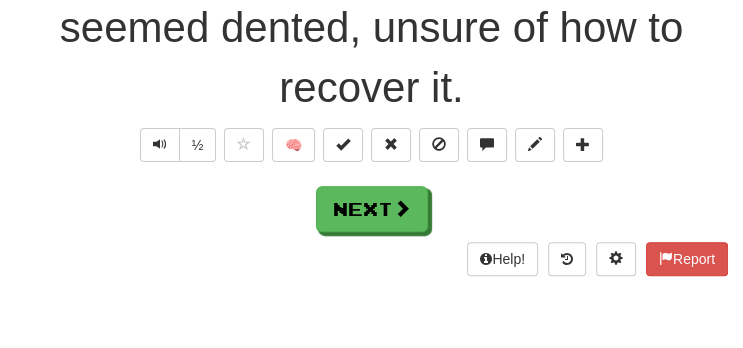 scroll, scrollTop: 472, scrollLeft: 0, axis: vertical 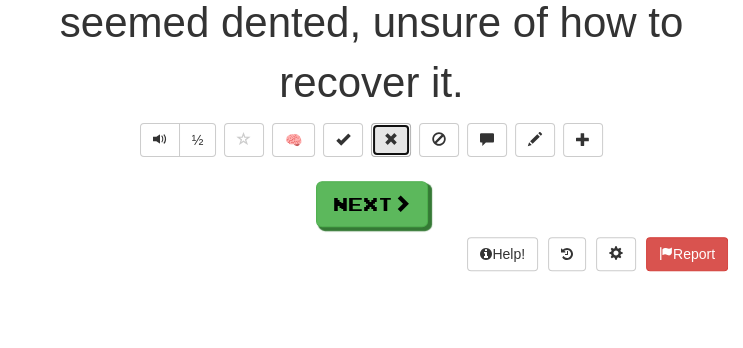 click at bounding box center (391, 139) 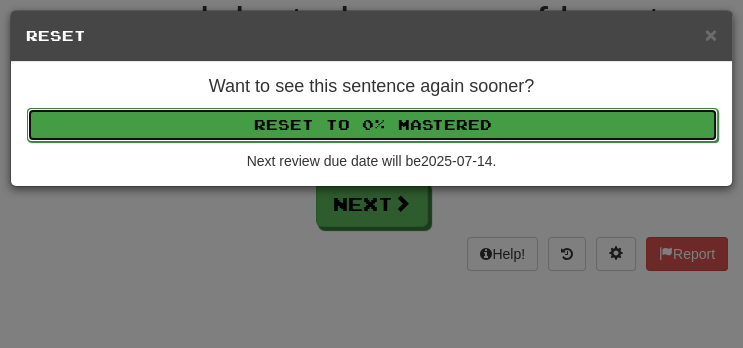 click on "Reset to 0% Mastered" at bounding box center (372, 125) 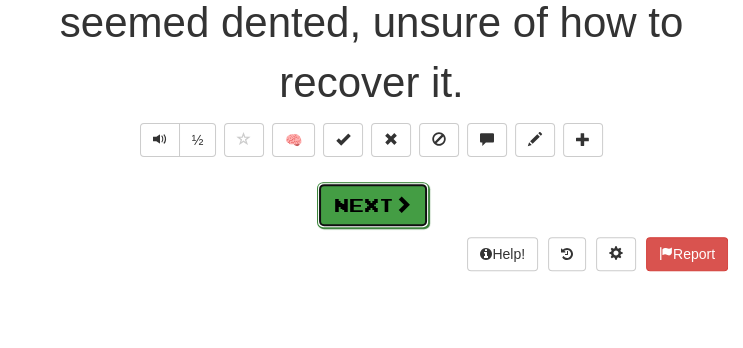 click on "Next" at bounding box center [373, 205] 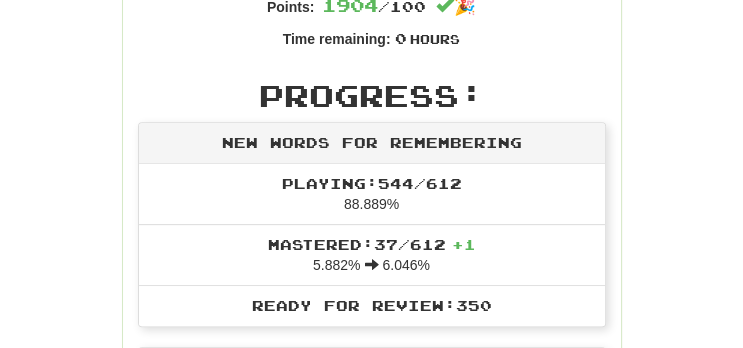 scroll, scrollTop: 559, scrollLeft: 0, axis: vertical 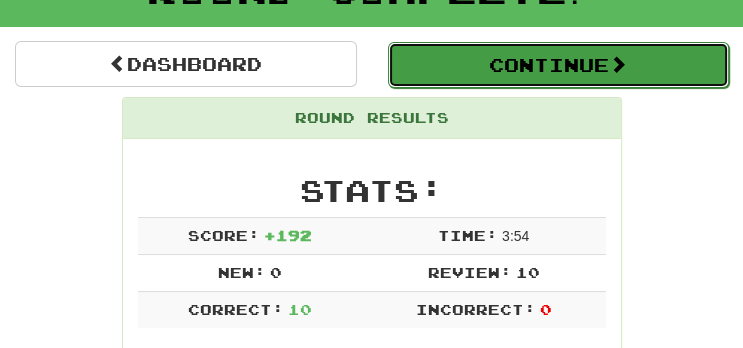 click on "Continue" at bounding box center (559, 65) 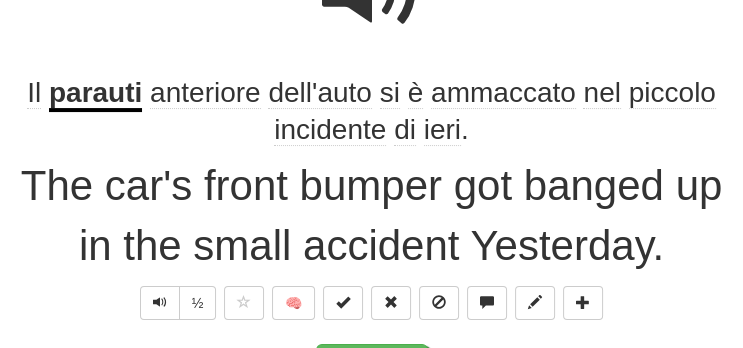 scroll, scrollTop: 260, scrollLeft: 0, axis: vertical 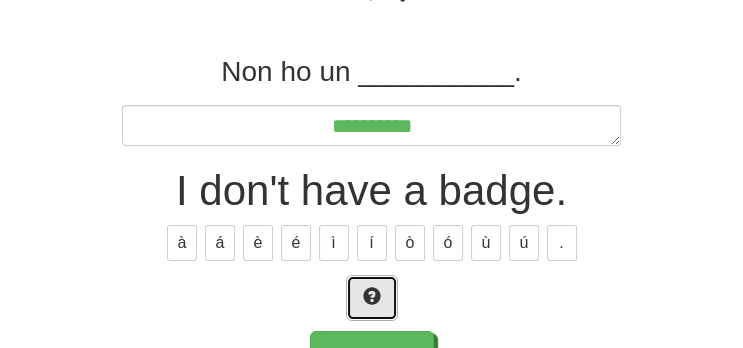 click at bounding box center (372, 298) 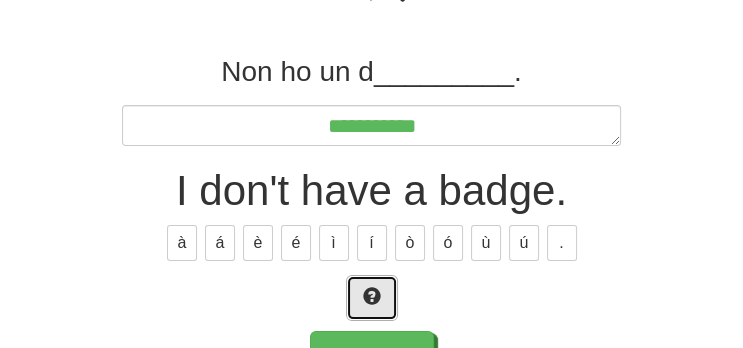 click at bounding box center [372, 298] 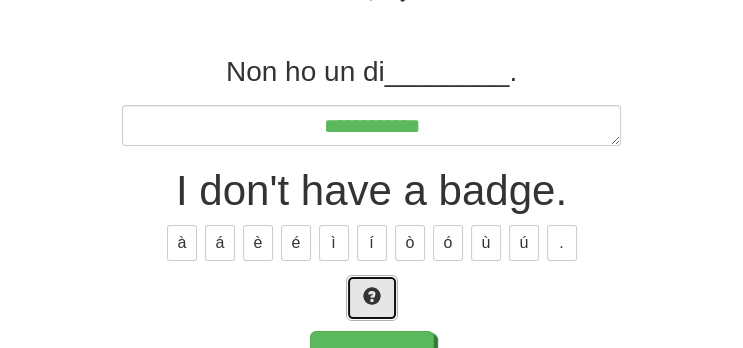 click at bounding box center [372, 298] 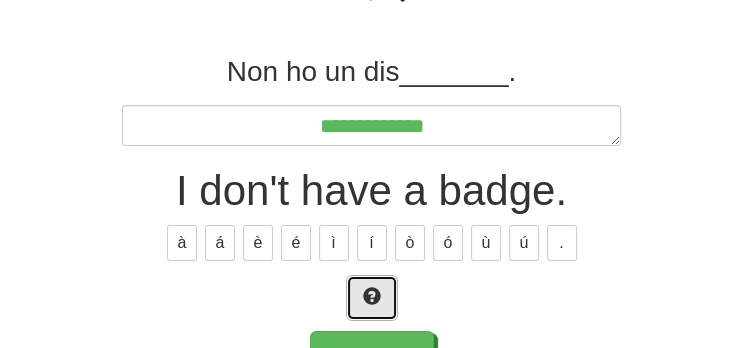 click at bounding box center (372, 298) 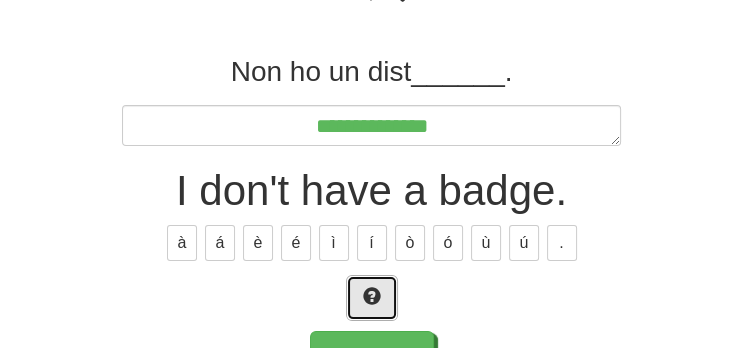 click at bounding box center [372, 296] 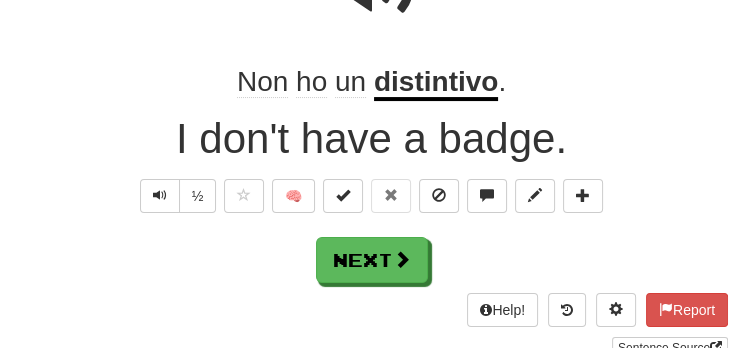 scroll, scrollTop: 271, scrollLeft: 0, axis: vertical 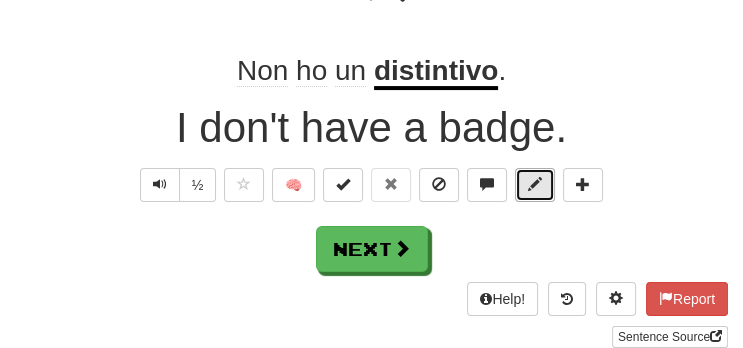 click at bounding box center (535, 185) 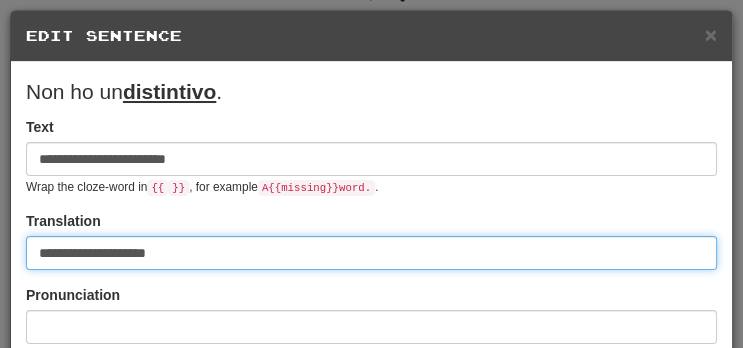 click on "**********" at bounding box center (371, 253) 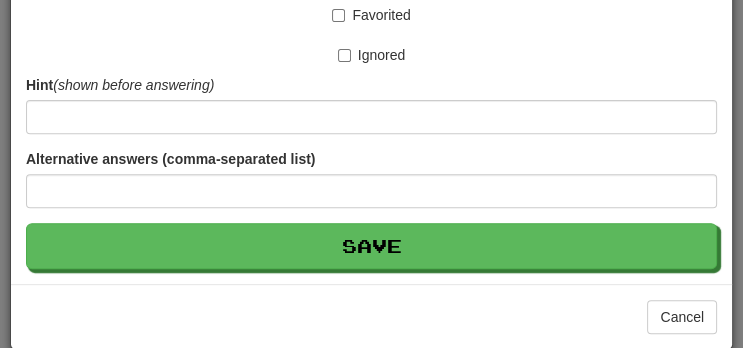 scroll, scrollTop: 542, scrollLeft: 0, axis: vertical 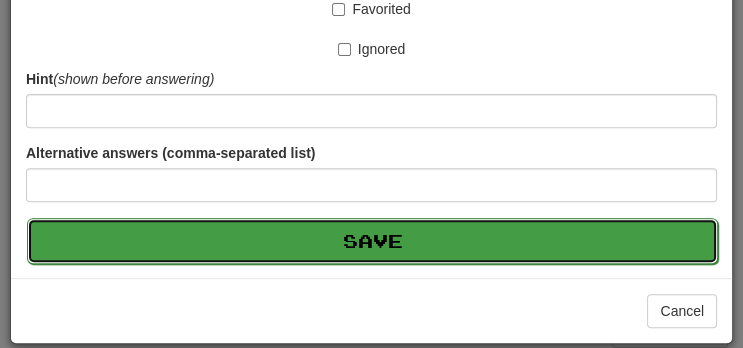 click on "Save" at bounding box center [372, 241] 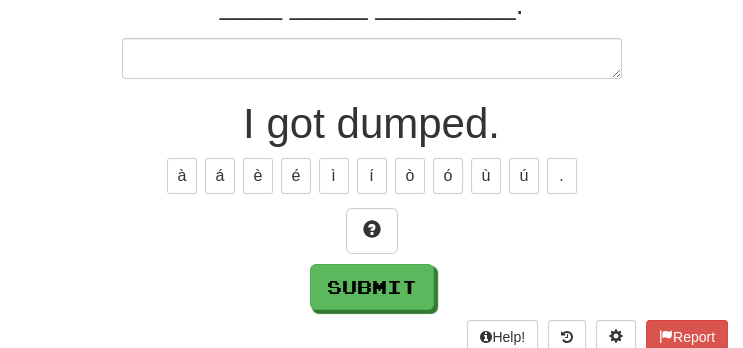 scroll, scrollTop: 256, scrollLeft: 0, axis: vertical 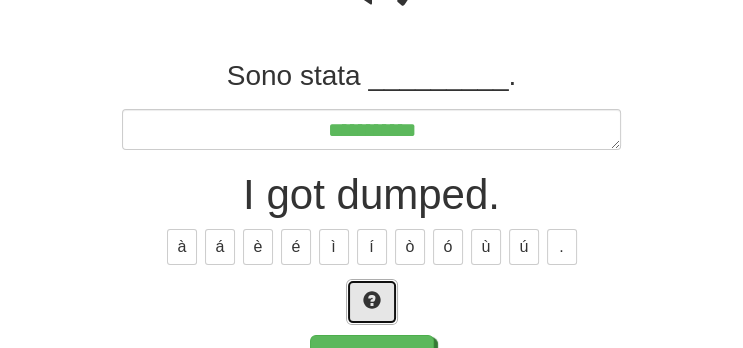 click at bounding box center [372, 300] 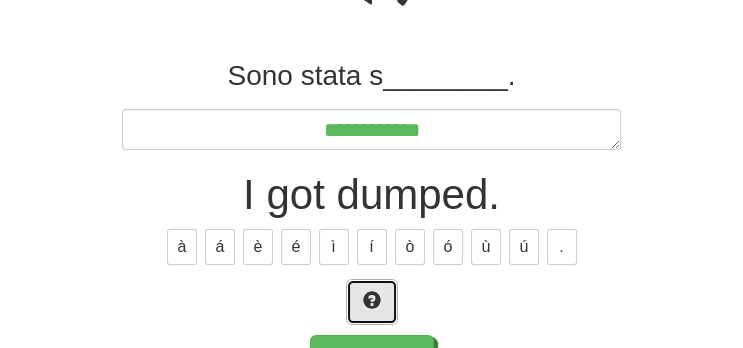 click at bounding box center (372, 300) 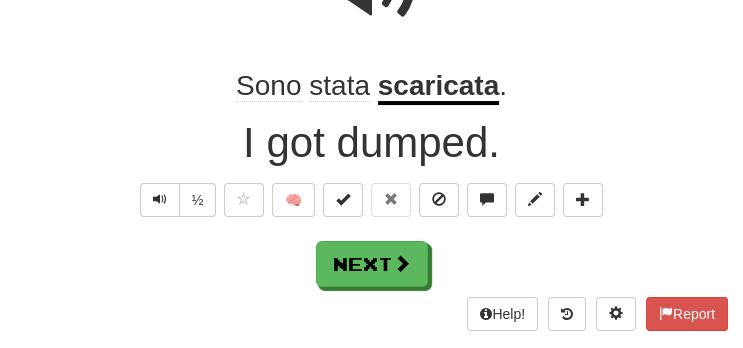 scroll, scrollTop: 267, scrollLeft: 0, axis: vertical 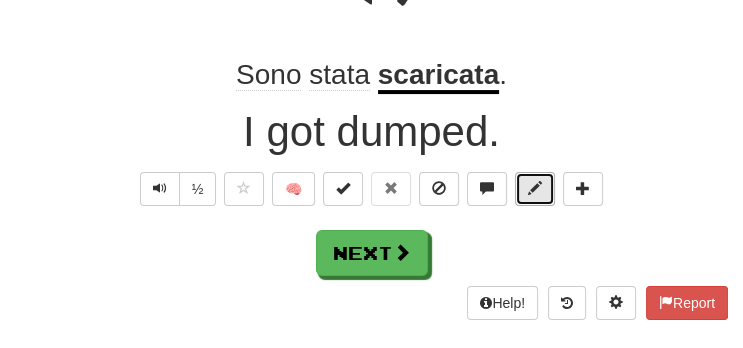 click at bounding box center (535, 189) 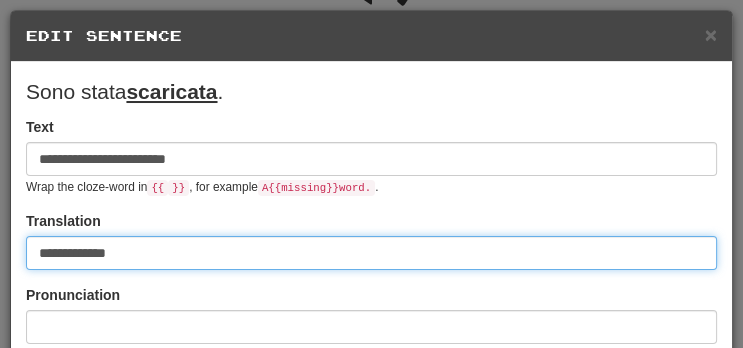 click on "**********" at bounding box center [371, 253] 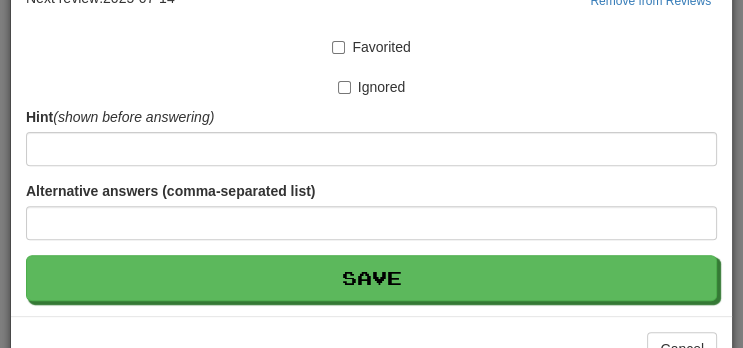 scroll, scrollTop: 542, scrollLeft: 0, axis: vertical 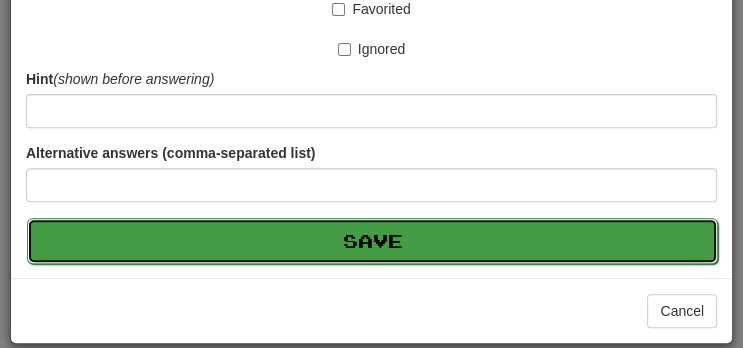click on "Save" at bounding box center (372, 241) 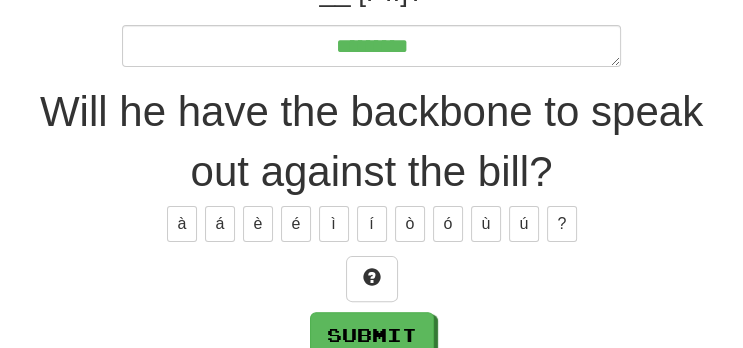 scroll, scrollTop: 380, scrollLeft: 0, axis: vertical 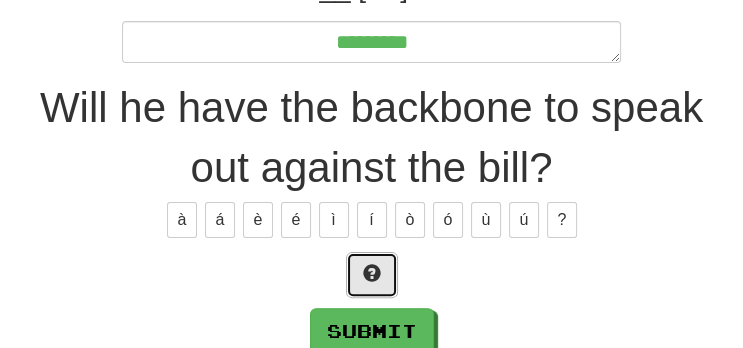 click at bounding box center [372, 273] 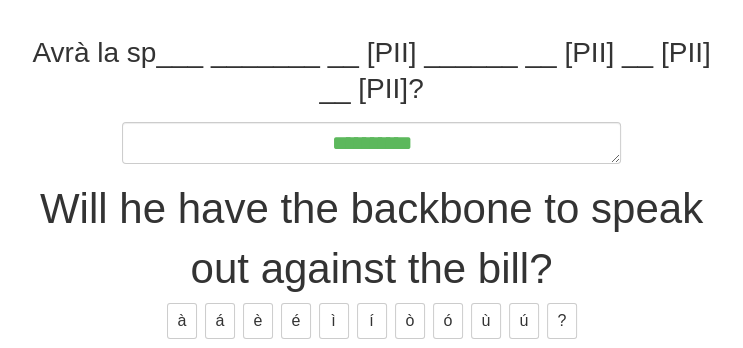 scroll, scrollTop: 290, scrollLeft: 0, axis: vertical 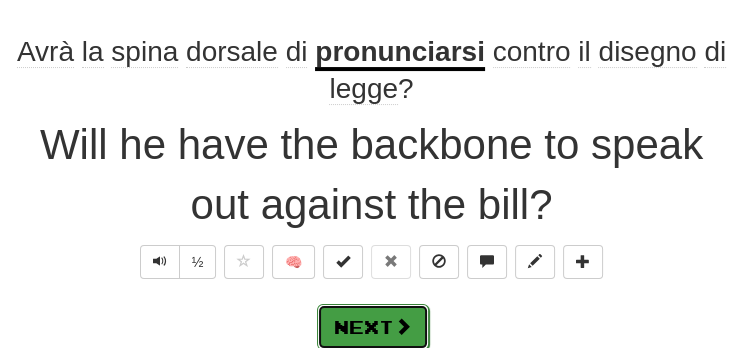 click on "Next" at bounding box center (373, 327) 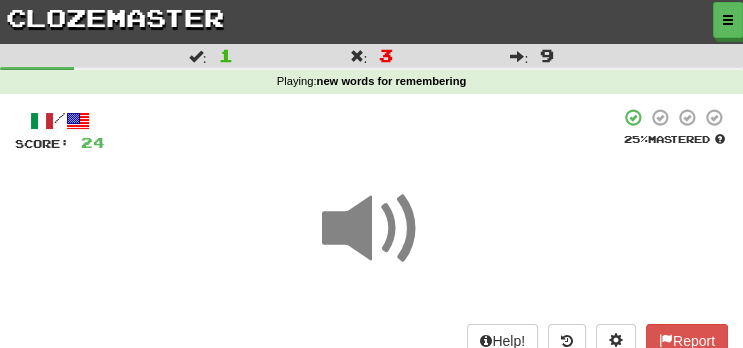 scroll, scrollTop: 211, scrollLeft: 0, axis: vertical 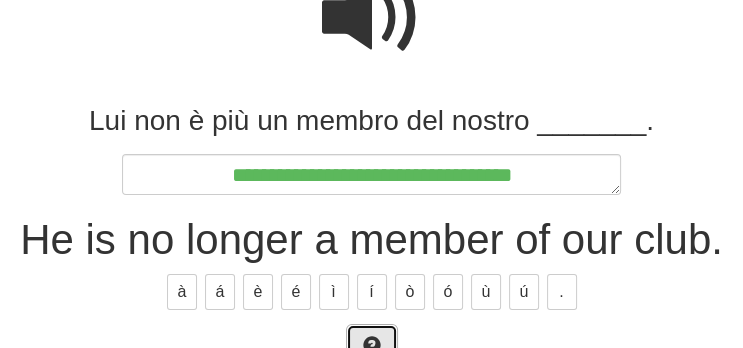click at bounding box center (372, 347) 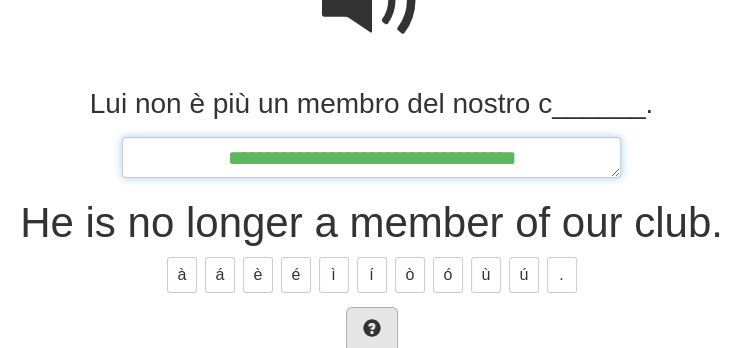 scroll, scrollTop: 245, scrollLeft: 0, axis: vertical 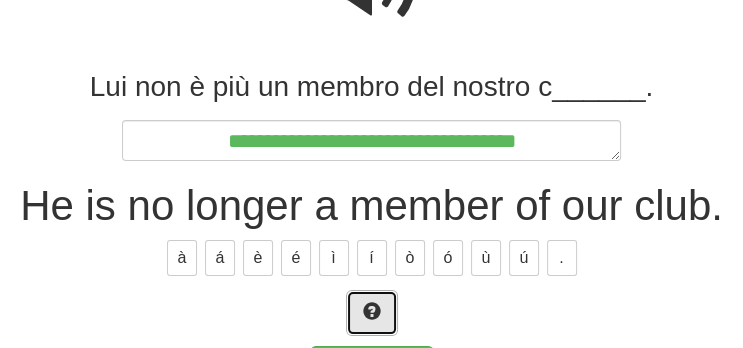 click at bounding box center [372, 313] 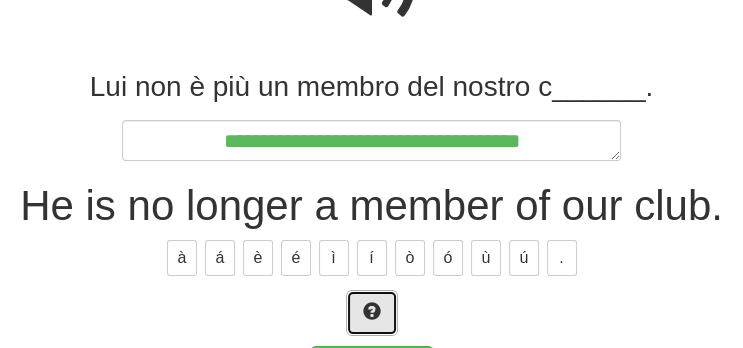 click at bounding box center [372, 313] 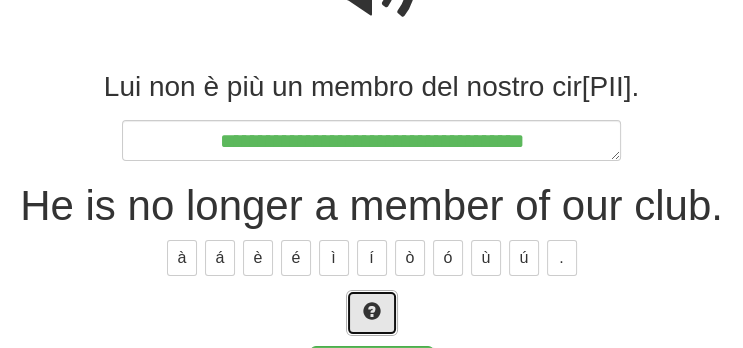 click at bounding box center [372, 313] 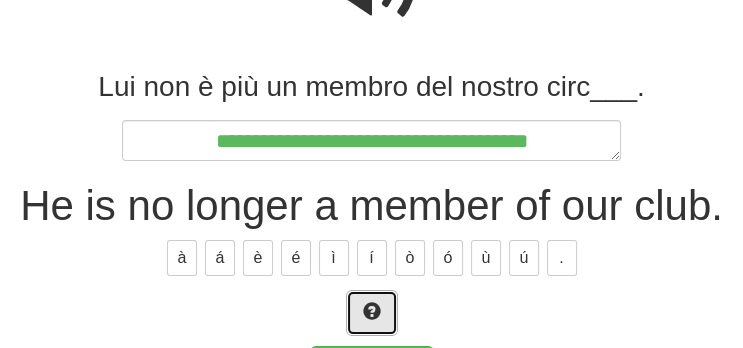 click at bounding box center [372, 311] 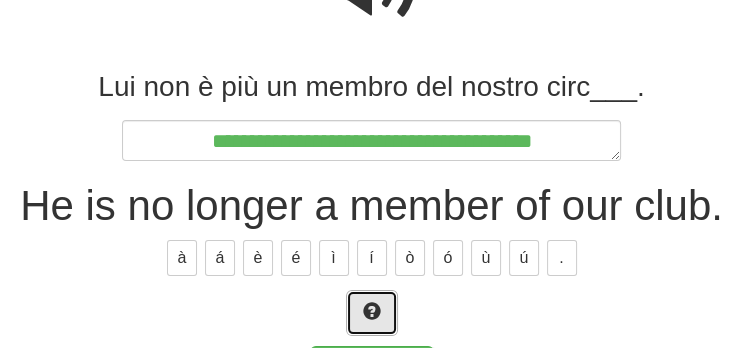 click at bounding box center [372, 313] 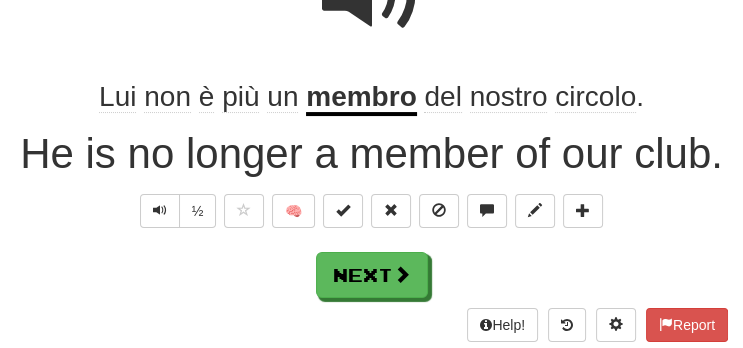 scroll, scrollTop: 256, scrollLeft: 0, axis: vertical 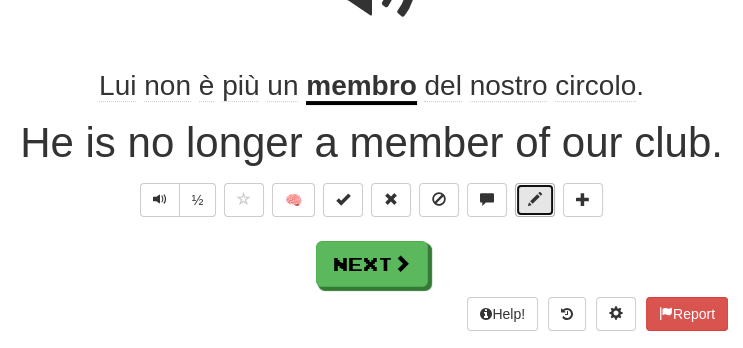 click at bounding box center [535, 199] 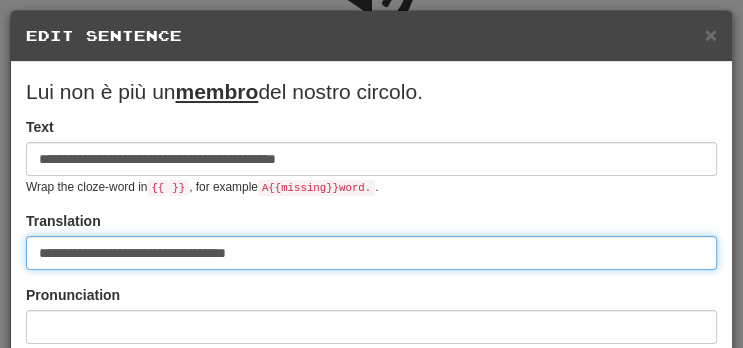 click on "**********" at bounding box center [371, 253] 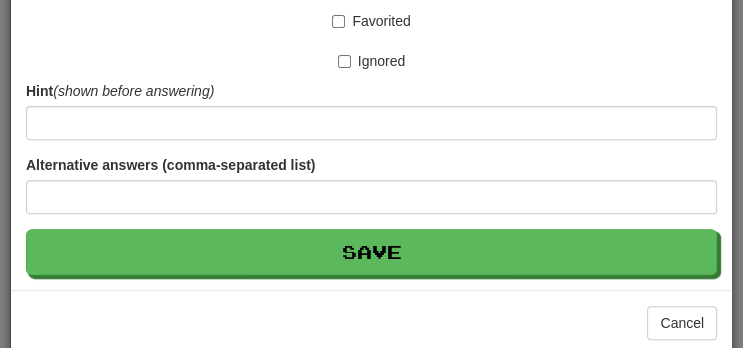 scroll, scrollTop: 542, scrollLeft: 0, axis: vertical 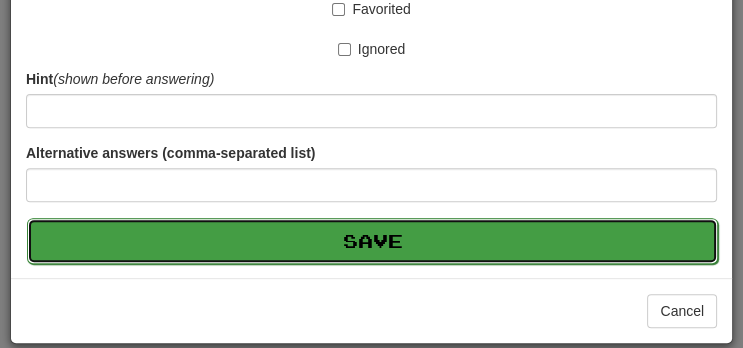 click on "Save" at bounding box center (372, 241) 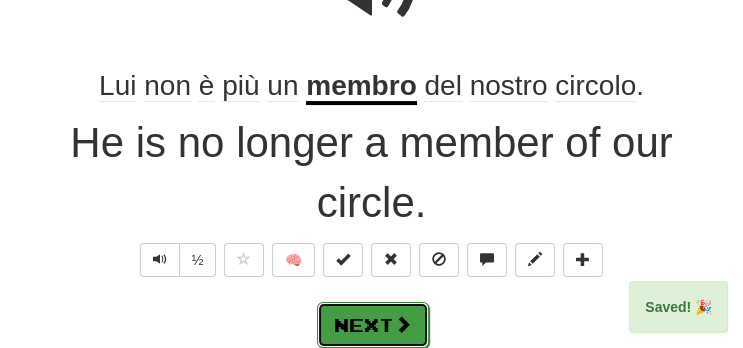 click on "Next" at bounding box center (373, 325) 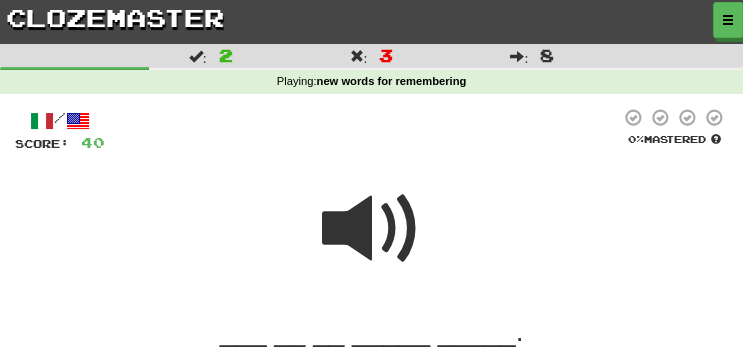 scroll, scrollTop: 211, scrollLeft: 0, axis: vertical 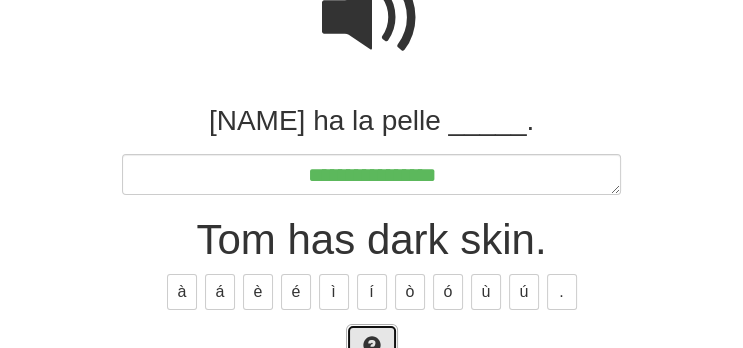 click at bounding box center [372, 347] 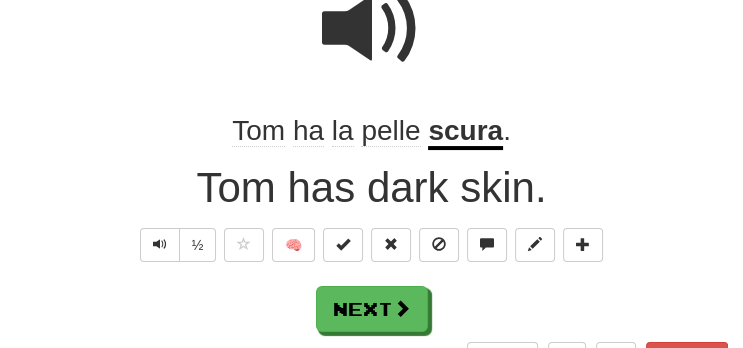 scroll, scrollTop: 222, scrollLeft: 0, axis: vertical 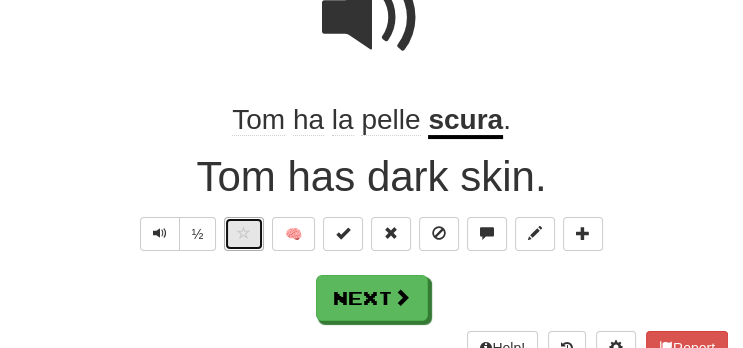 click at bounding box center (244, 234) 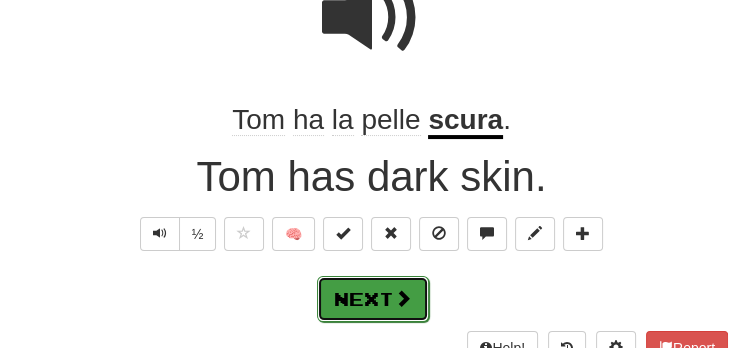 click on "Next" at bounding box center (373, 299) 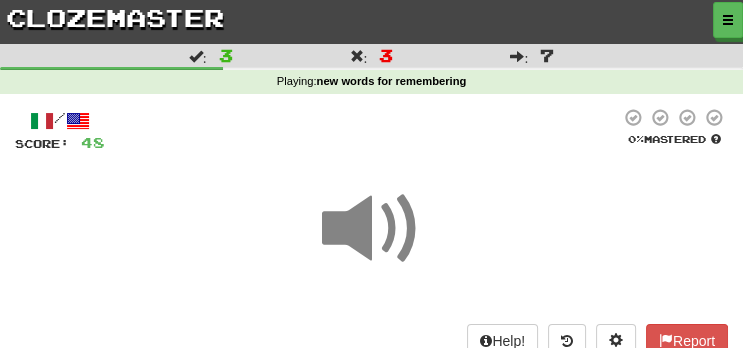 scroll, scrollTop: 211, scrollLeft: 0, axis: vertical 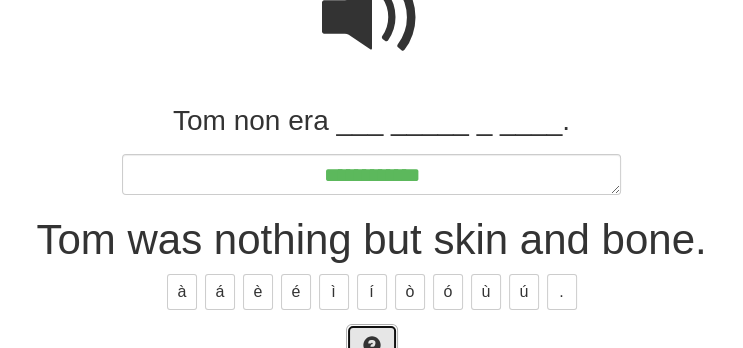 click at bounding box center (372, 347) 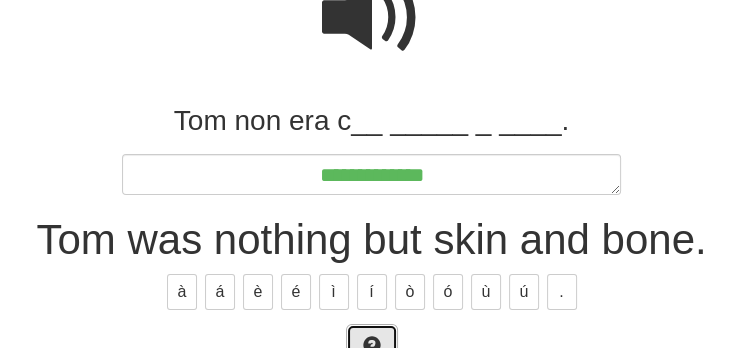 click at bounding box center (372, 347) 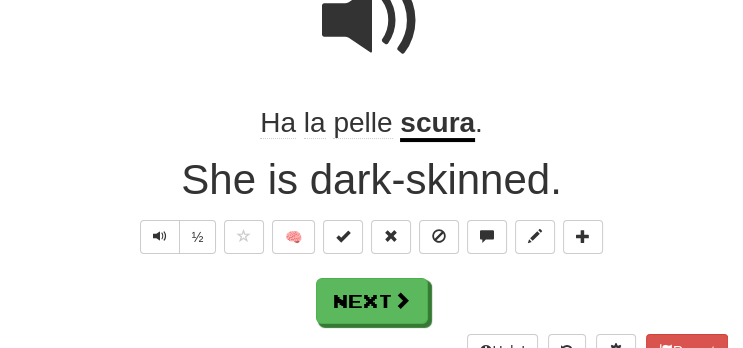 scroll, scrollTop: 230, scrollLeft: 0, axis: vertical 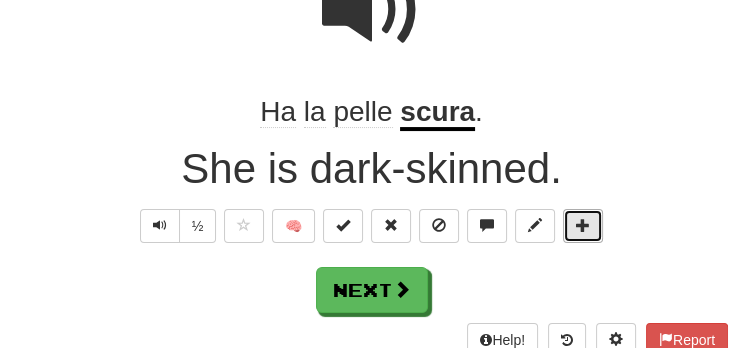 click at bounding box center (583, 226) 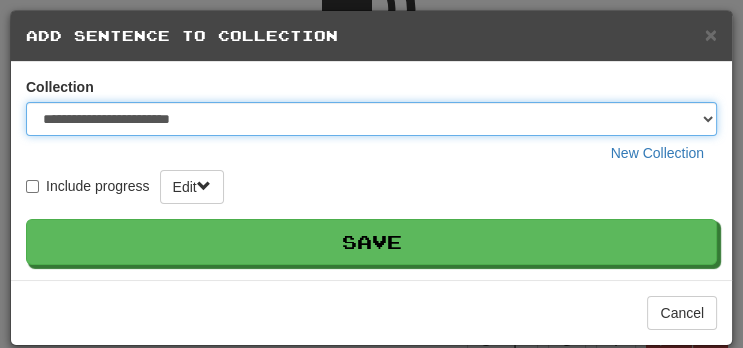click on "**********" at bounding box center [371, 119] 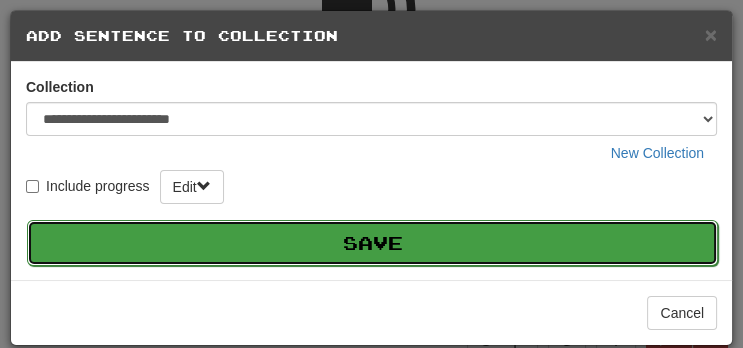 click on "Save" at bounding box center (372, 243) 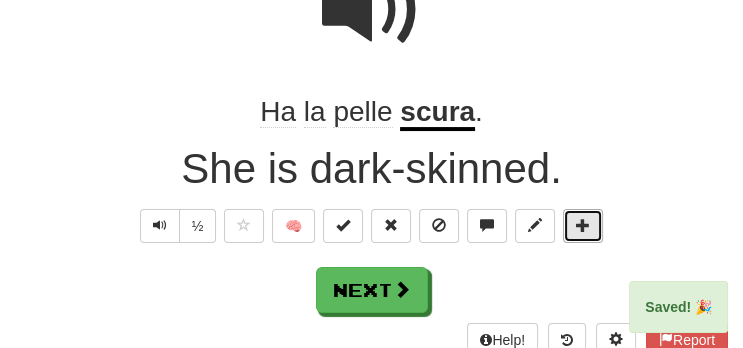click at bounding box center [583, 225] 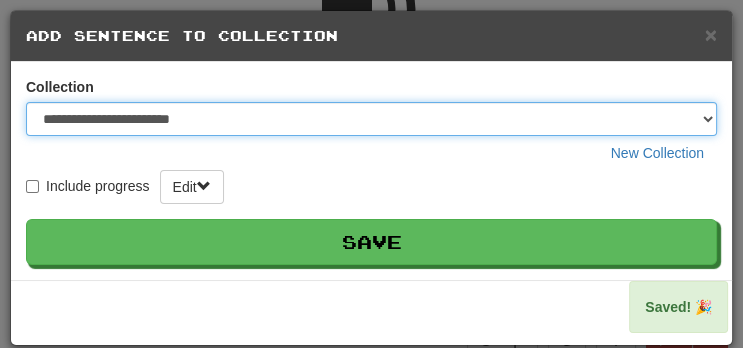 click on "**********" at bounding box center (371, 119) 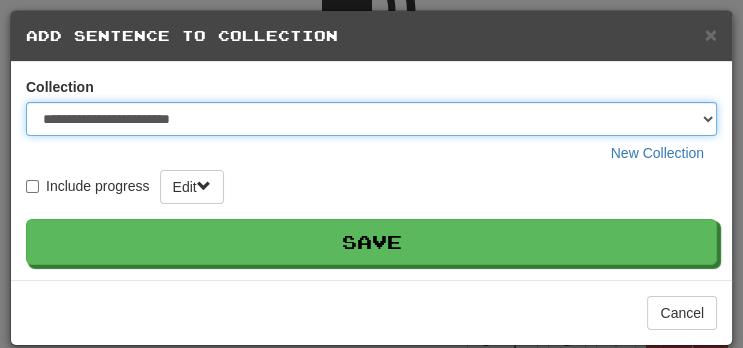 click on "**********" at bounding box center [371, 119] 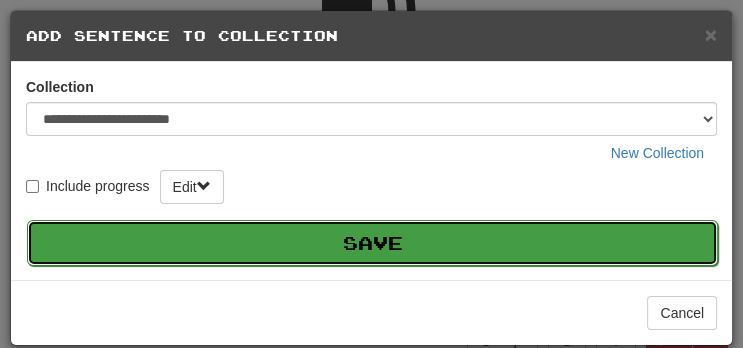 click on "Save" at bounding box center [372, 243] 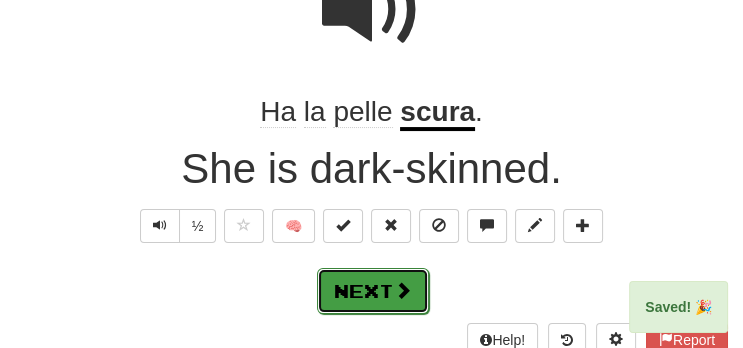 click at bounding box center [403, 290] 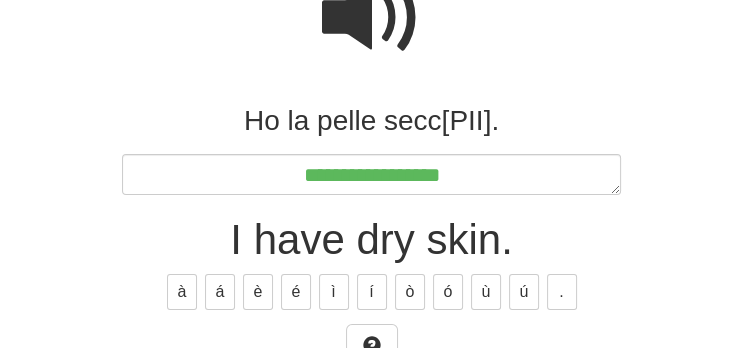 scroll, scrollTop: 222, scrollLeft: 0, axis: vertical 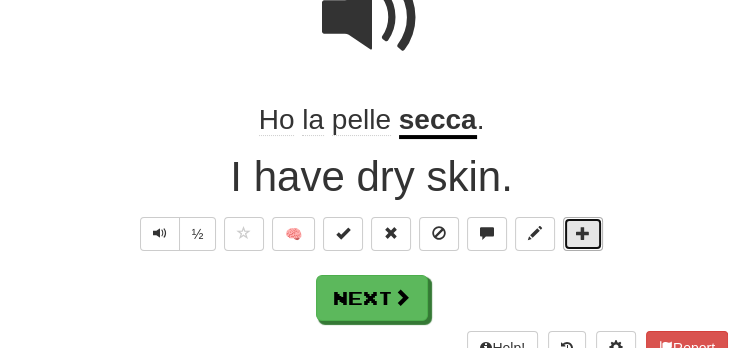 click at bounding box center [583, 233] 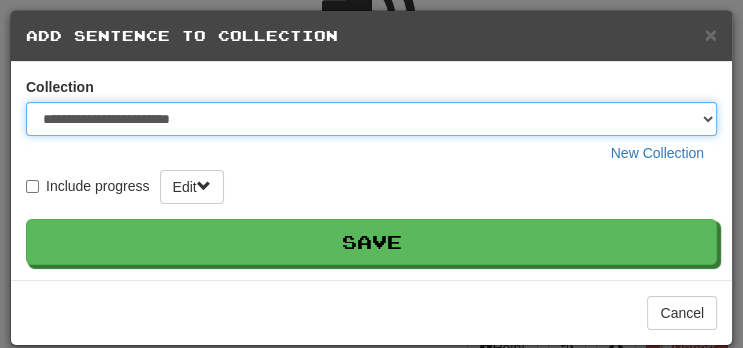 click on "**********" at bounding box center (371, 119) 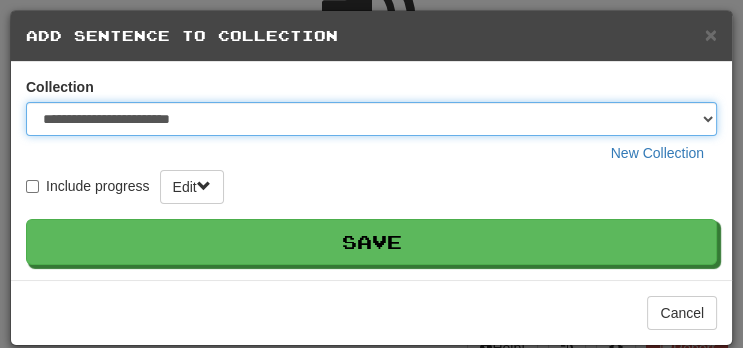 click on "**********" at bounding box center [371, 119] 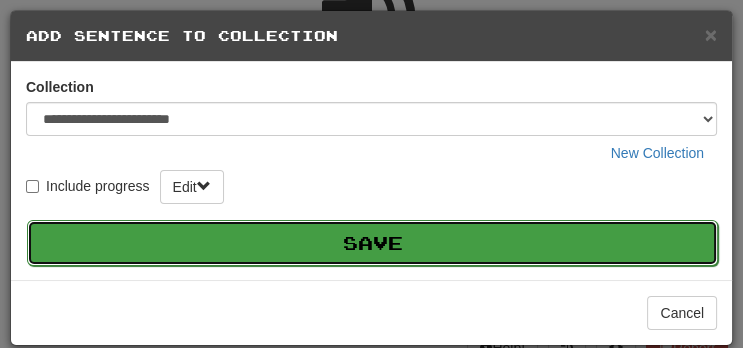 click on "Save" at bounding box center (372, 243) 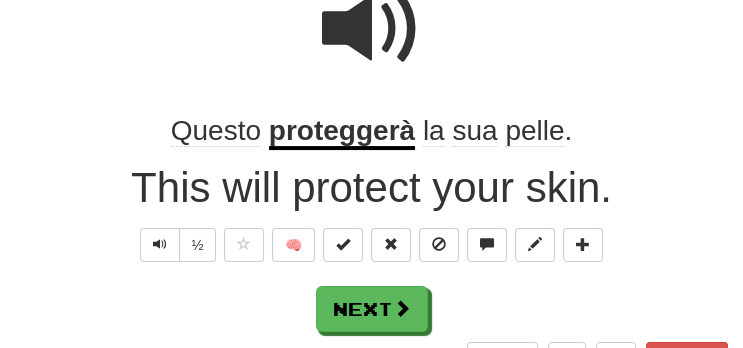 scroll, scrollTop: 222, scrollLeft: 0, axis: vertical 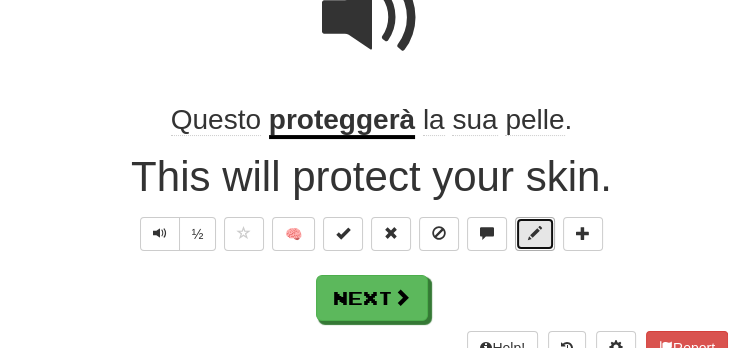 click at bounding box center [535, 234] 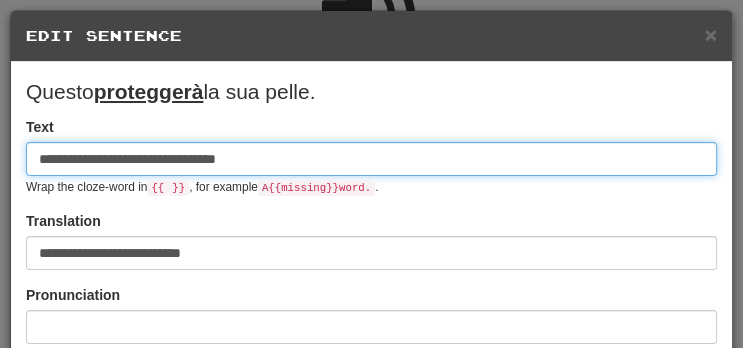 click on "**********" at bounding box center [371, 159] 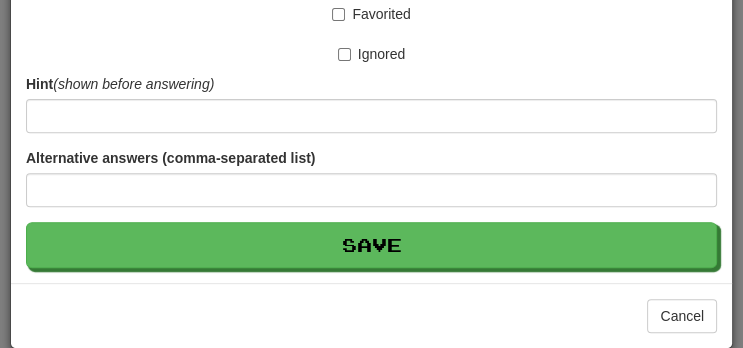scroll, scrollTop: 542, scrollLeft: 0, axis: vertical 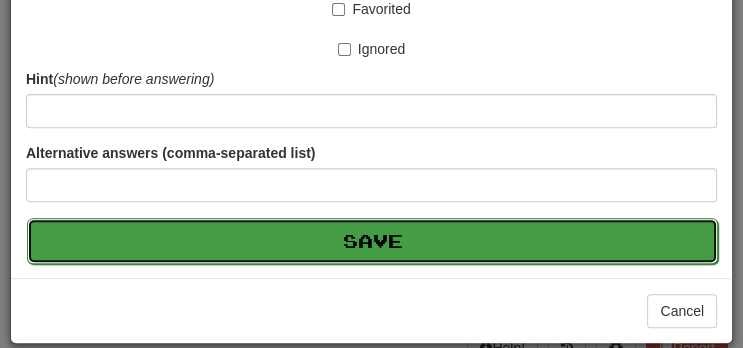 click on "Save" at bounding box center [372, 241] 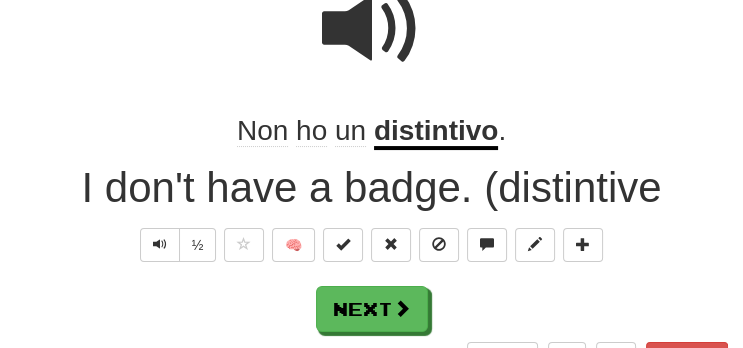 scroll, scrollTop: 222, scrollLeft: 0, axis: vertical 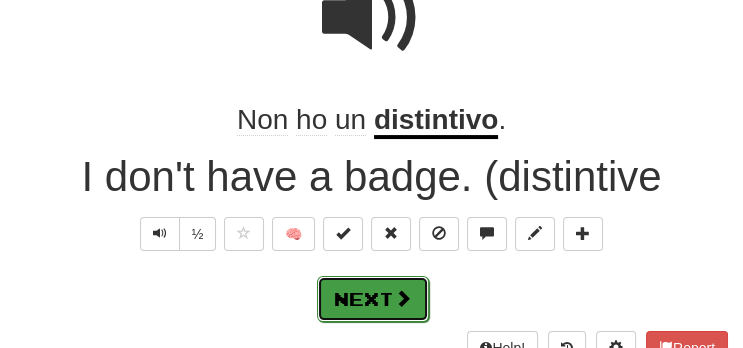 click on "Next" at bounding box center [373, 299] 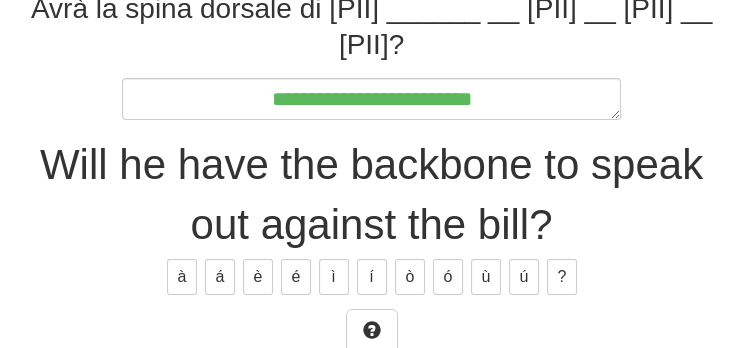 scroll, scrollTop: 349, scrollLeft: 0, axis: vertical 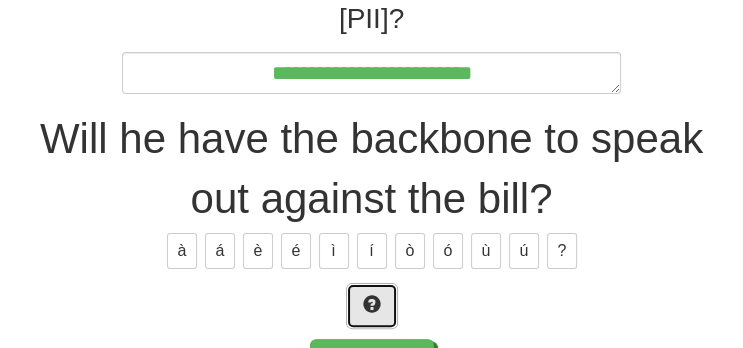 click at bounding box center (372, 306) 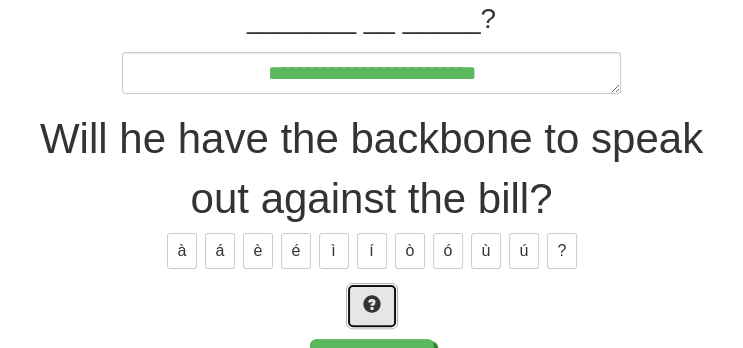 click at bounding box center (372, 306) 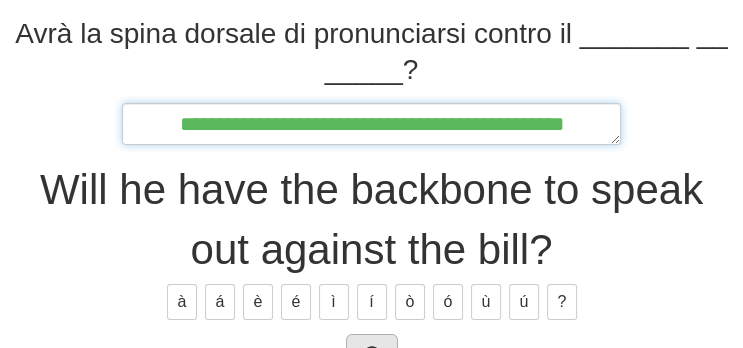 scroll, scrollTop: 300, scrollLeft: 0, axis: vertical 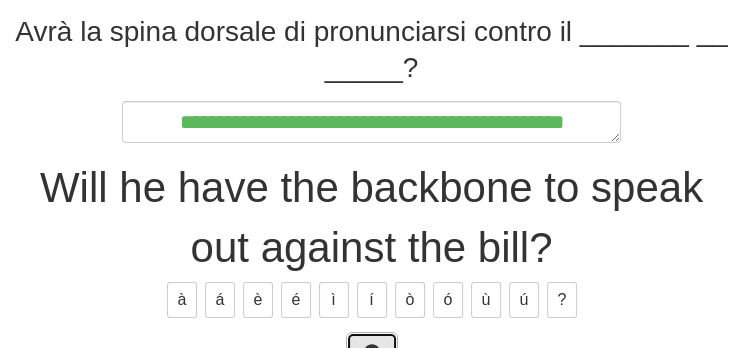 click at bounding box center (372, 355) 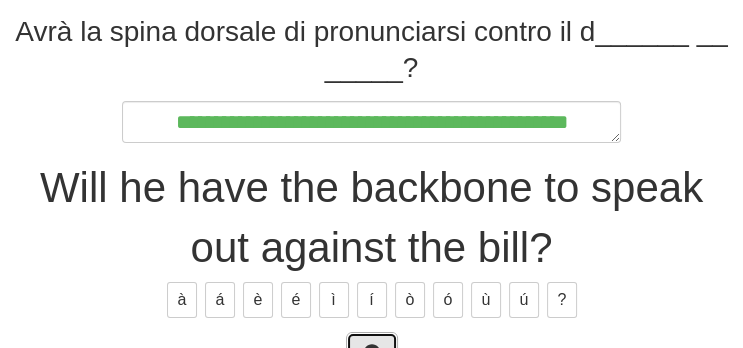 click at bounding box center [372, 355] 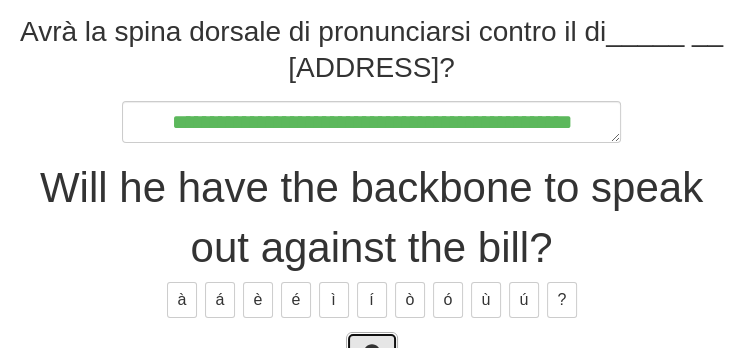 click at bounding box center (372, 355) 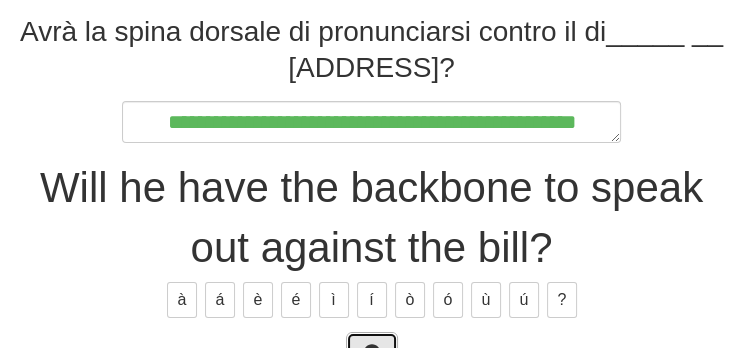 click at bounding box center (372, 355) 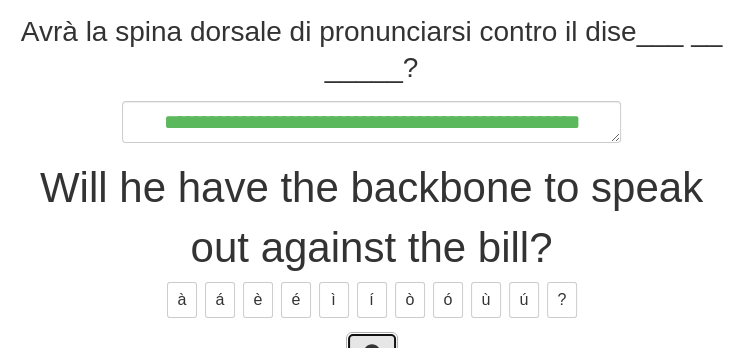 click at bounding box center [372, 355] 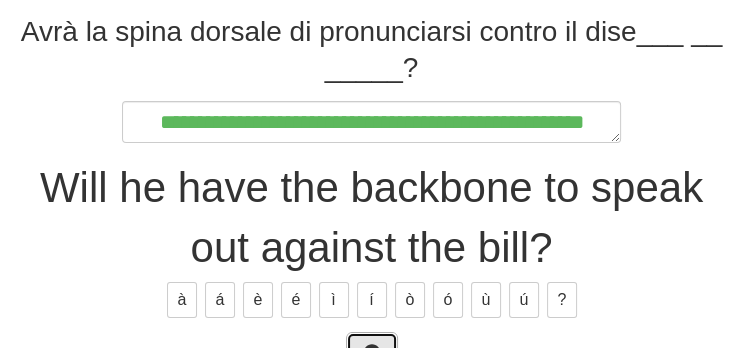 click at bounding box center (372, 355) 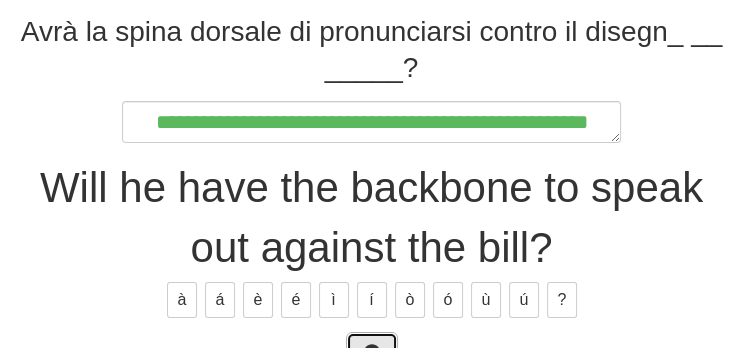 click at bounding box center (372, 355) 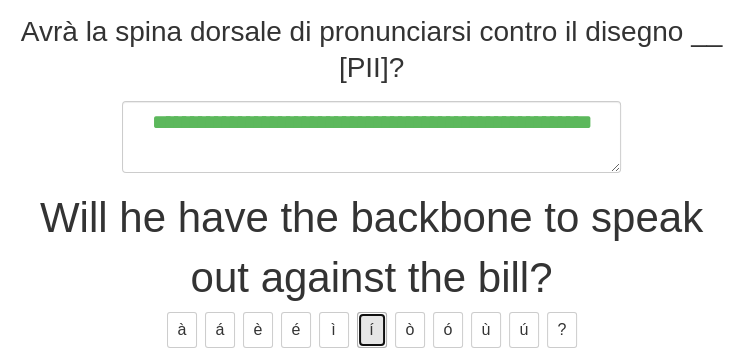 click on "í" at bounding box center (372, 330) 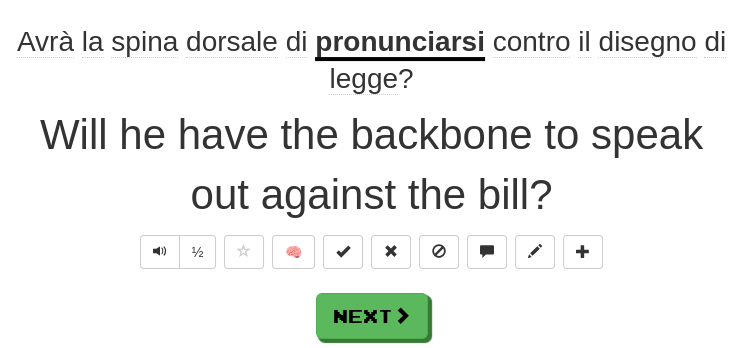 scroll, scrollTop: 312, scrollLeft: 0, axis: vertical 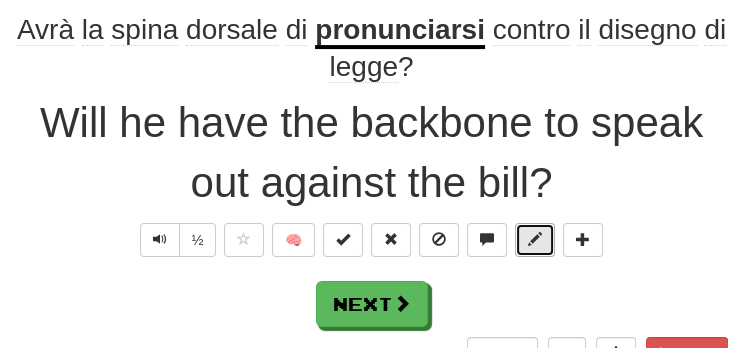 click at bounding box center (535, 239) 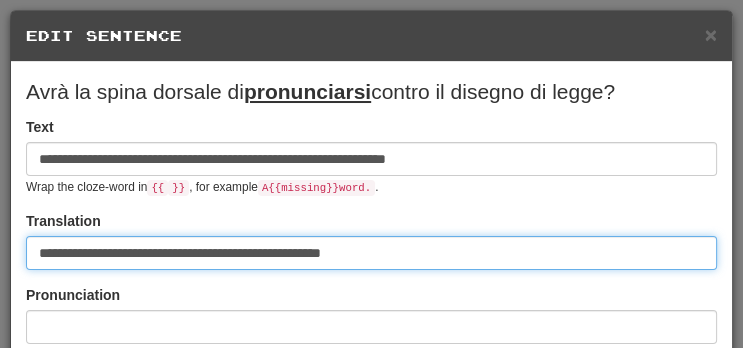 click on "**********" at bounding box center [371, 253] 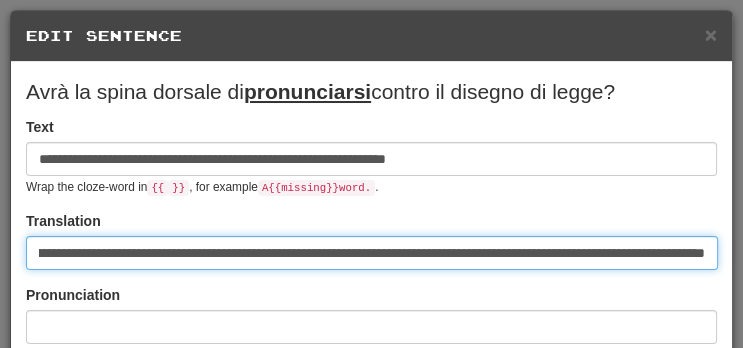 scroll, scrollTop: 0, scrollLeft: 175, axis: horizontal 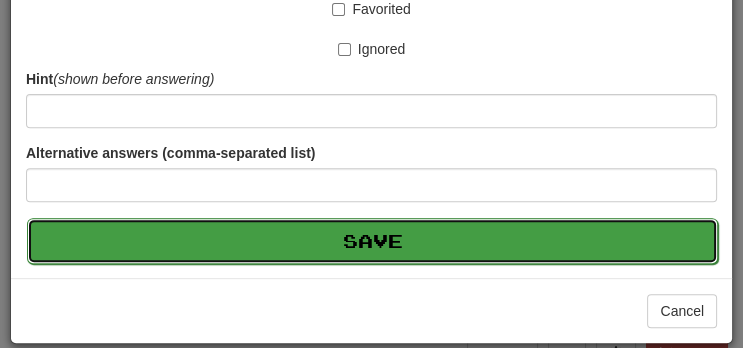 click on "Save" at bounding box center (372, 241) 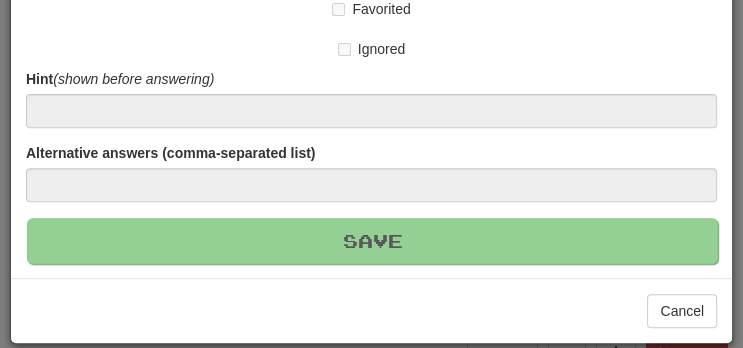 scroll, scrollTop: 0, scrollLeft: 0, axis: both 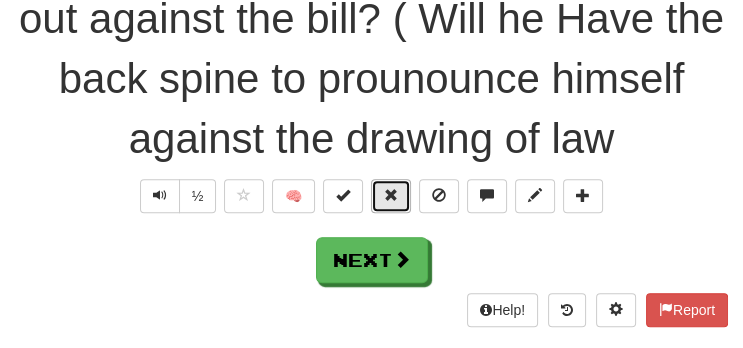 click at bounding box center [391, 196] 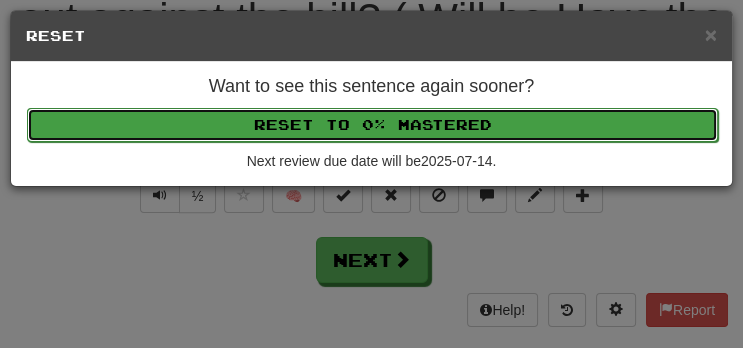 click on "Reset to 0% Mastered" at bounding box center (372, 125) 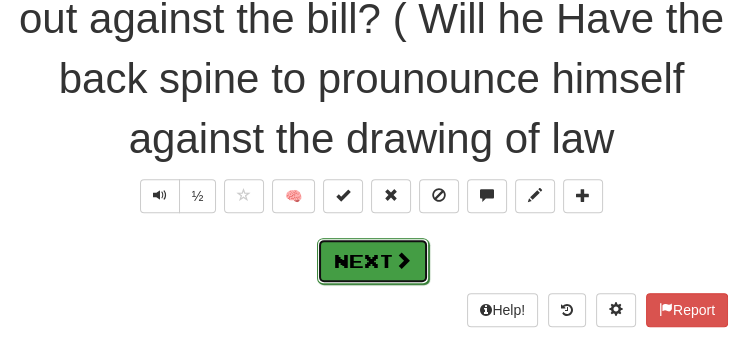 click at bounding box center [403, 260] 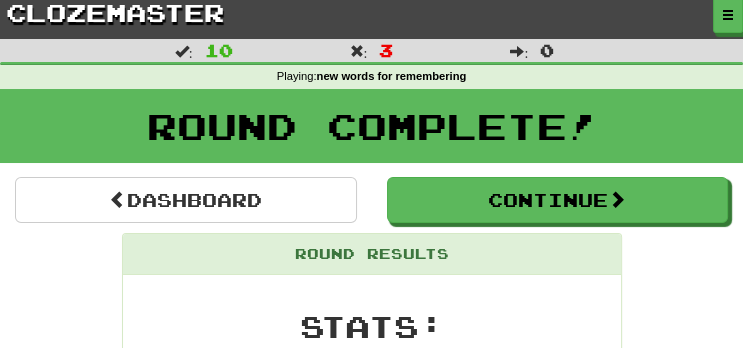 scroll, scrollTop: 0, scrollLeft: 0, axis: both 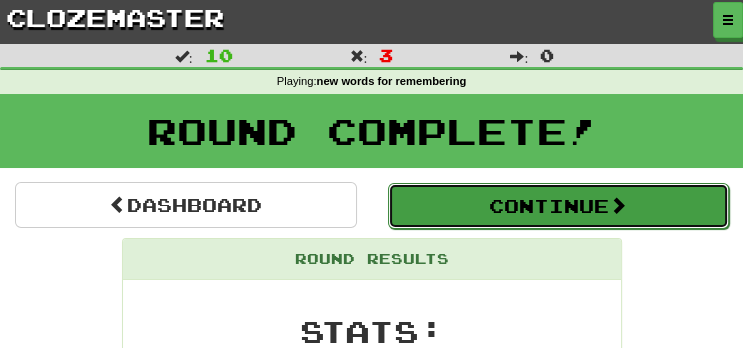 click on "Continue" at bounding box center (559, 206) 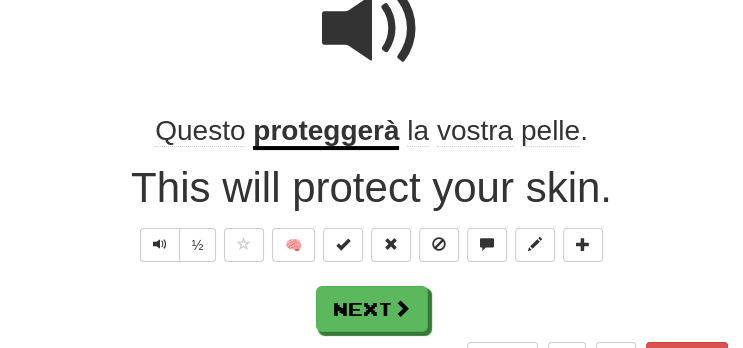 scroll, scrollTop: 222, scrollLeft: 0, axis: vertical 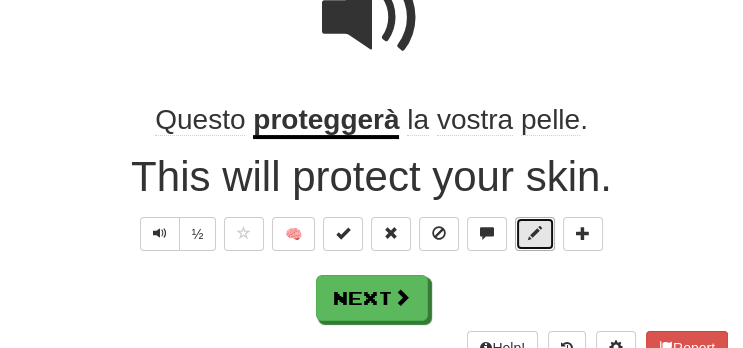 click at bounding box center (535, 234) 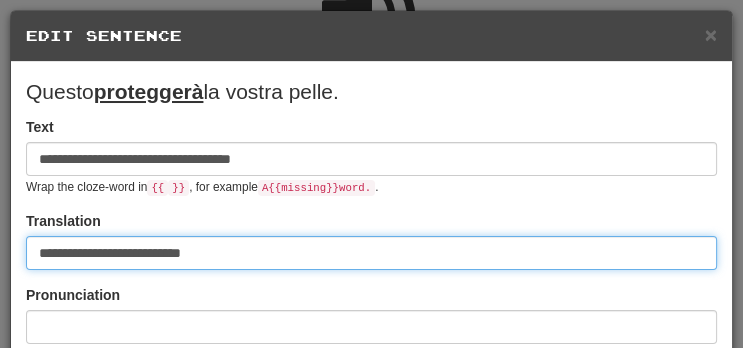 click on "**********" at bounding box center [371, 253] 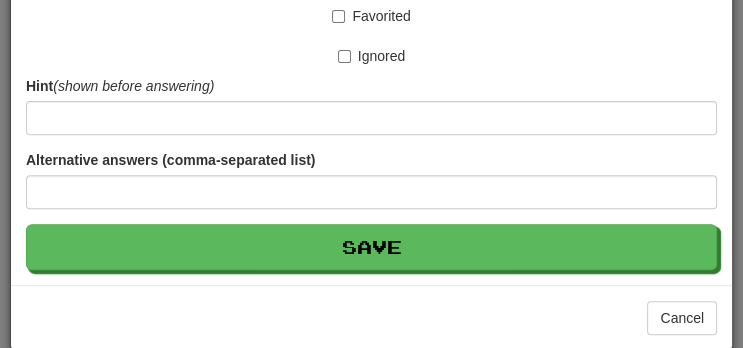 scroll, scrollTop: 542, scrollLeft: 0, axis: vertical 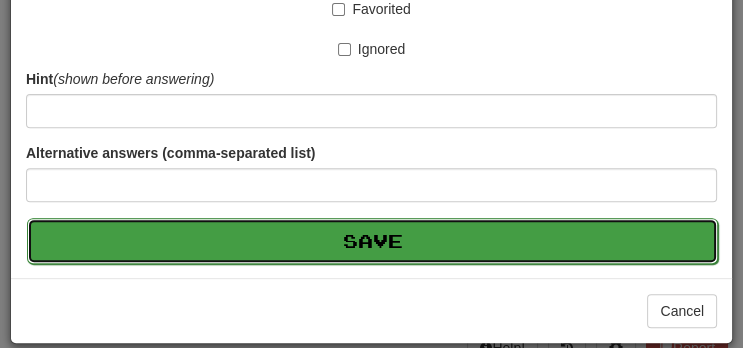 click on "Save" at bounding box center [372, 241] 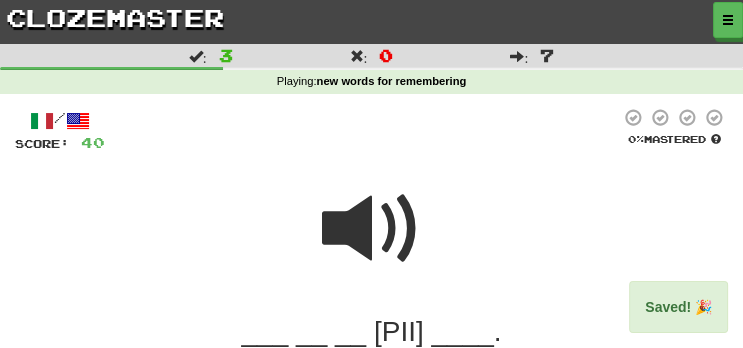 scroll, scrollTop: 211, scrollLeft: 0, axis: vertical 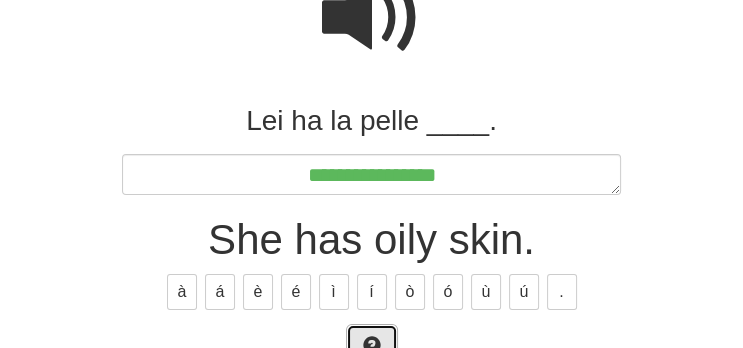 click at bounding box center (372, 347) 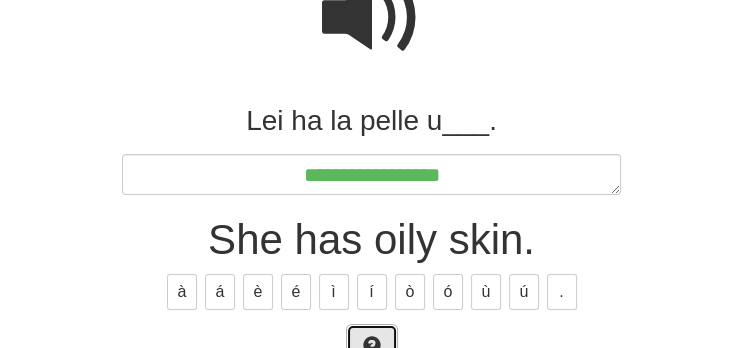 click at bounding box center [372, 345] 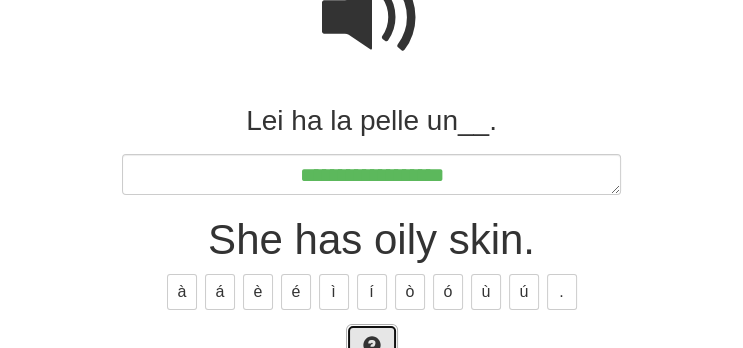 click at bounding box center (372, 345) 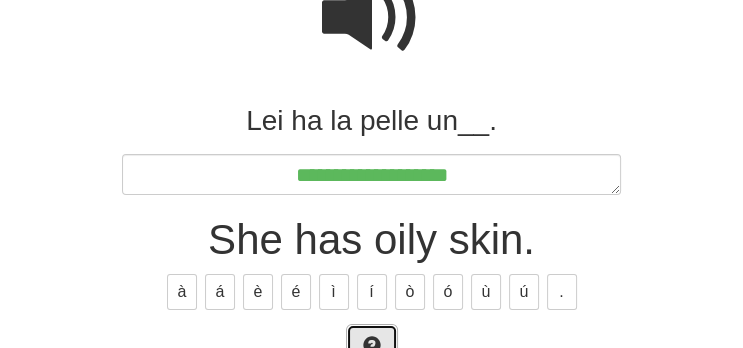click at bounding box center (372, 347) 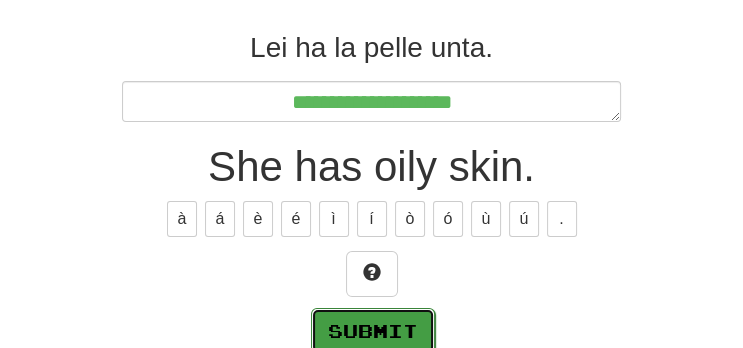 click on "Submit" at bounding box center (373, 331) 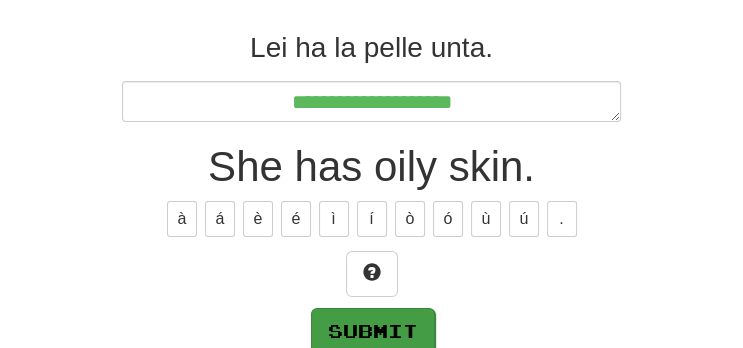 scroll, scrollTop: 295, scrollLeft: 0, axis: vertical 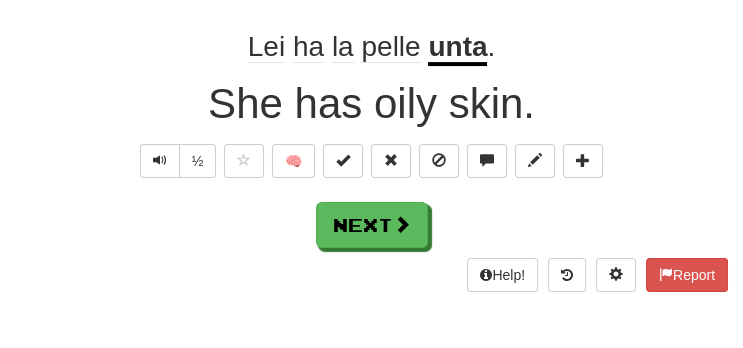 click on "unta" at bounding box center [457, 48] 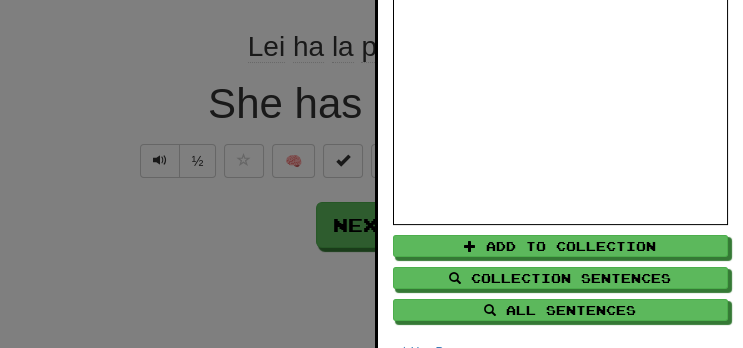 scroll, scrollTop: 310, scrollLeft: 0, axis: vertical 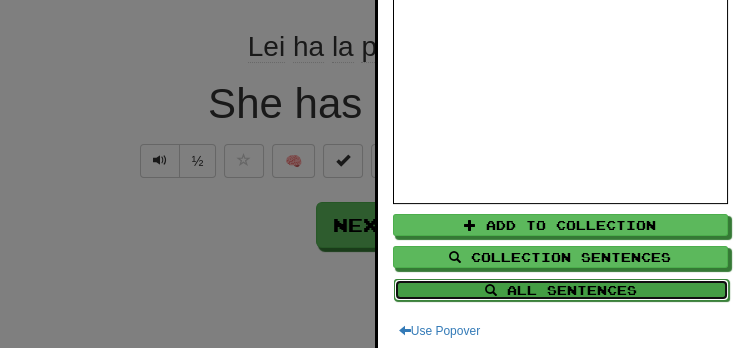 click on "All Sentences" at bounding box center (561, 290) 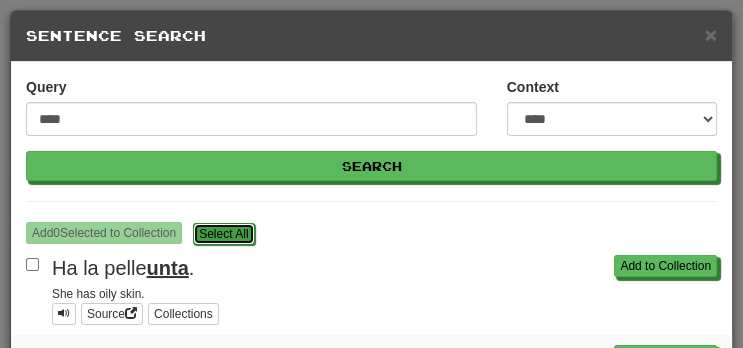 click on "S elect All" at bounding box center [223, 234] 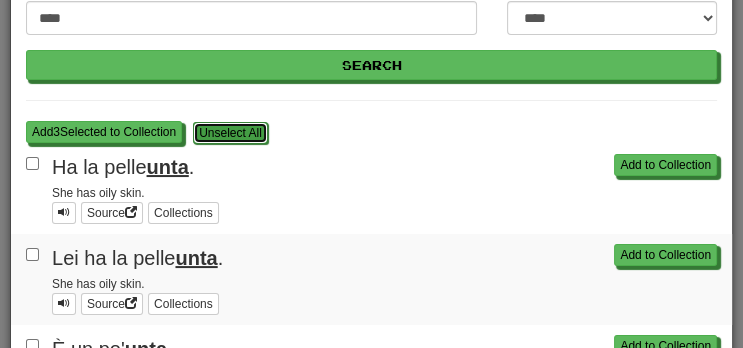 scroll, scrollTop: 98, scrollLeft: 0, axis: vertical 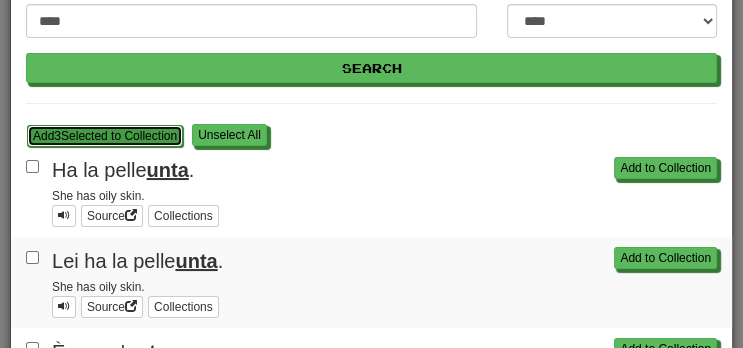 click on "Add  3  Selected to Collection" at bounding box center (105, 136) 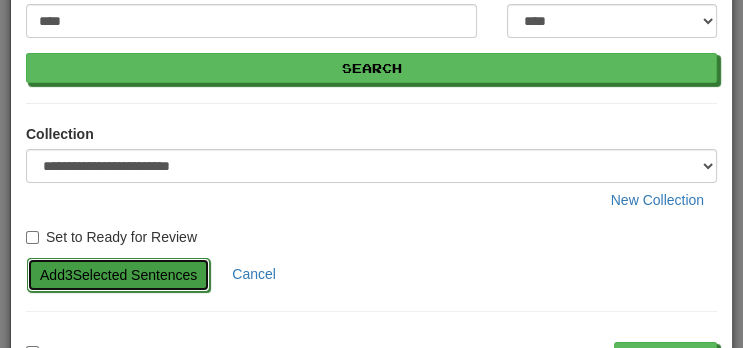 click on "Add  3  Selected Sentences" at bounding box center (118, 275) 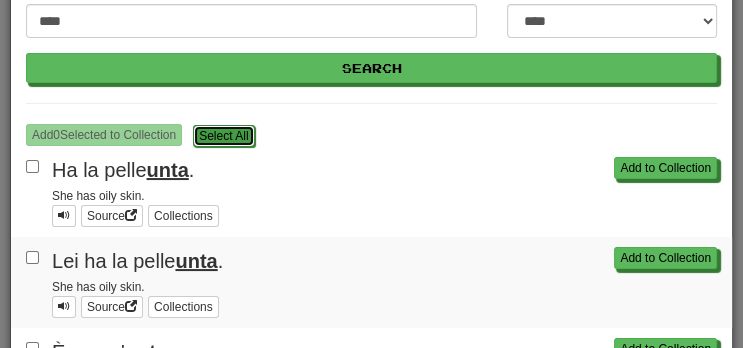 click on "S elect All" at bounding box center (223, 136) 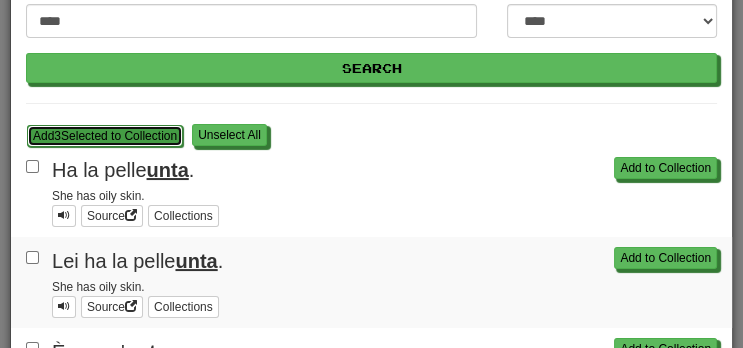 click on "Add  3  Selected to Collection" at bounding box center (105, 136) 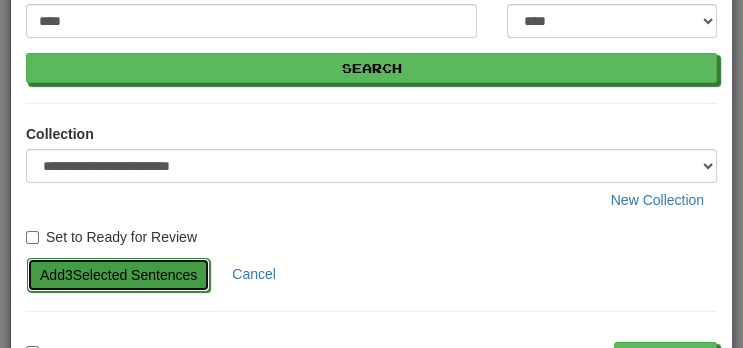 click on "Add  3  Selected Sentences" at bounding box center [118, 275] 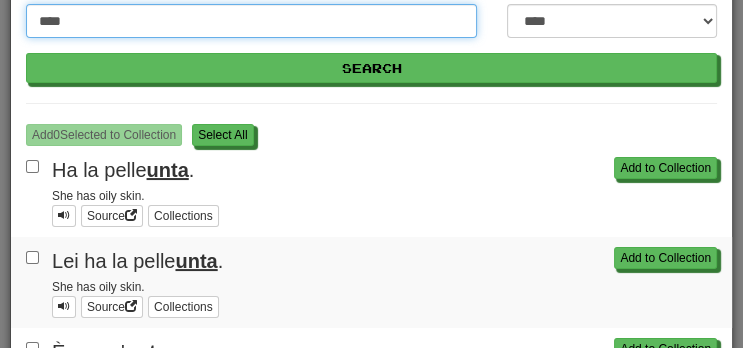 click on "****" at bounding box center (251, 21) 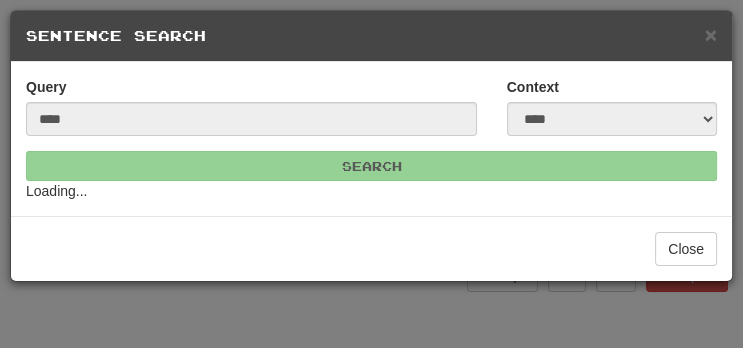 scroll, scrollTop: 0, scrollLeft: 0, axis: both 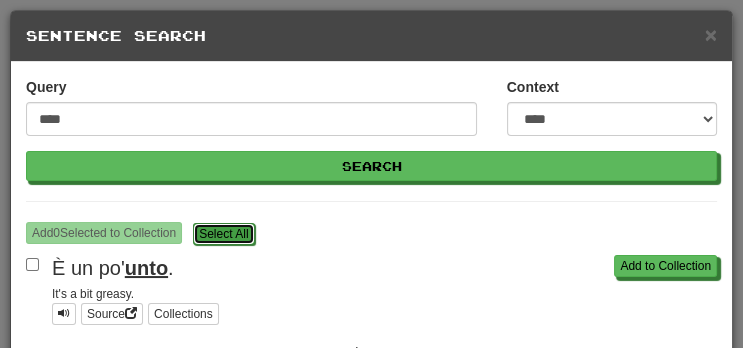 click on "S elect All" at bounding box center (223, 234) 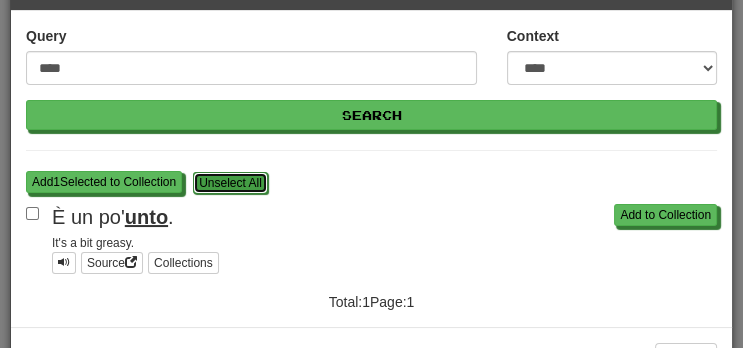 scroll, scrollTop: 79, scrollLeft: 0, axis: vertical 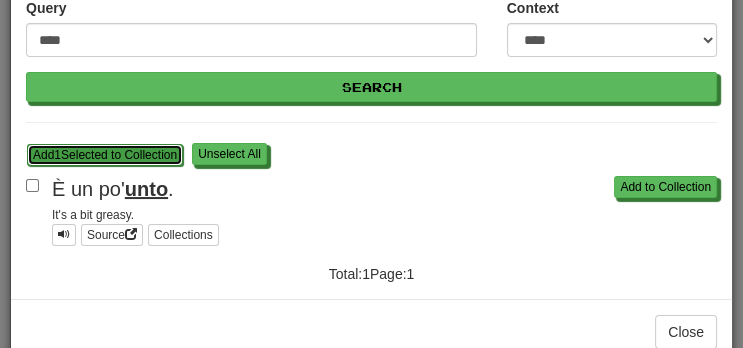 click on "Add  1  Selected to Collection" at bounding box center [105, 155] 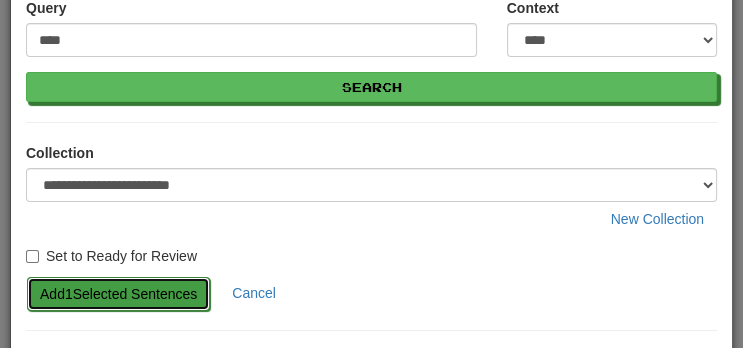 click on "Add  1  Selected Sentences" at bounding box center (118, 294) 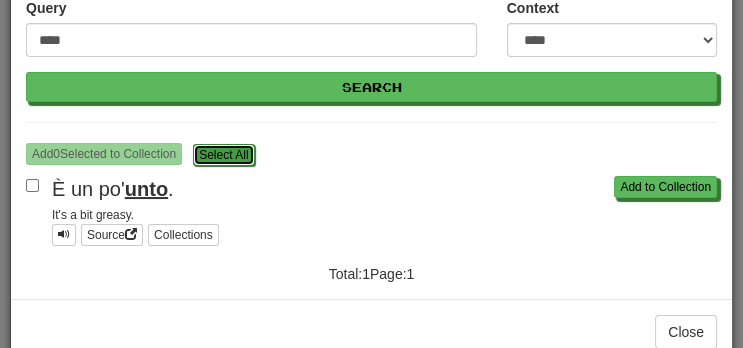click on "S elect All" at bounding box center [223, 155] 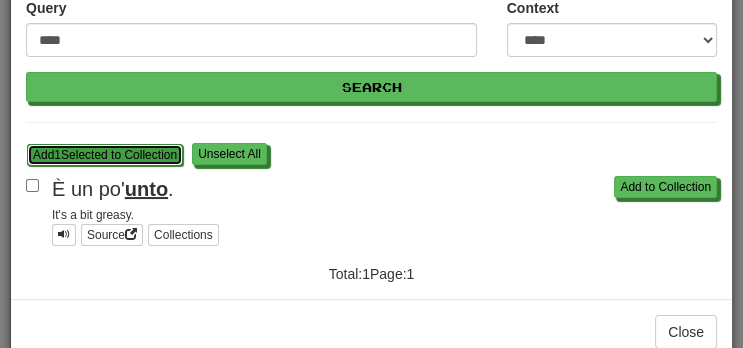 click on "Add  1  Selected to Collection" at bounding box center [105, 155] 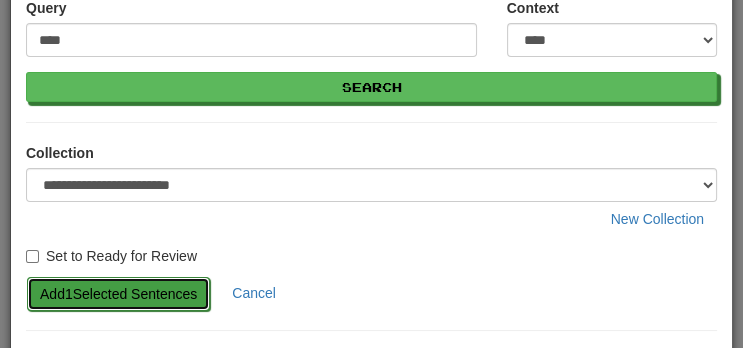 click on "Add  1  Selected Sentences" at bounding box center [118, 294] 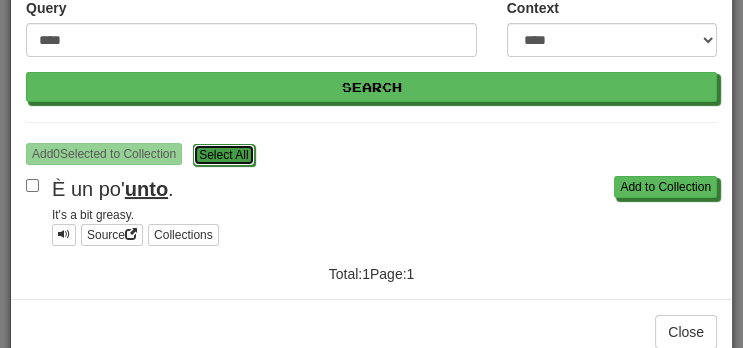 click on "S elect All" at bounding box center [223, 155] 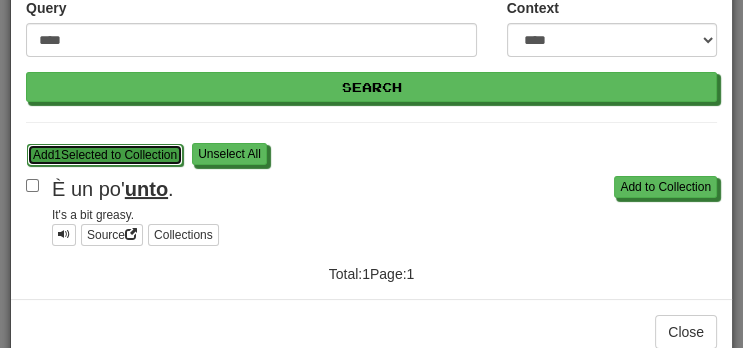 click on "Add  1  Selected to Collection" at bounding box center [105, 155] 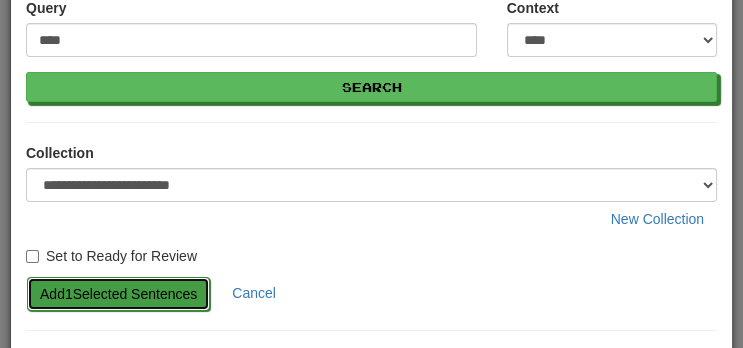 click on "Add  1  Selected Sentences" at bounding box center (118, 294) 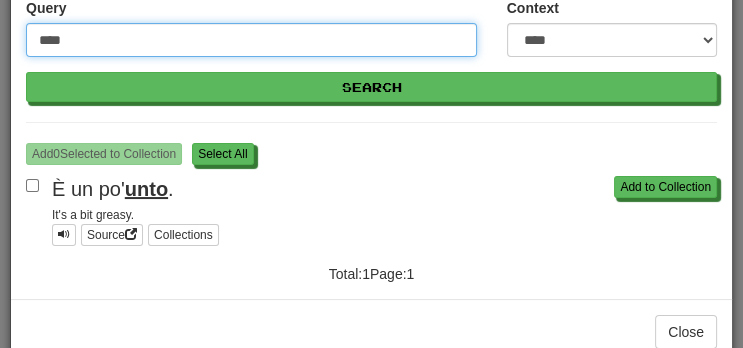 click on "****" at bounding box center [251, 40] 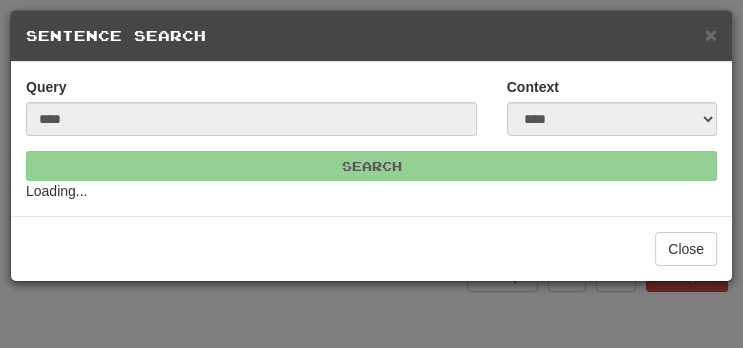 scroll, scrollTop: 0, scrollLeft: 0, axis: both 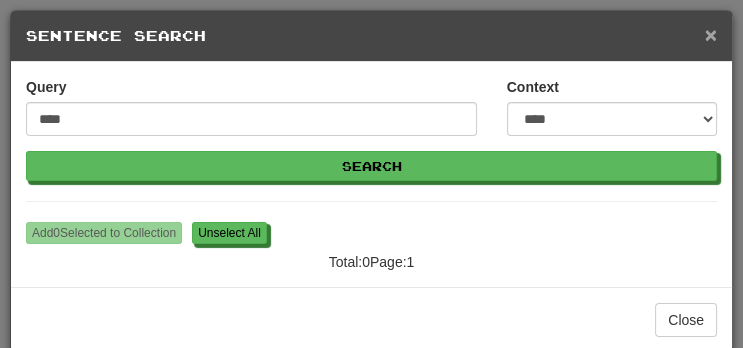 click on "×" at bounding box center (711, 34) 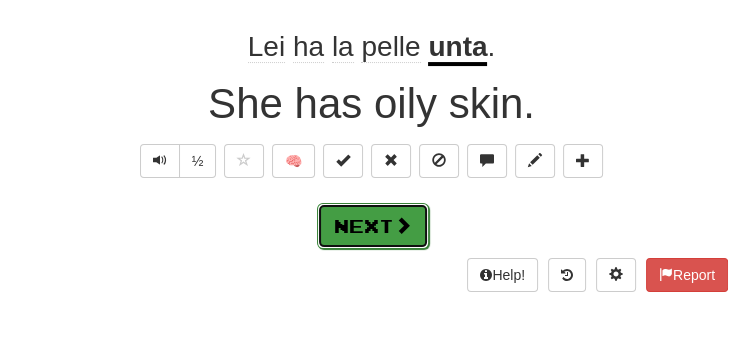 click on "Next" at bounding box center [373, 226] 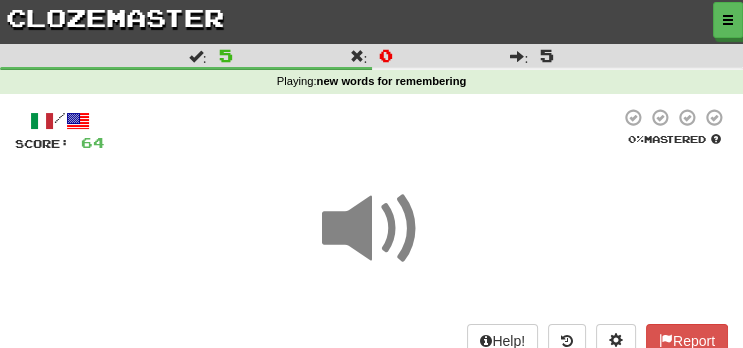 scroll, scrollTop: 211, scrollLeft: 0, axis: vertical 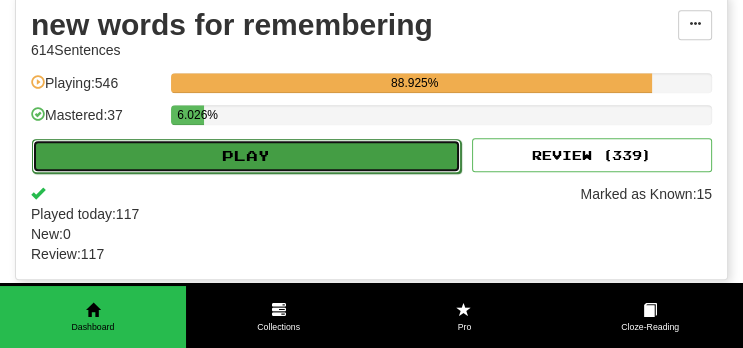 click on "Play" at bounding box center [246, 156] 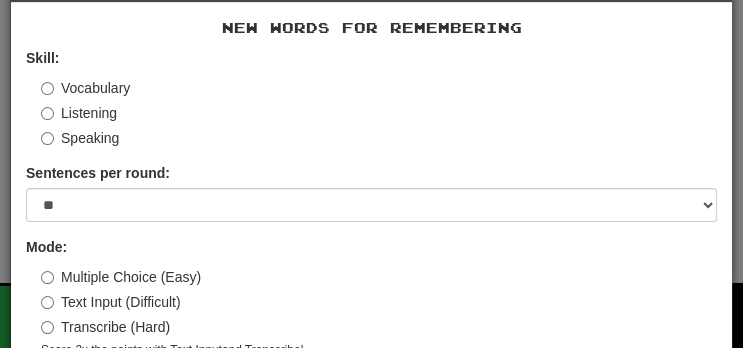 scroll, scrollTop: 143, scrollLeft: 0, axis: vertical 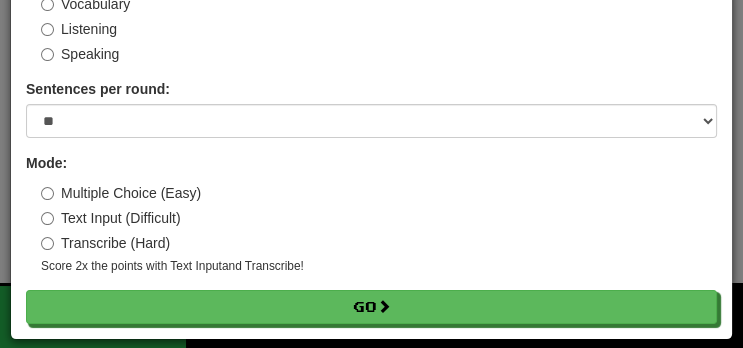 click on "Transcribe (Hard)" at bounding box center (105, 243) 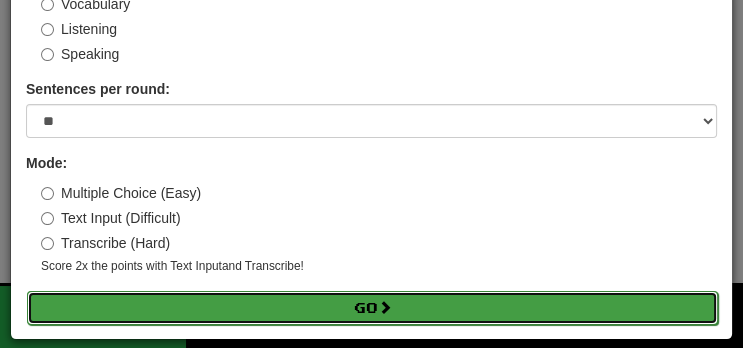 click on "Go" at bounding box center (372, 308) 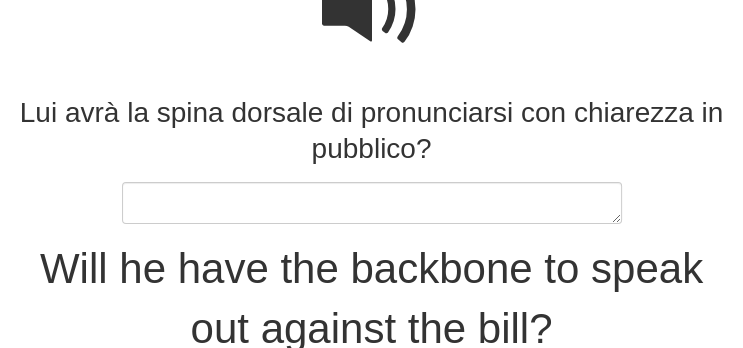 scroll, scrollTop: 220, scrollLeft: 0, axis: vertical 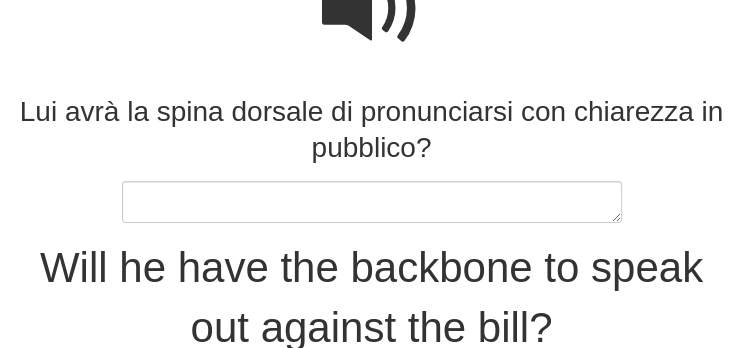 type on "*" 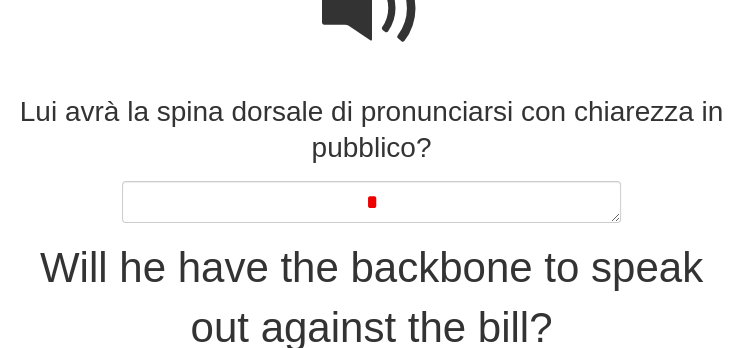 type on "*" 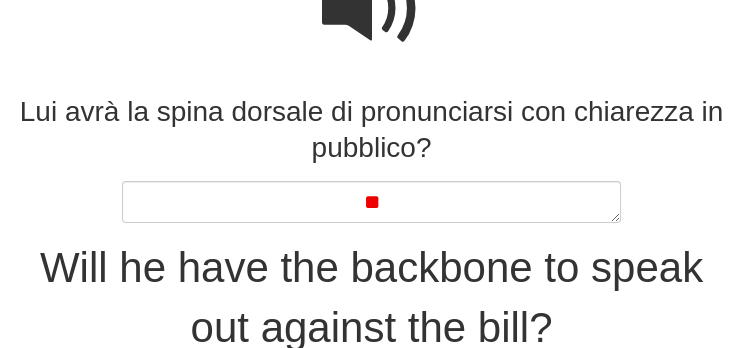 type on "*" 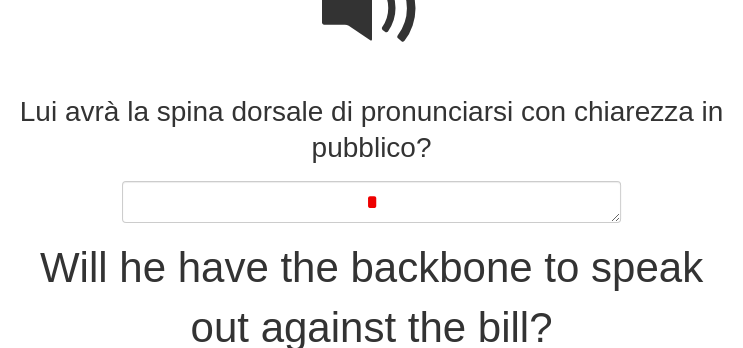 type 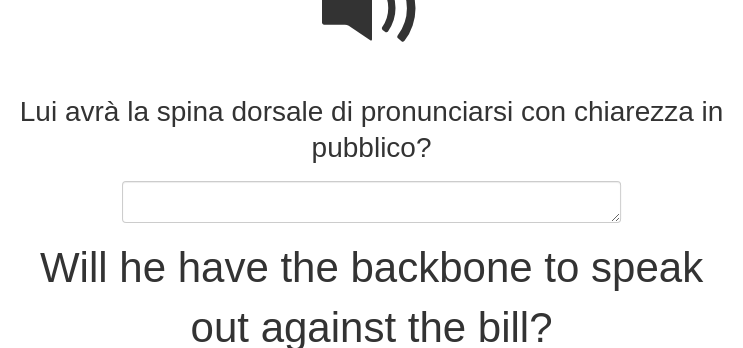 type on "*" 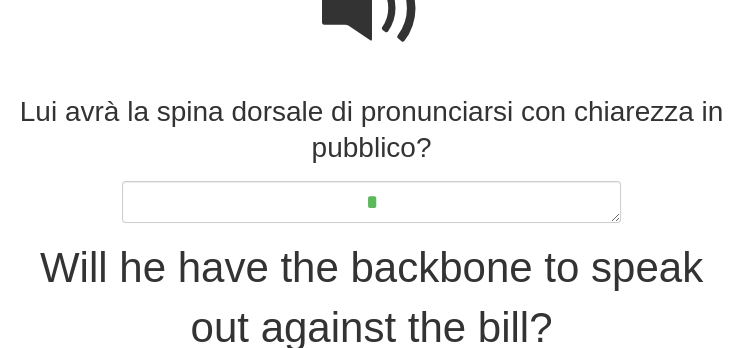 type on "*" 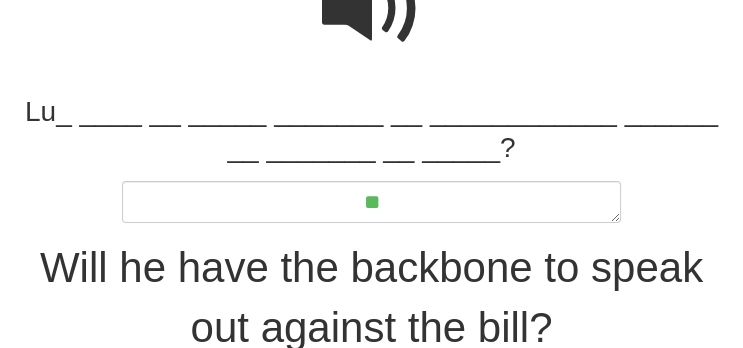 type on "*" 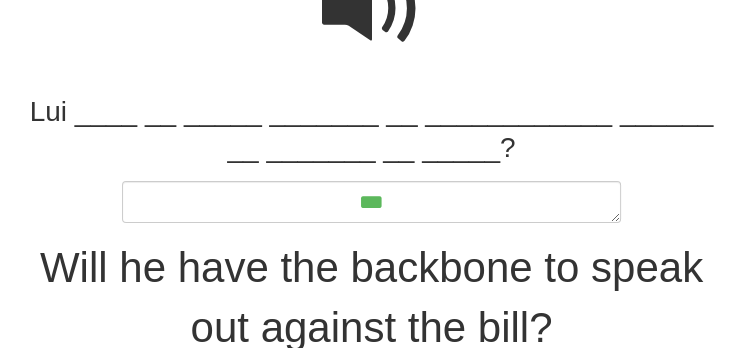 type on "*" 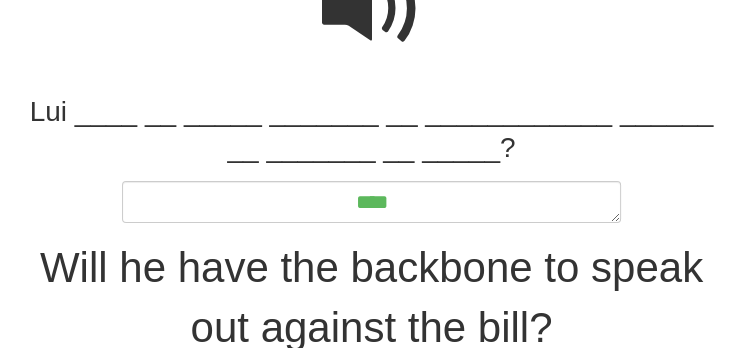 type on "*" 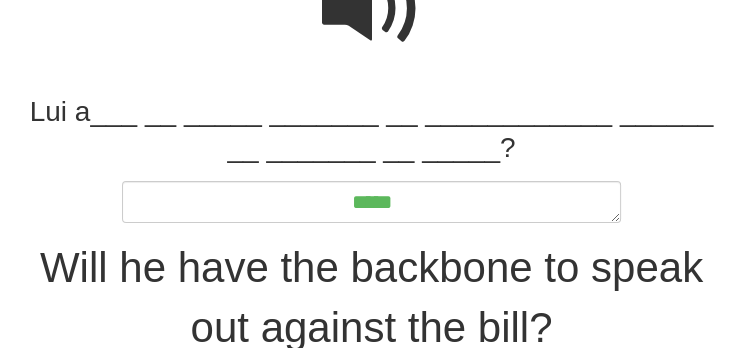 type on "*" 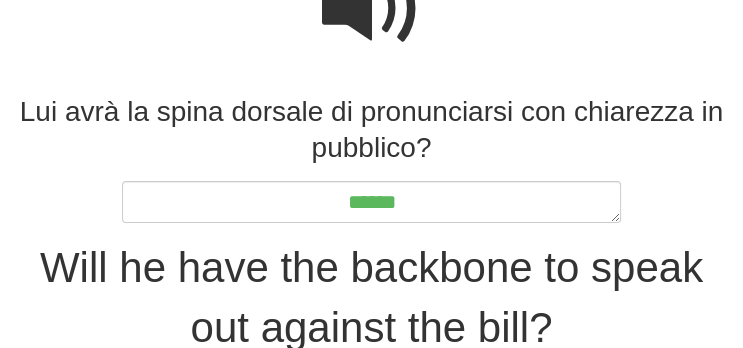 type on "*" 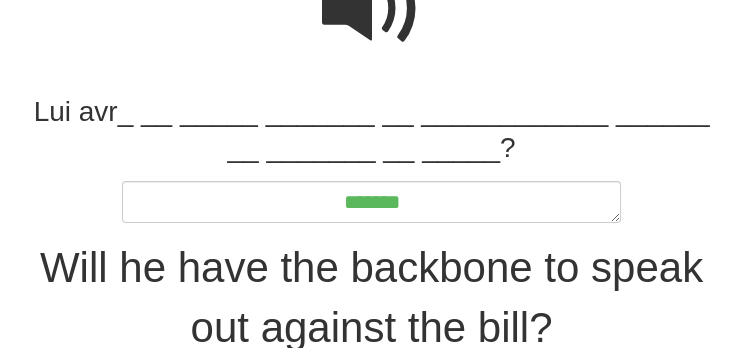 type on "*" 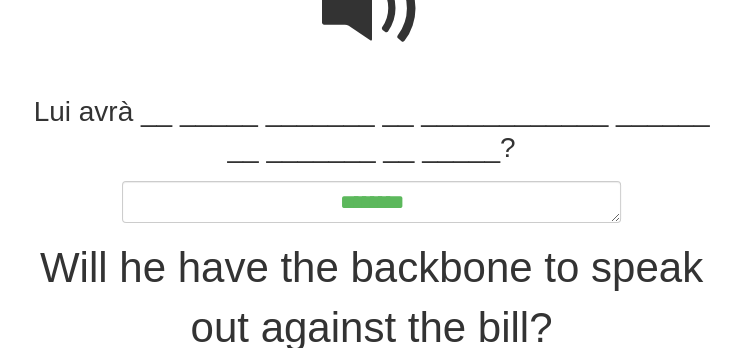 type on "*" 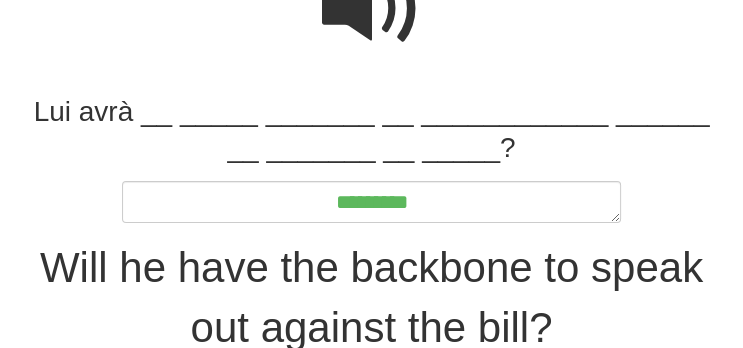 type on "*" 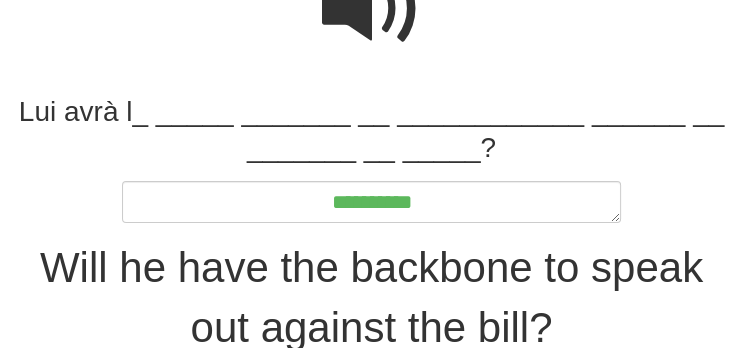 type on "*" 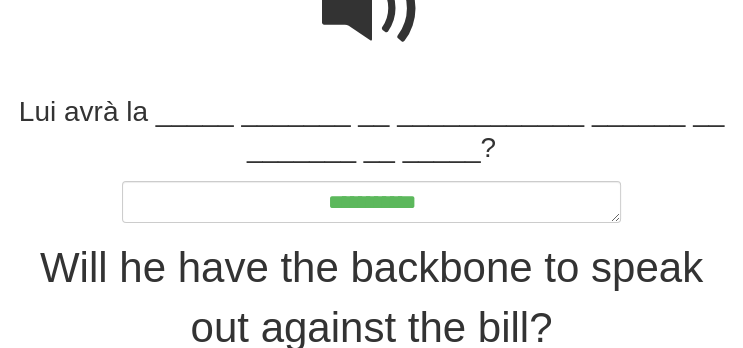 type on "*" 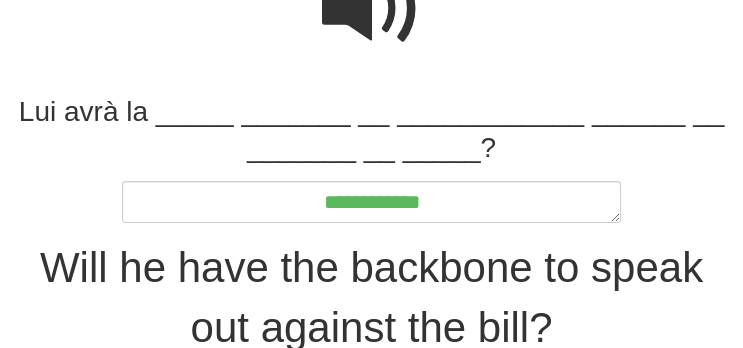 type on "*" 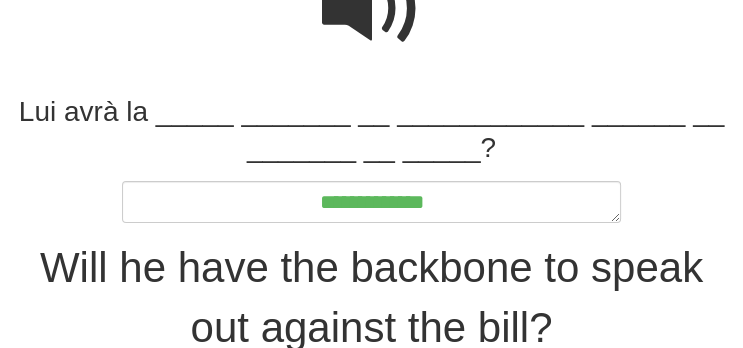 type on "*" 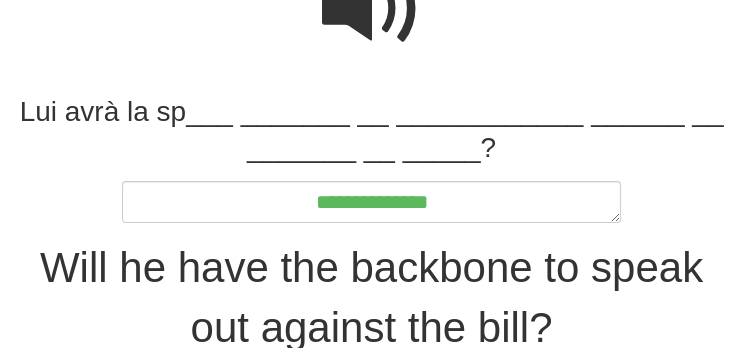 type on "*" 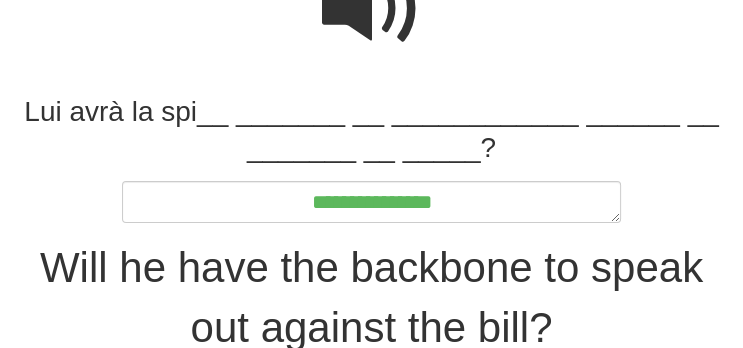 type on "*" 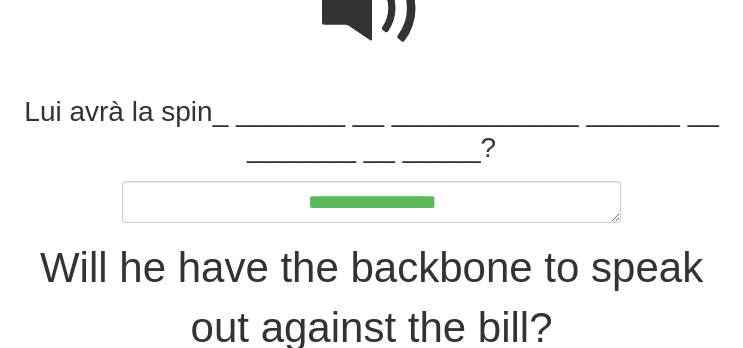 type on "*" 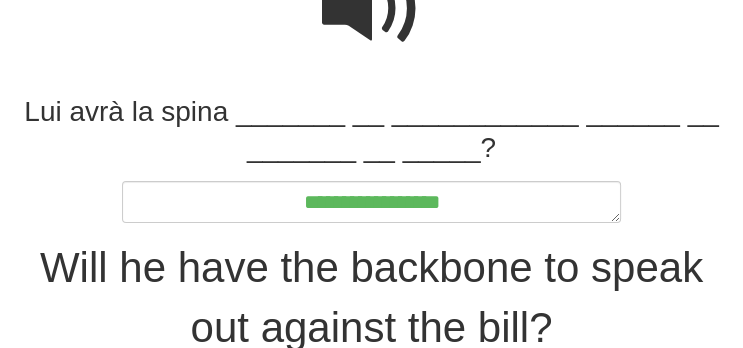 type on "*" 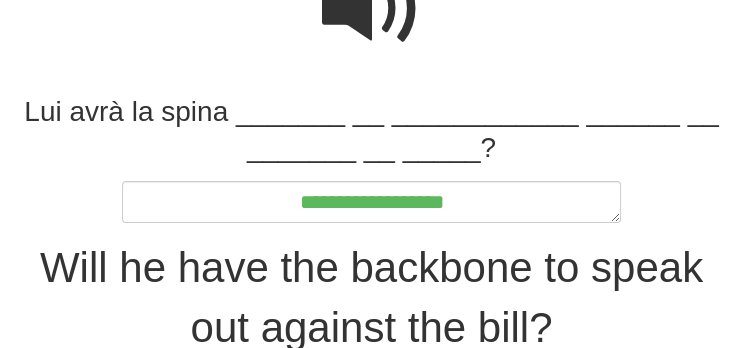 type on "*" 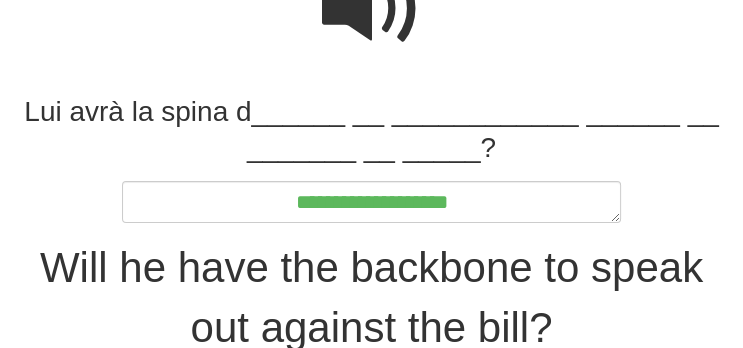 type on "*" 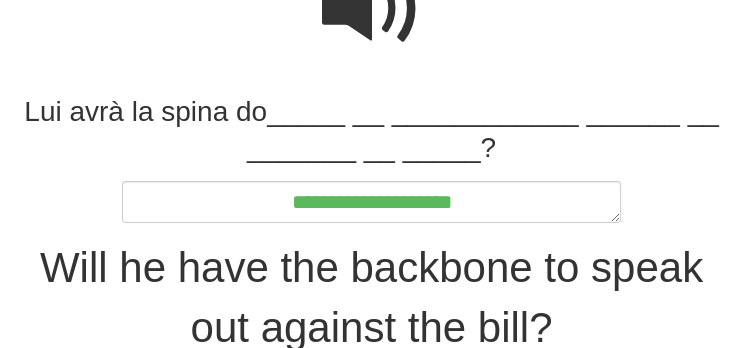 type on "*" 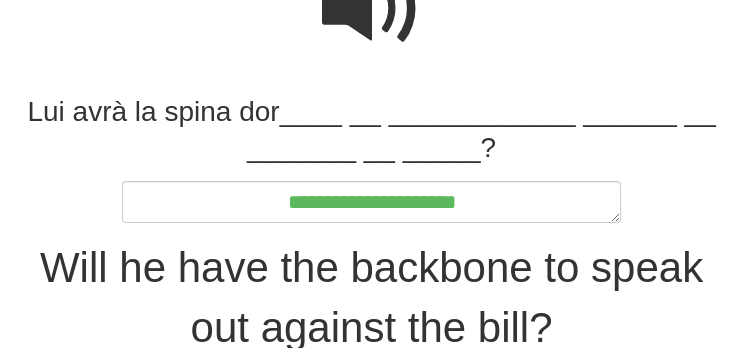 type on "*" 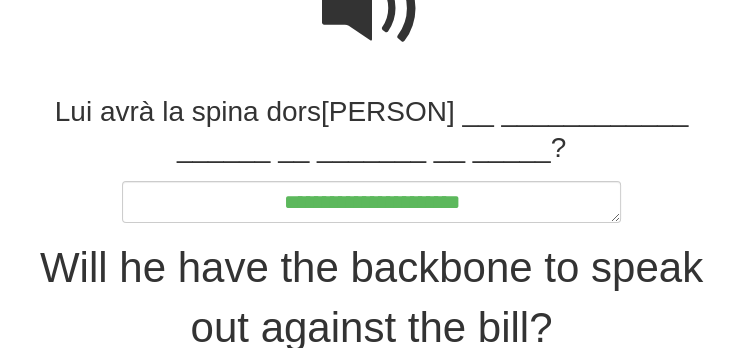 type on "*" 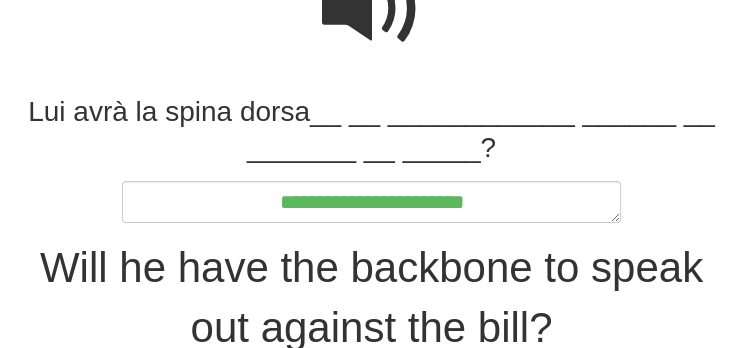 type on "*" 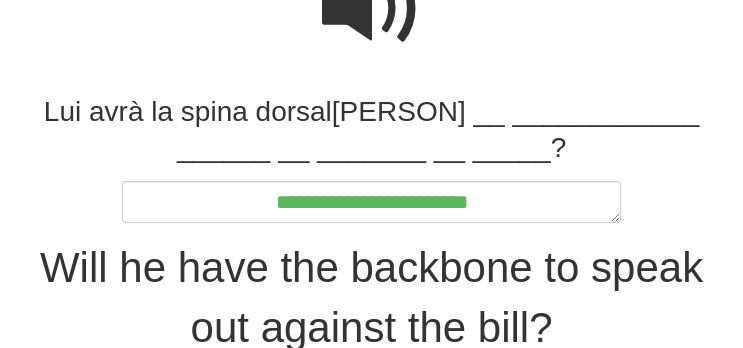 type on "*" 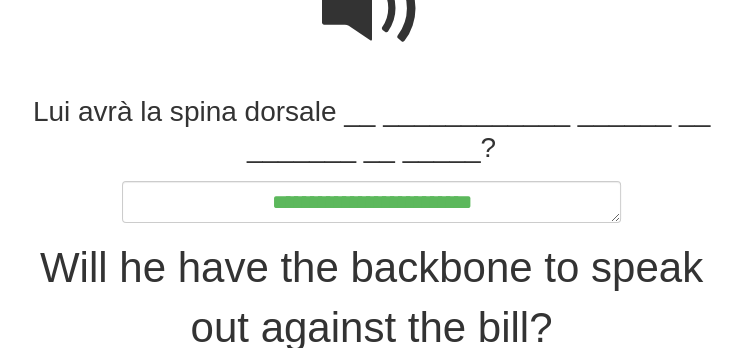 type on "*" 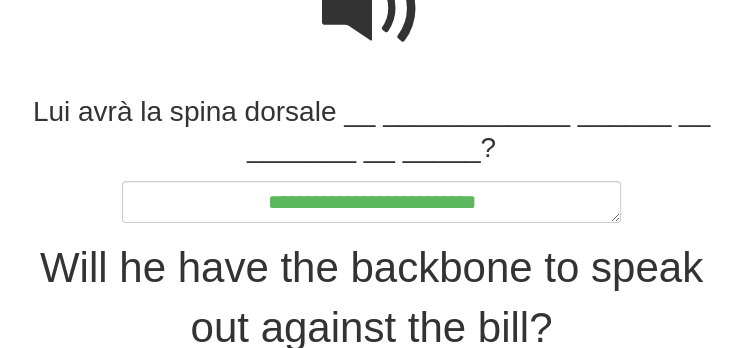 type on "*" 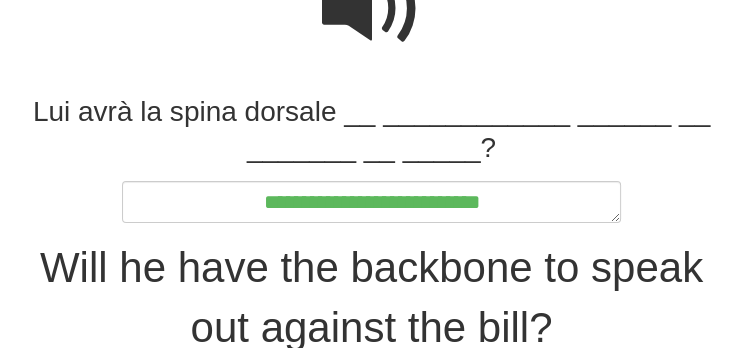 type on "*" 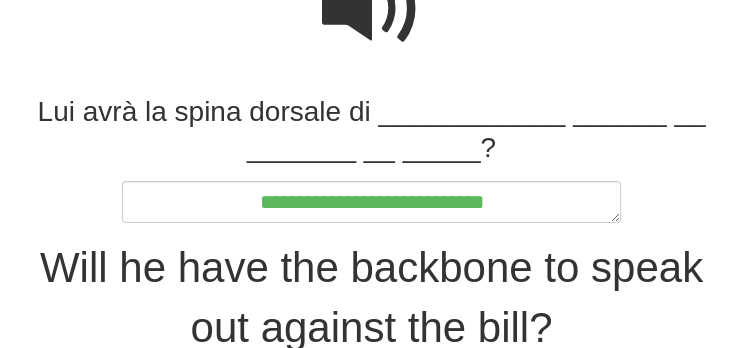 type on "*" 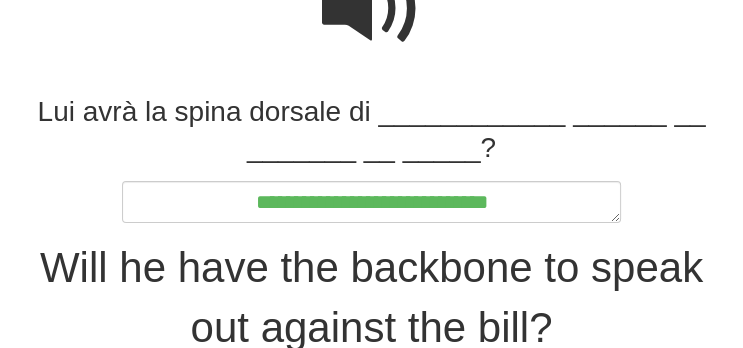 type on "*" 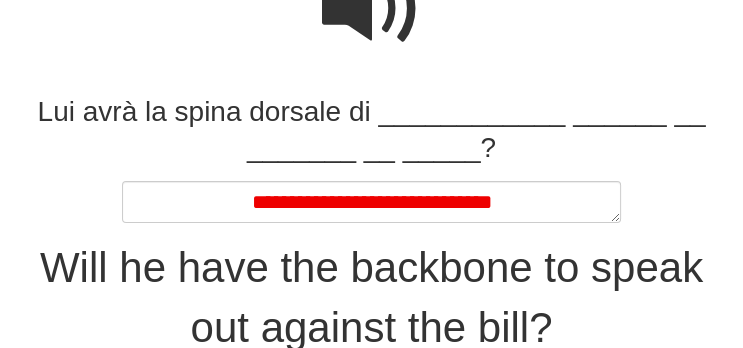 type on "*" 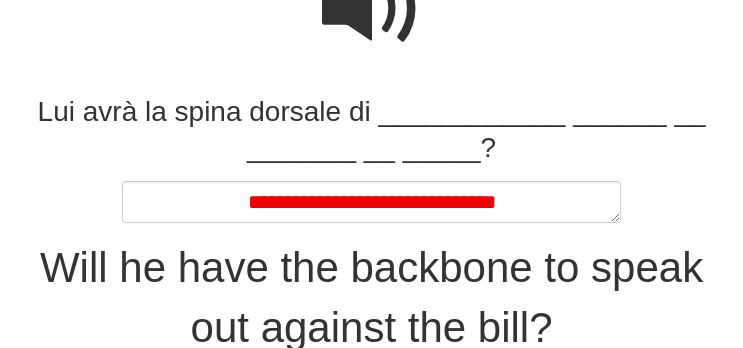 type on "*" 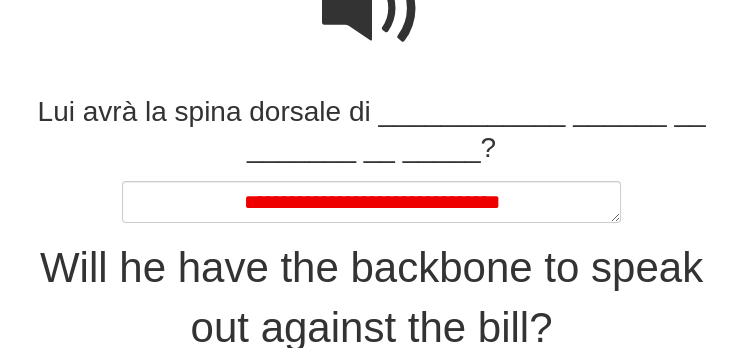 type on "*" 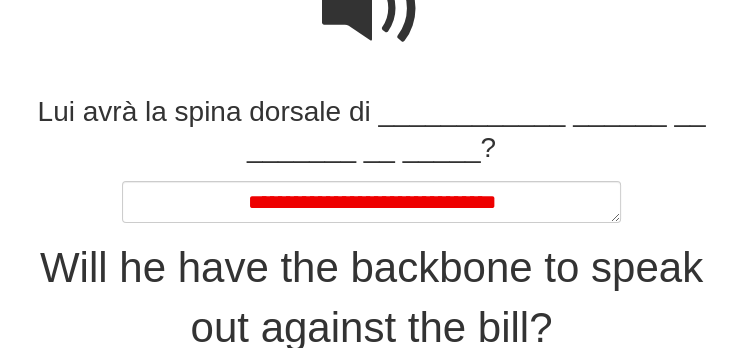type on "*" 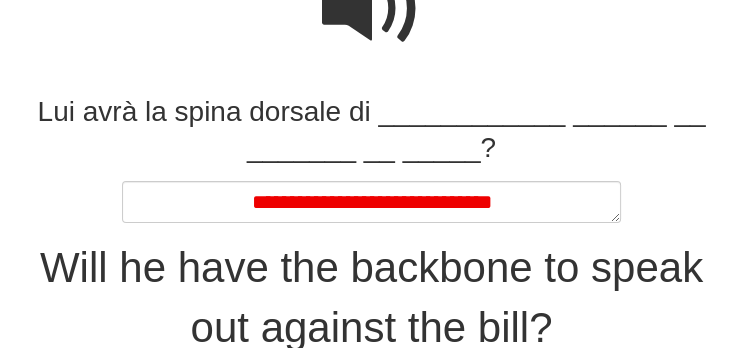 type on "*" 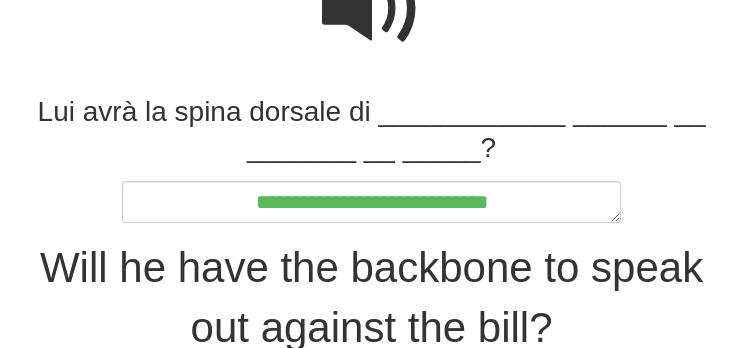 type on "*" 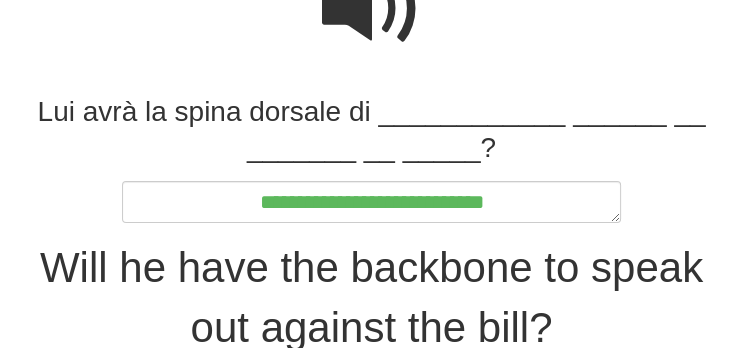 type on "*" 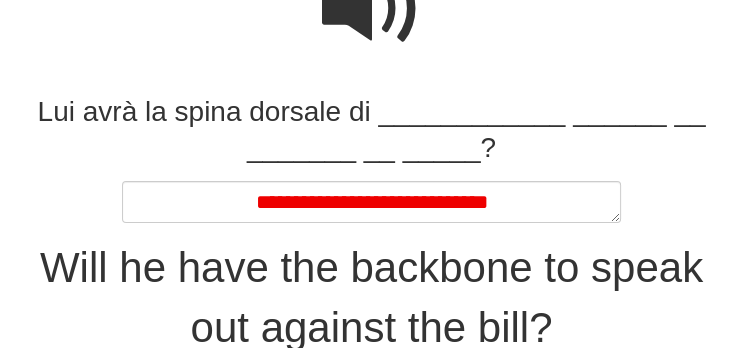 type on "*" 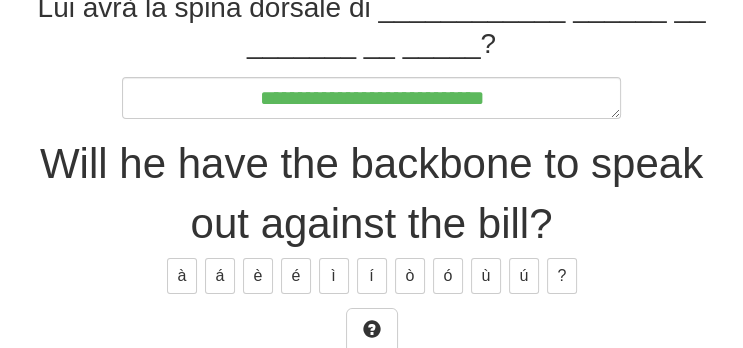 scroll, scrollTop: 326, scrollLeft: 0, axis: vertical 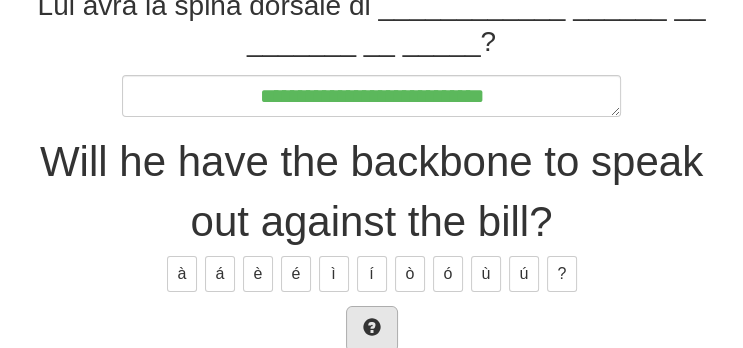 type on "**********" 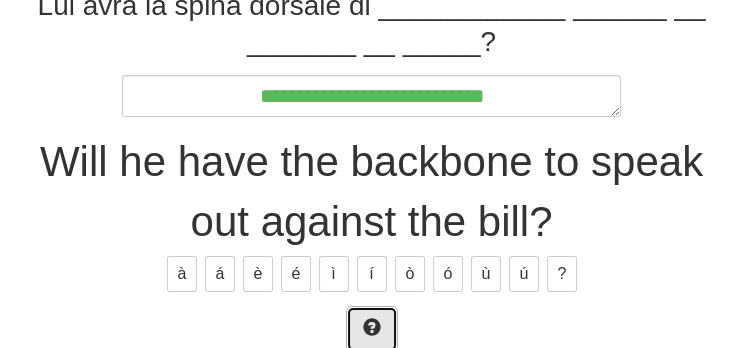 click at bounding box center [372, 327] 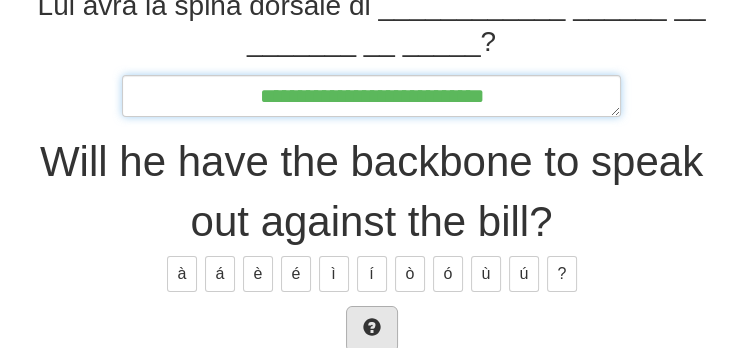 type on "*" 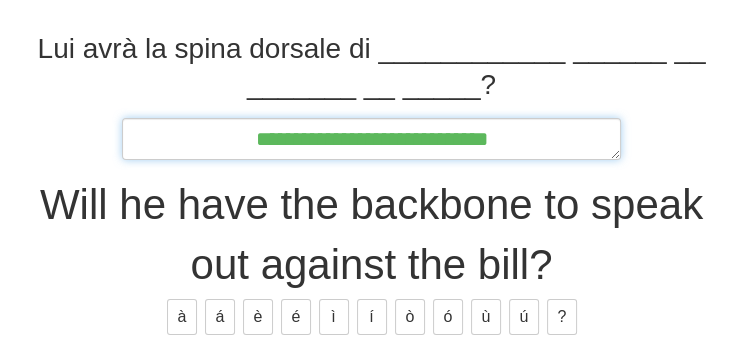scroll, scrollTop: 278, scrollLeft: 0, axis: vertical 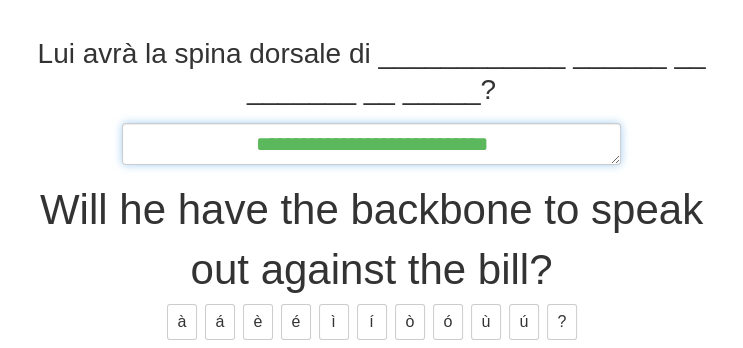 type on "*" 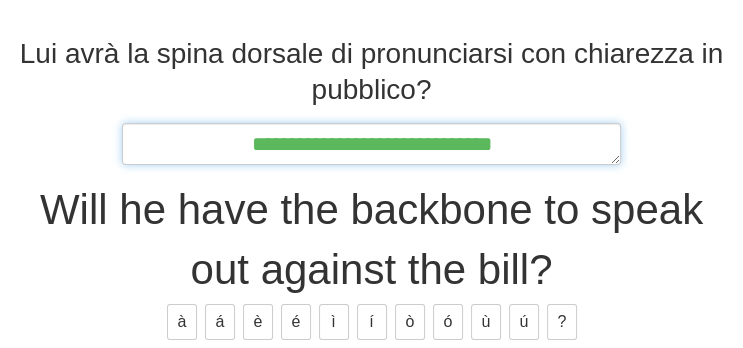 type on "*" 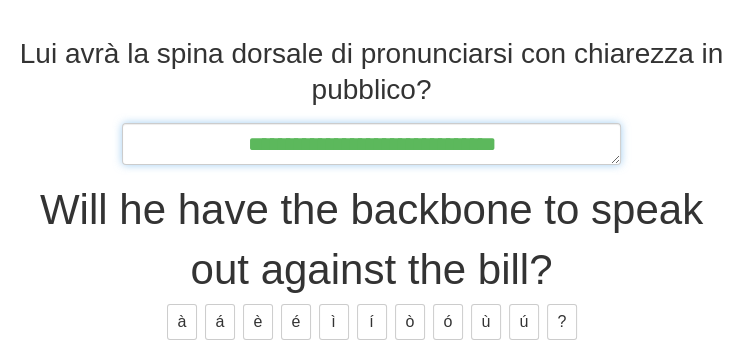 type on "*" 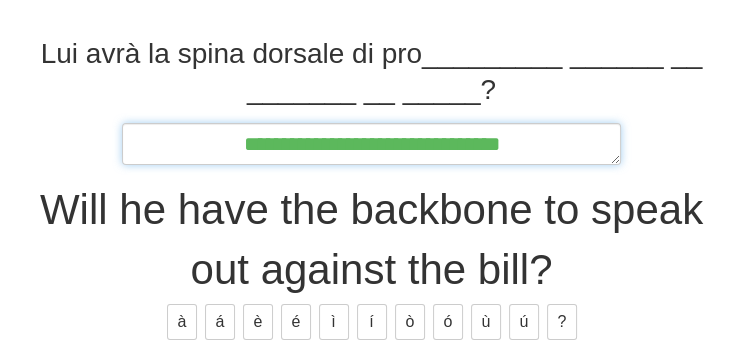 type on "*" 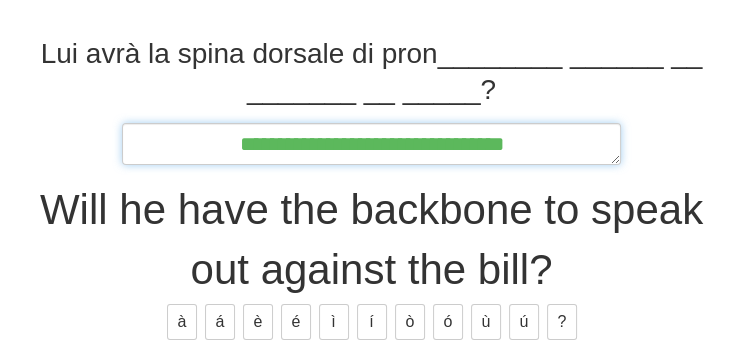 type on "*" 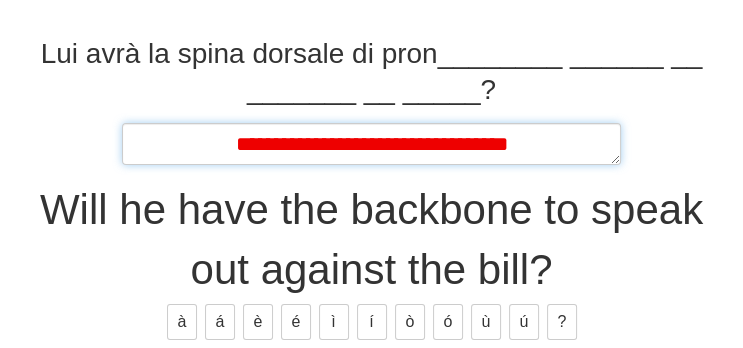 type on "*" 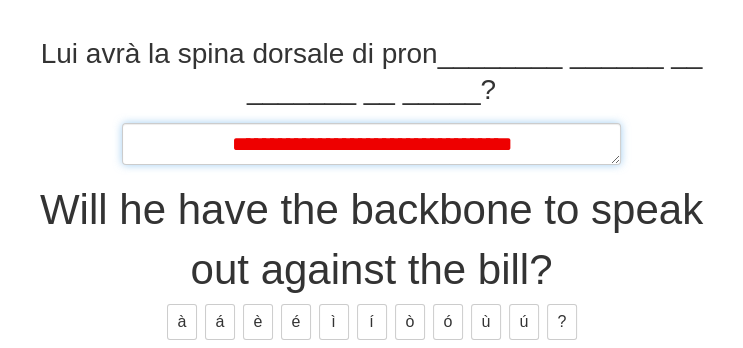 type on "*" 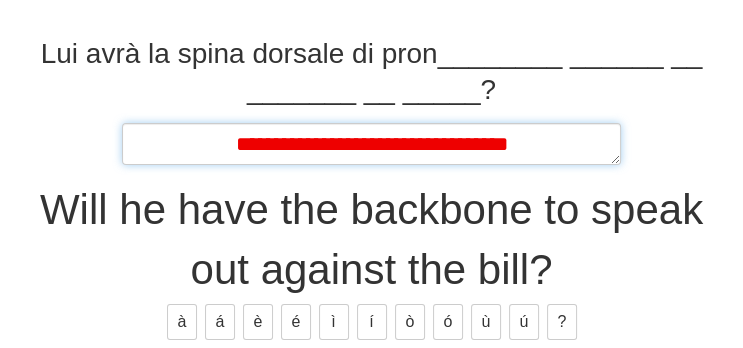 type on "*" 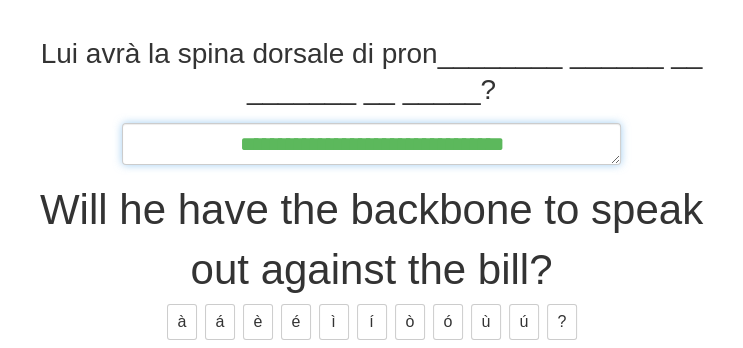 type on "*" 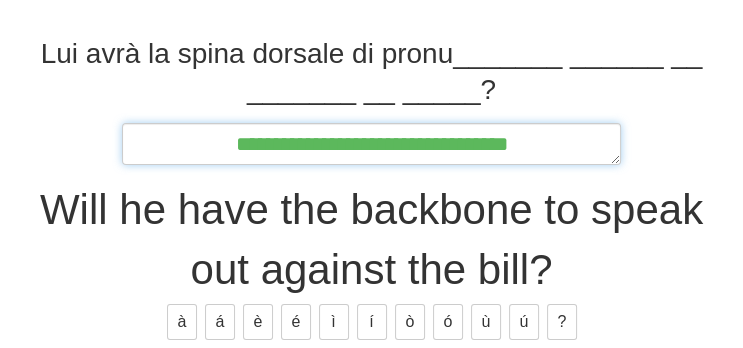 type on "*" 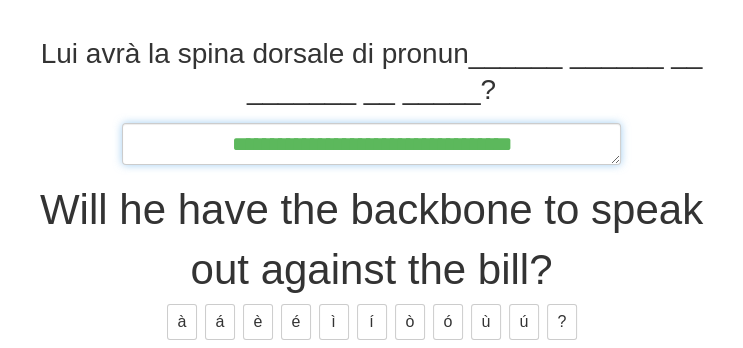 type on "*" 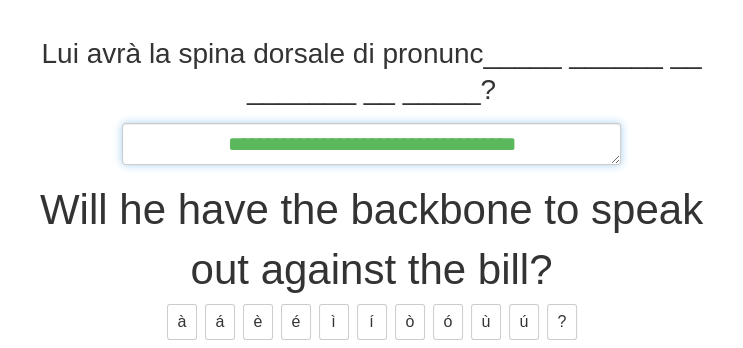 type on "*" 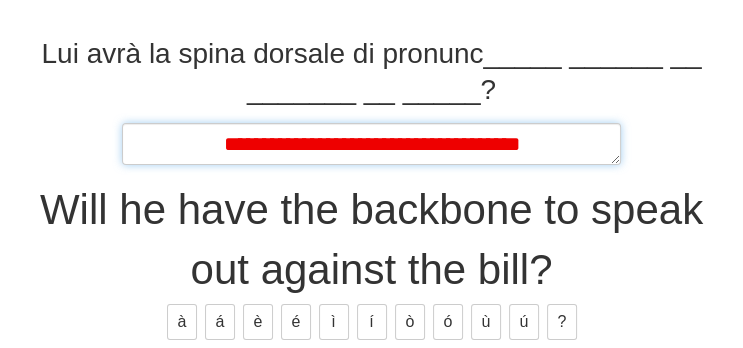 type on "*" 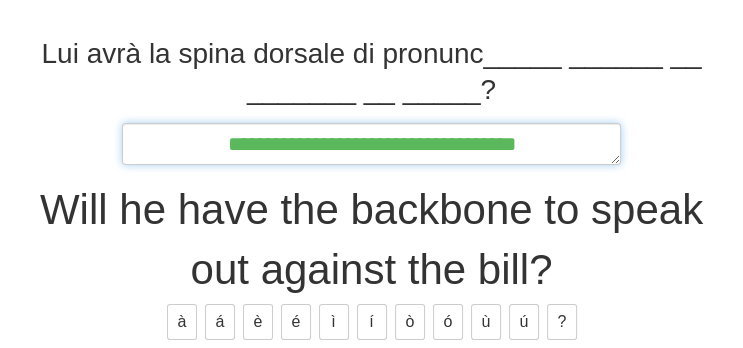 type on "*" 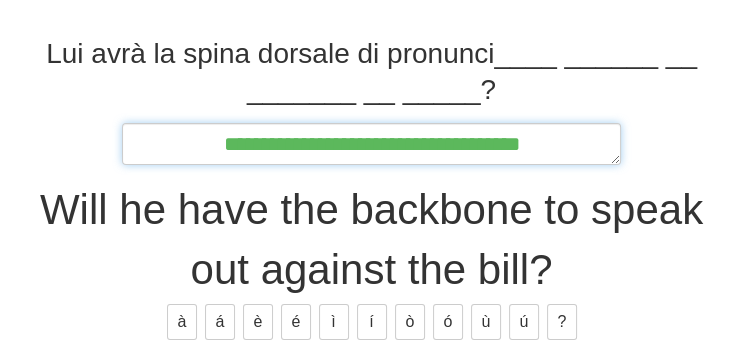 type on "*" 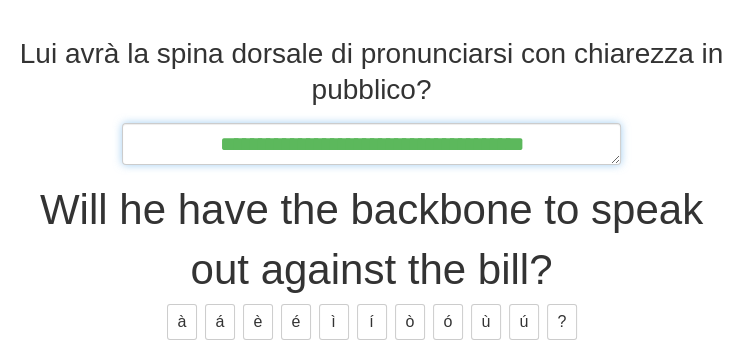 type on "*" 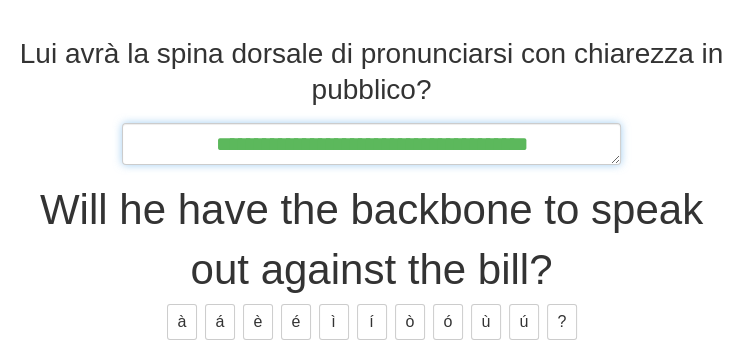 type on "*" 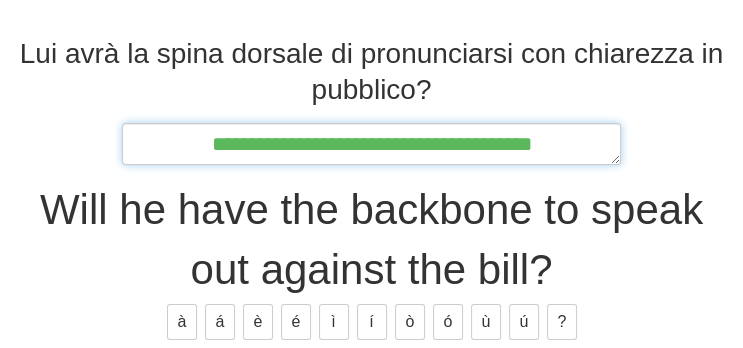 type on "*" 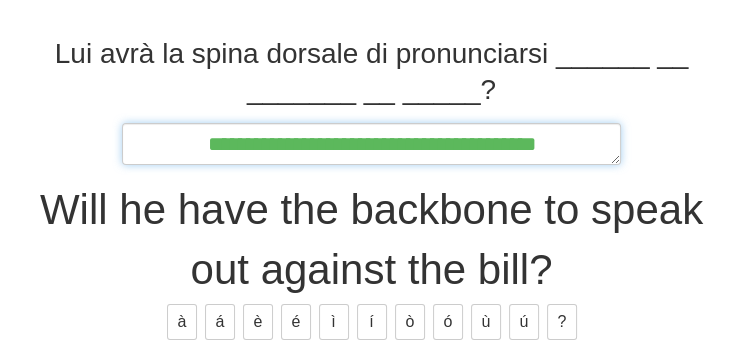 type on "*" 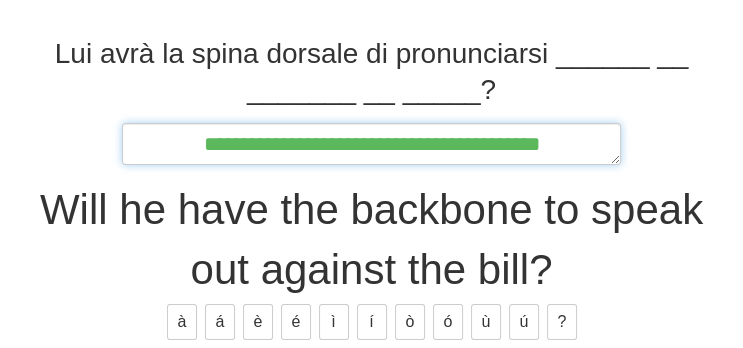 type on "**********" 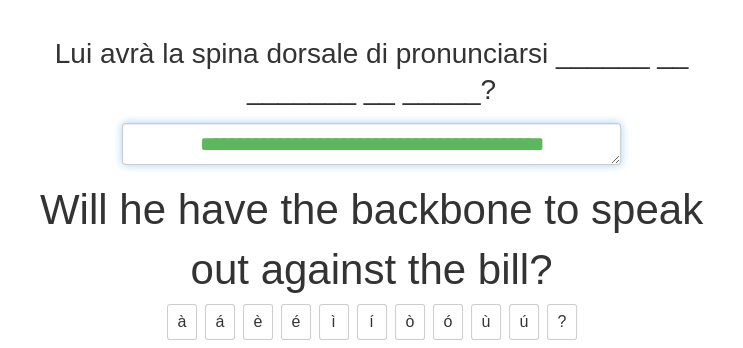 type on "*" 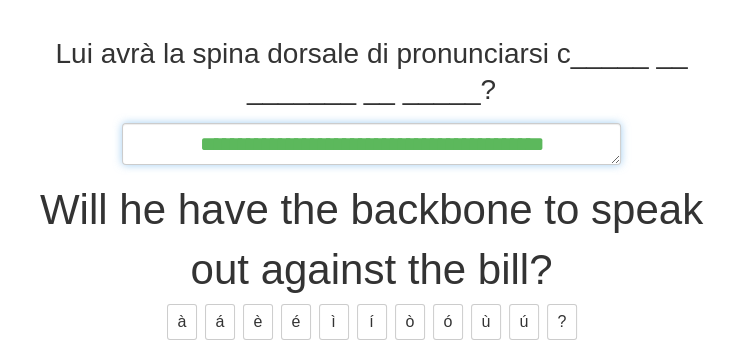 type on "**********" 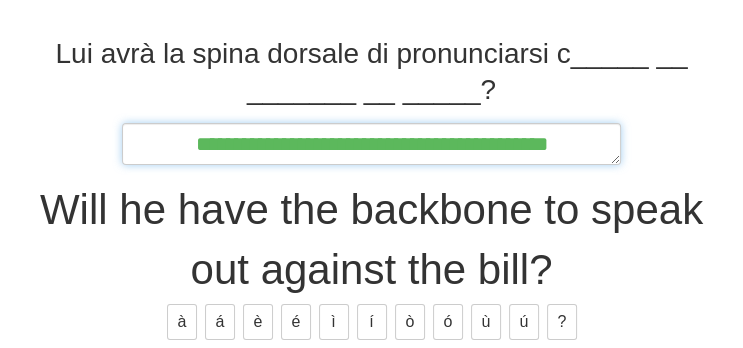 type on "*" 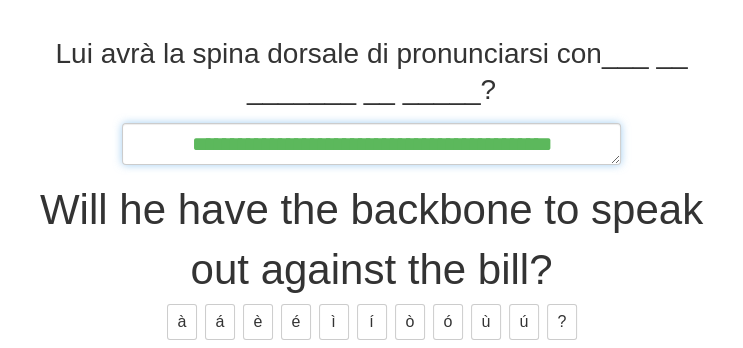 type on "*" 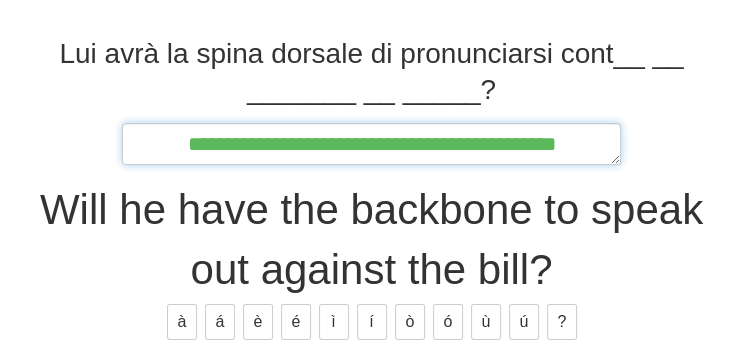 type on "*" 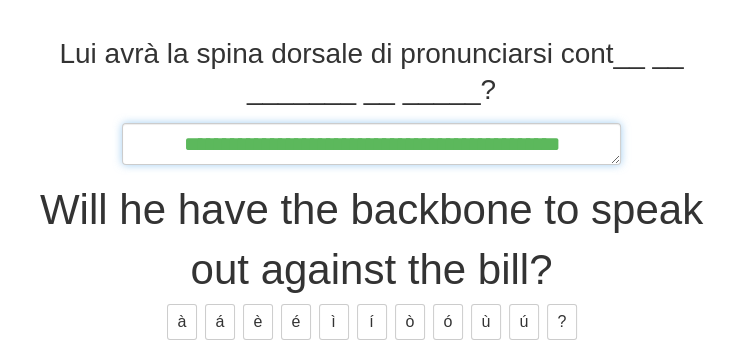 type on "*" 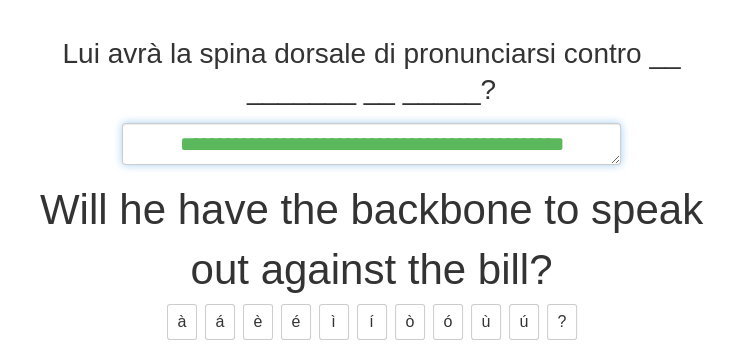 type on "*" 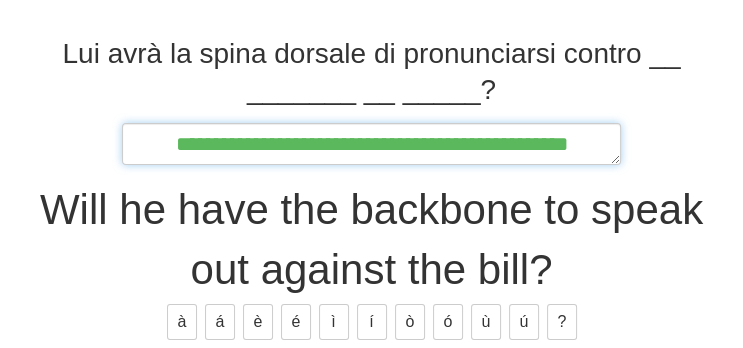 type on "*" 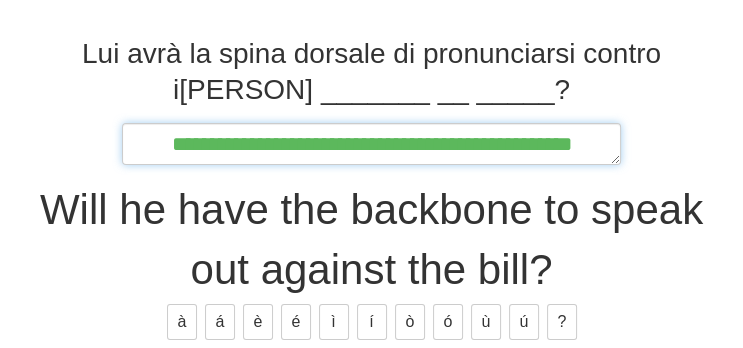type on "*" 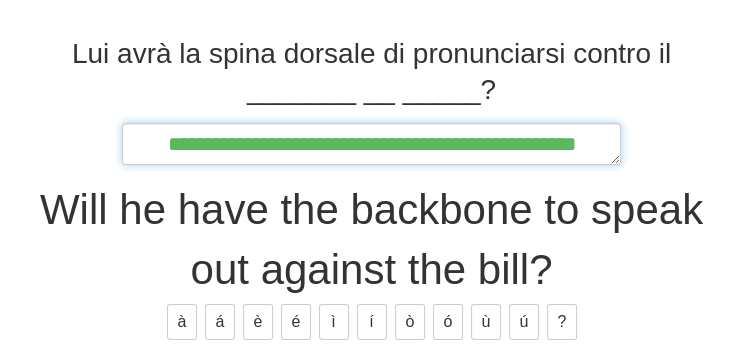 type on "*" 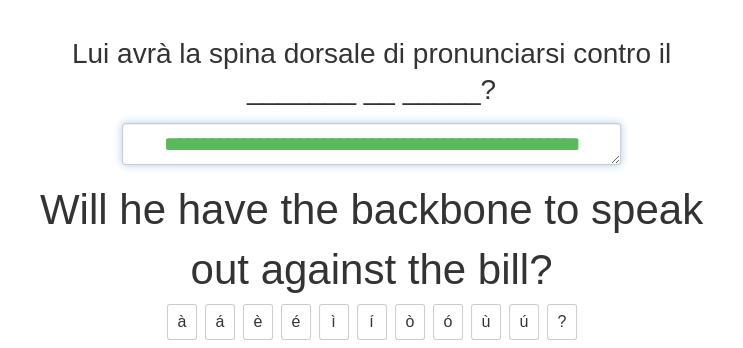 type on "*" 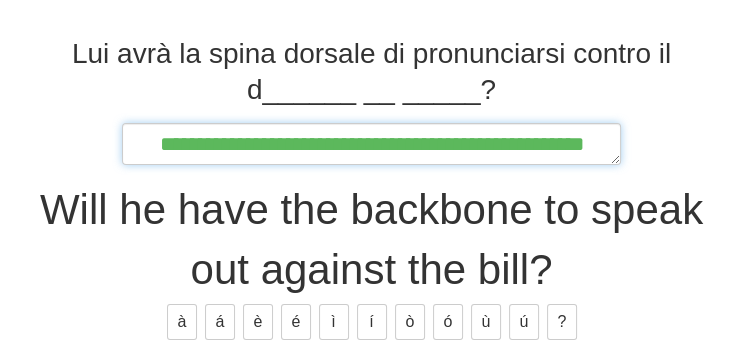 type on "*" 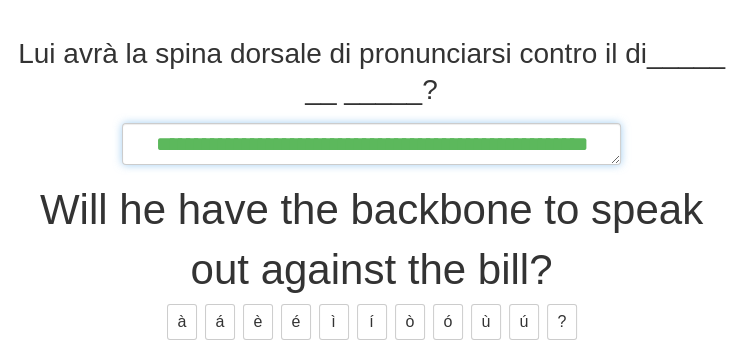 type on "*" 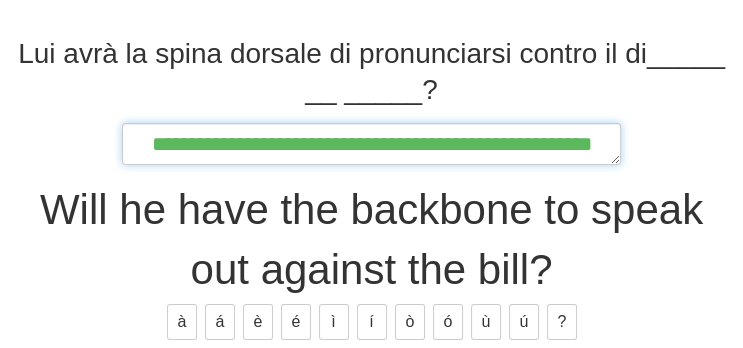 type on "*" 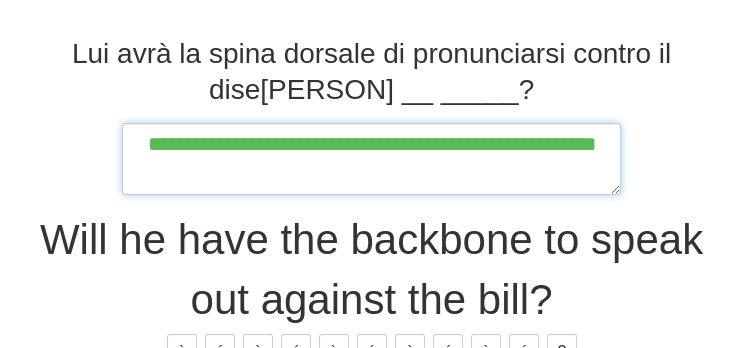 type on "*" 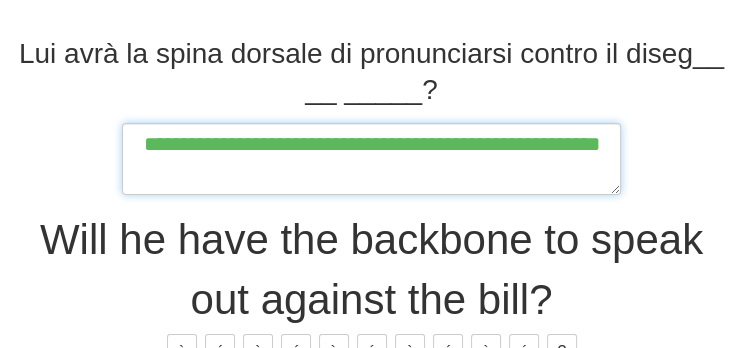 type on "*" 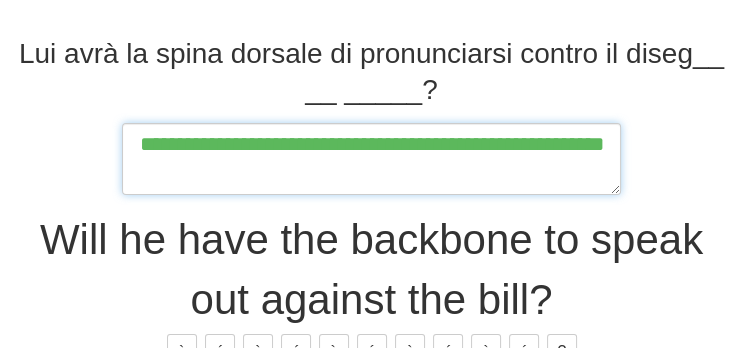 type on "*" 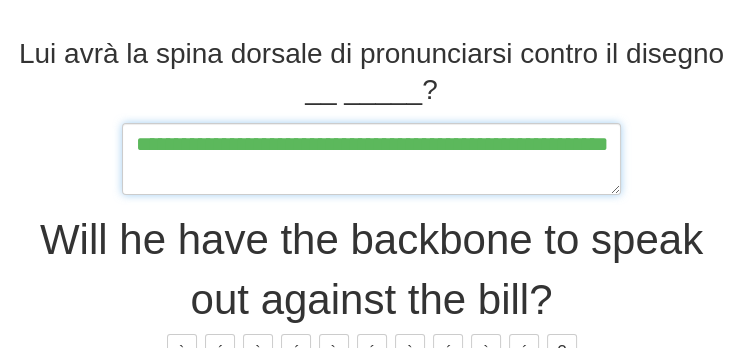 type on "*" 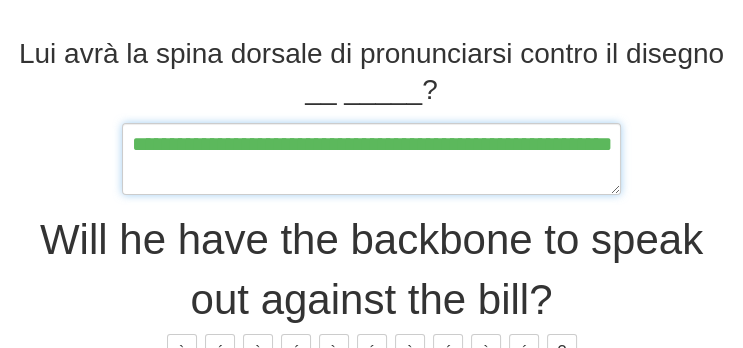 type on "*" 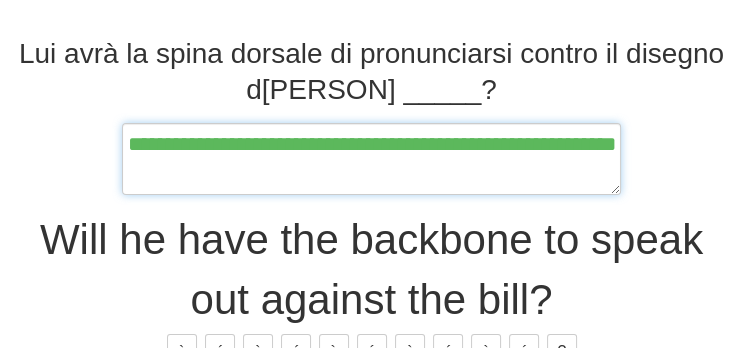 type on "*" 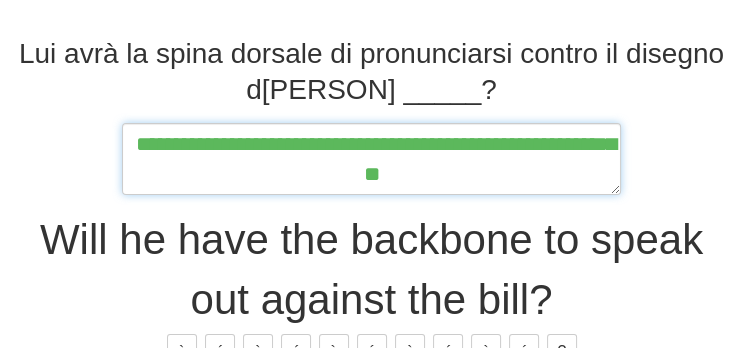 type on "*" 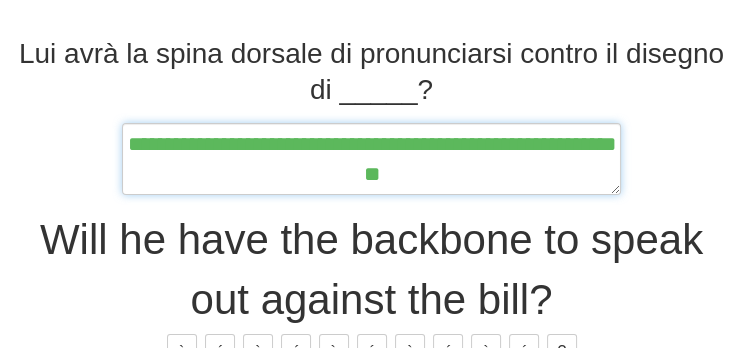 type on "*" 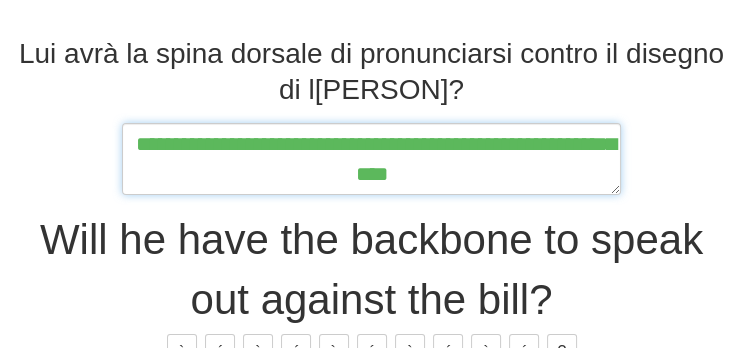 type on "**********" 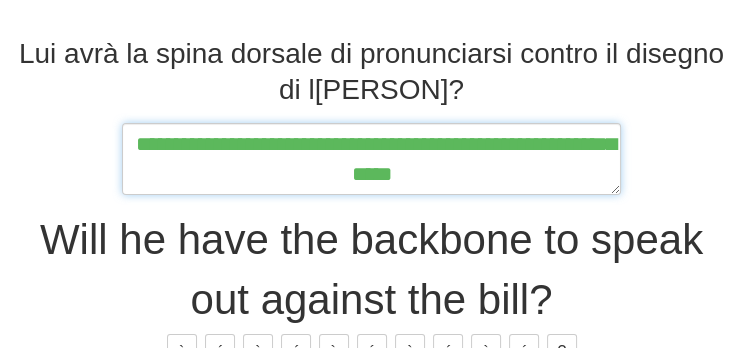 type on "*" 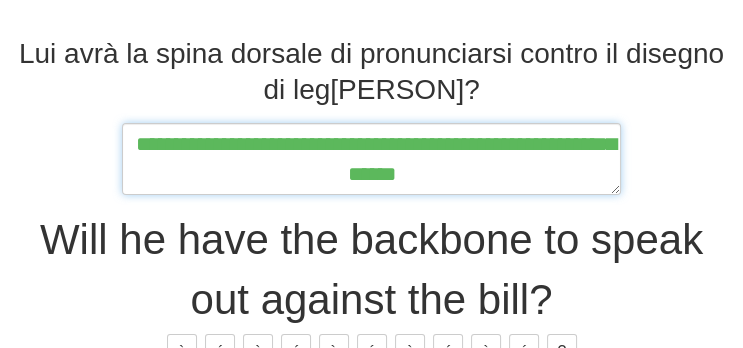 type on "*" 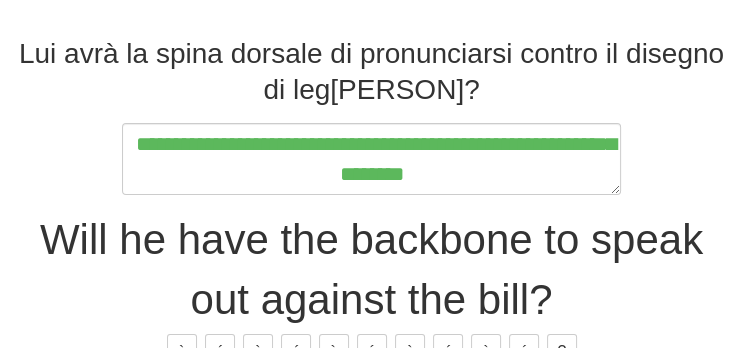 type on "*" 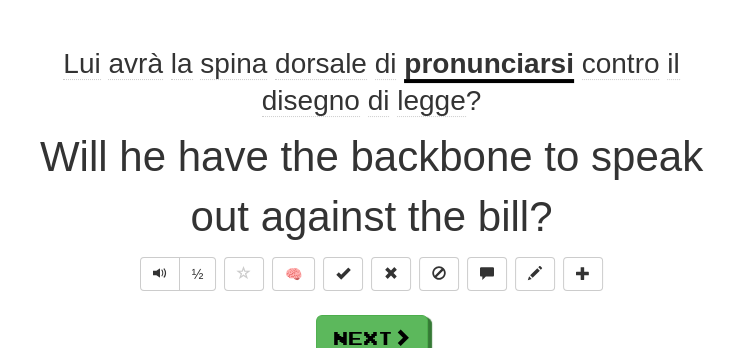 scroll, scrollTop: 290, scrollLeft: 0, axis: vertical 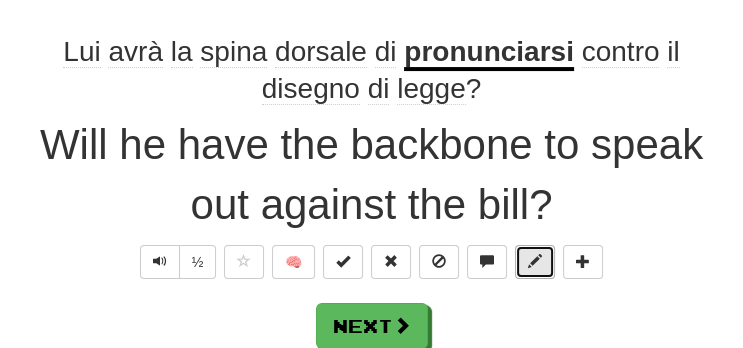 click at bounding box center [535, 261] 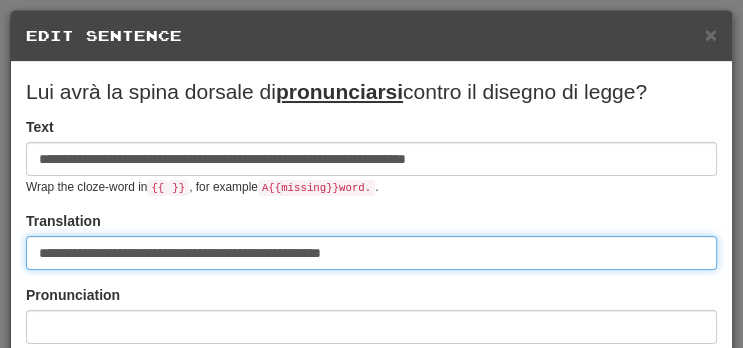 click on "**********" at bounding box center [371, 253] 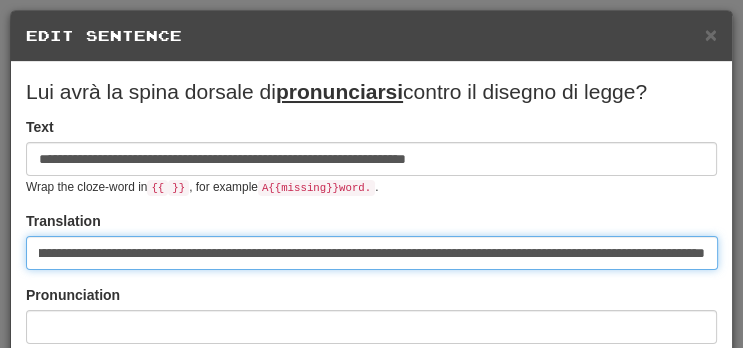 scroll, scrollTop: 0, scrollLeft: 171, axis: horizontal 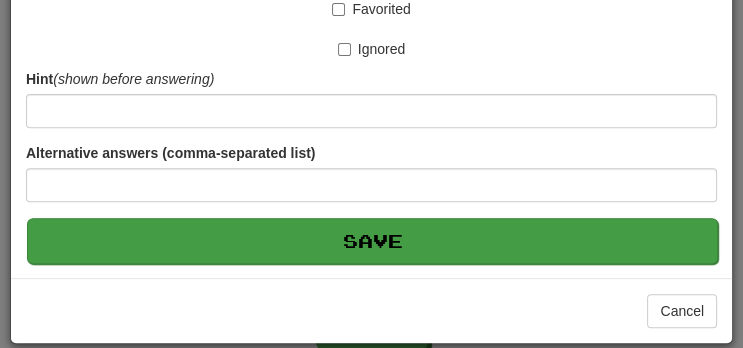 type on "**********" 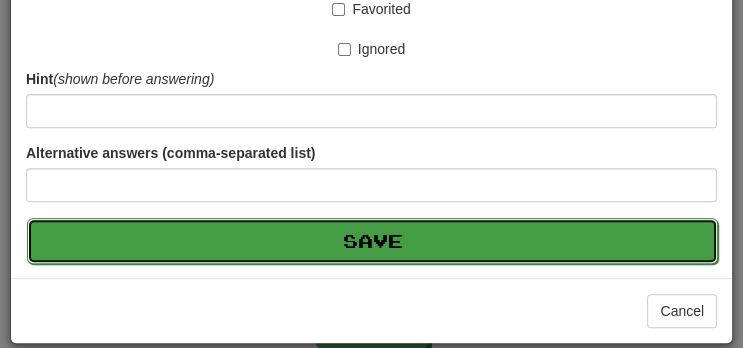 click on "Save" at bounding box center (372, 241) 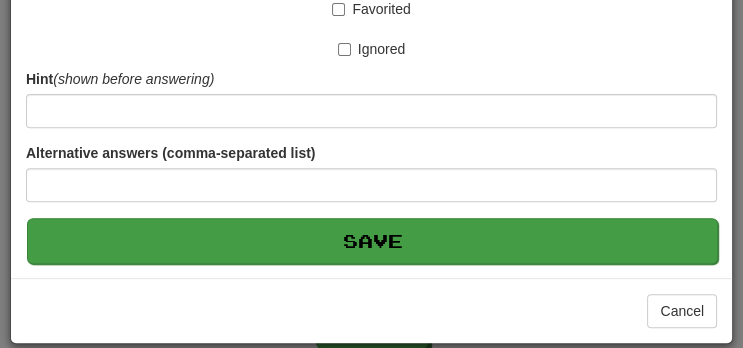 scroll, scrollTop: 0, scrollLeft: 0, axis: both 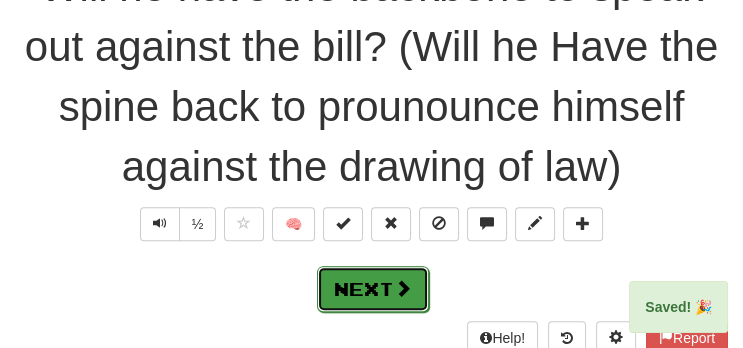 click on "Next" at bounding box center [373, 289] 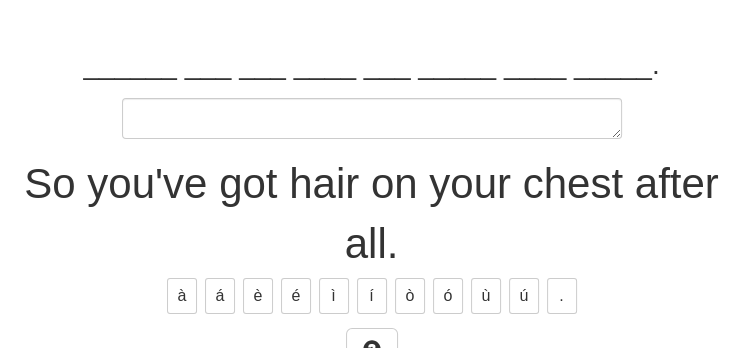 scroll, scrollTop: 265, scrollLeft: 0, axis: vertical 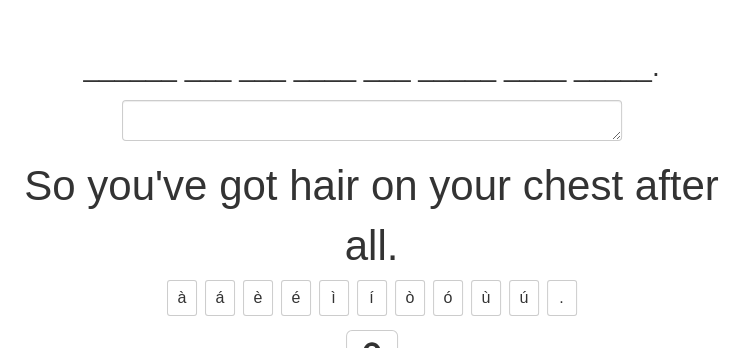 type on "*" 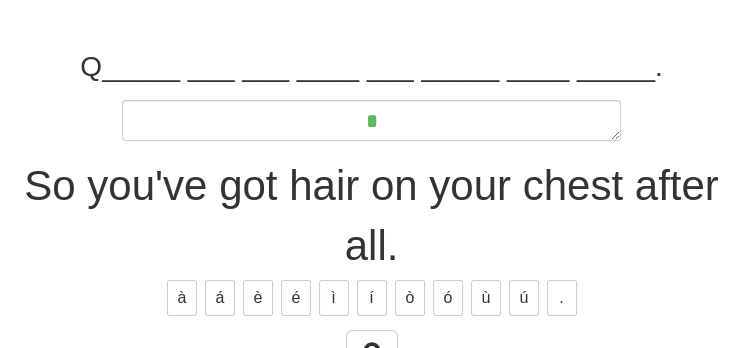 type on "*" 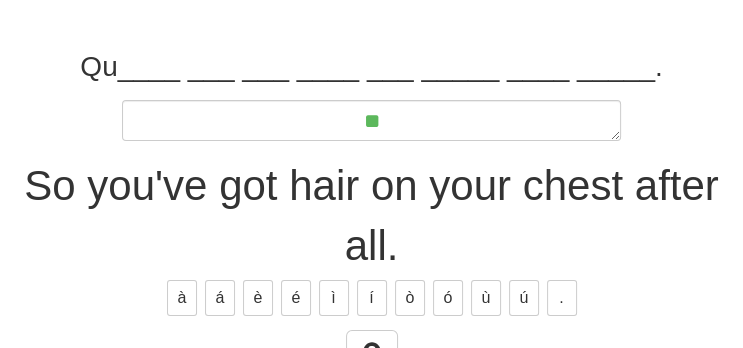 type on "*" 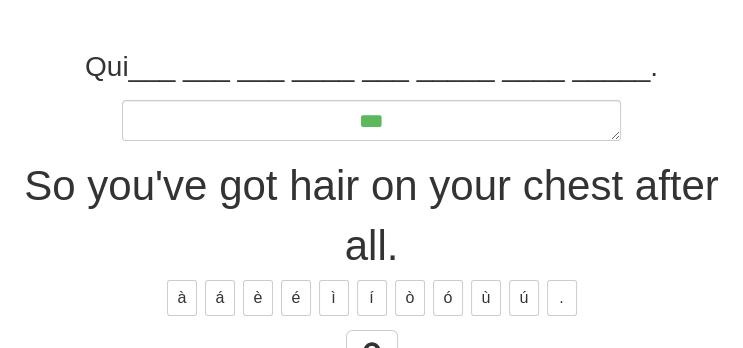 type on "*" 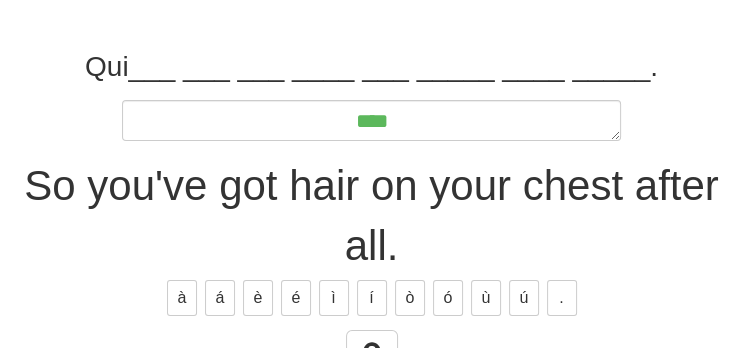 type on "*" 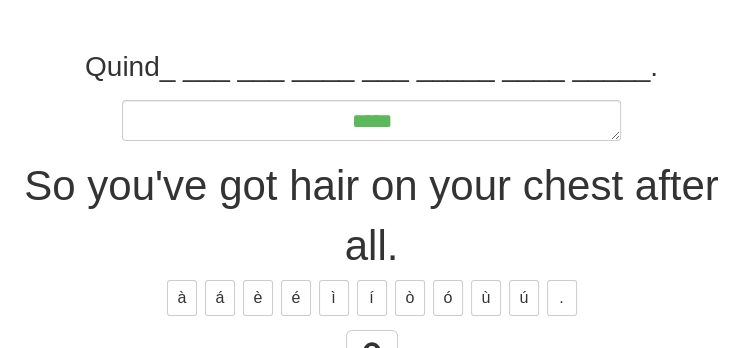 type on "*" 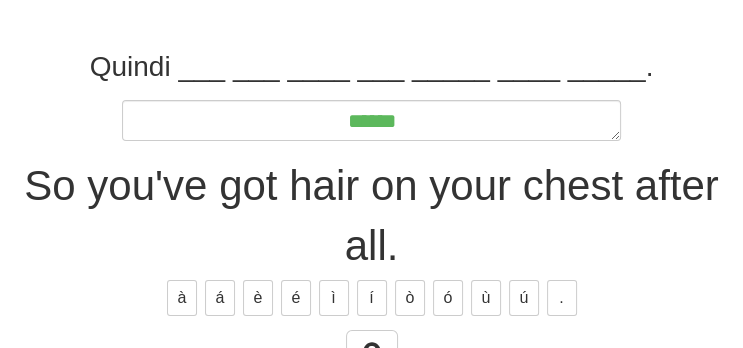 type on "*" 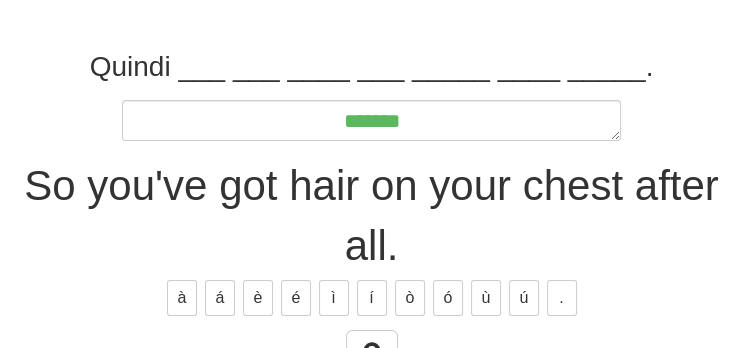 type on "*" 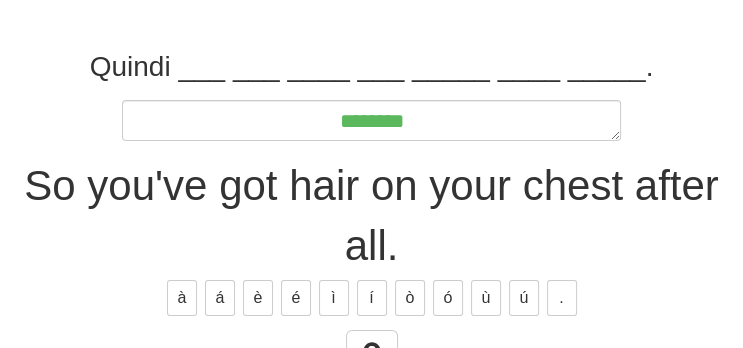 type on "*" 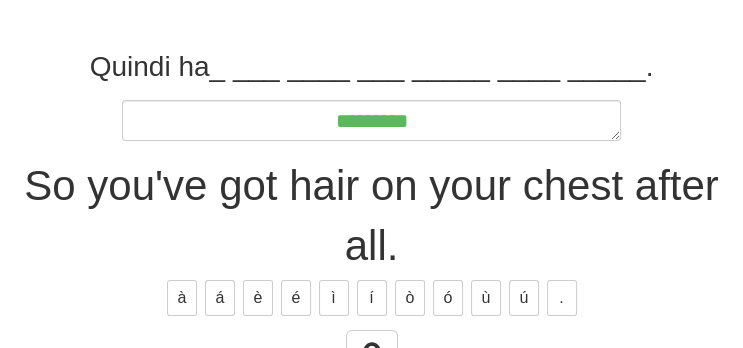 type on "*" 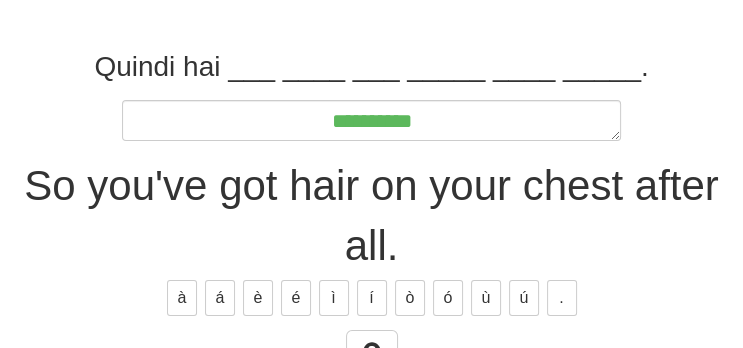 type on "*" 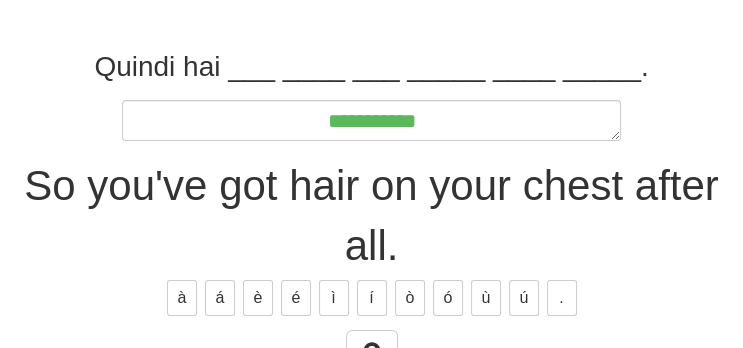 type on "*" 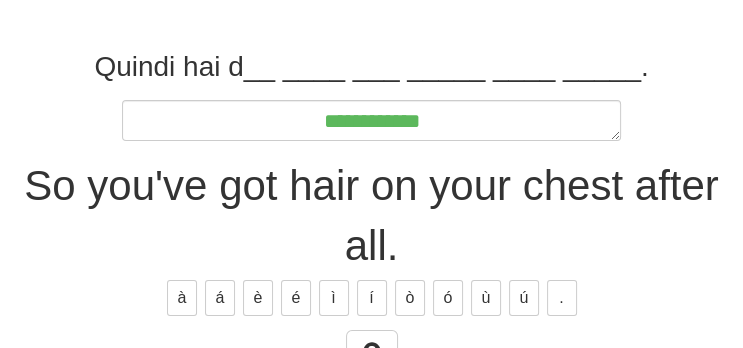 type on "*" 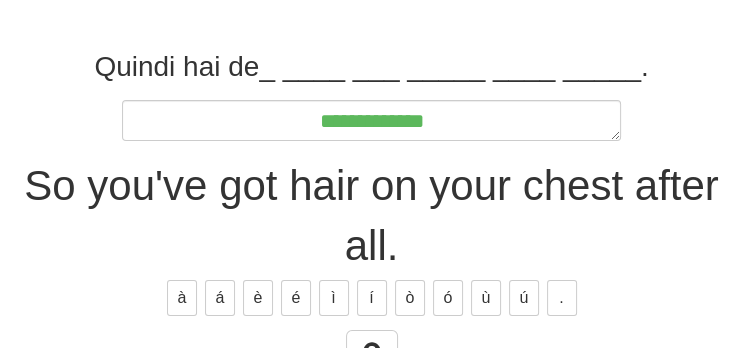 type on "*" 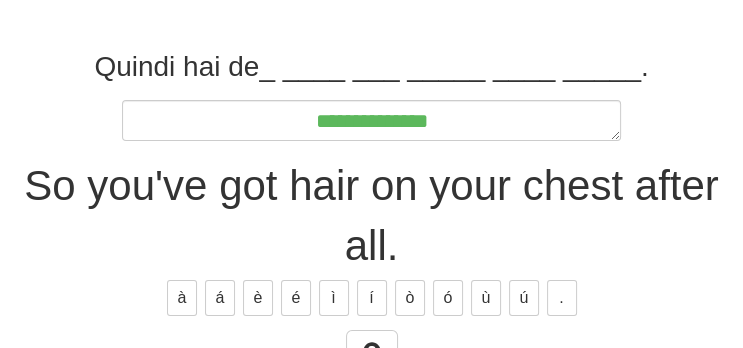 type on "*" 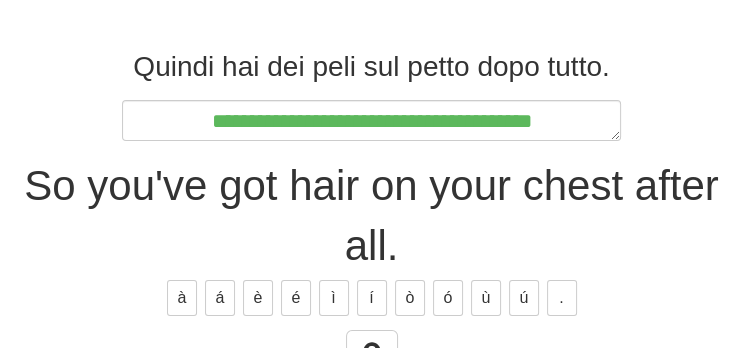 scroll, scrollTop: 277, scrollLeft: 0, axis: vertical 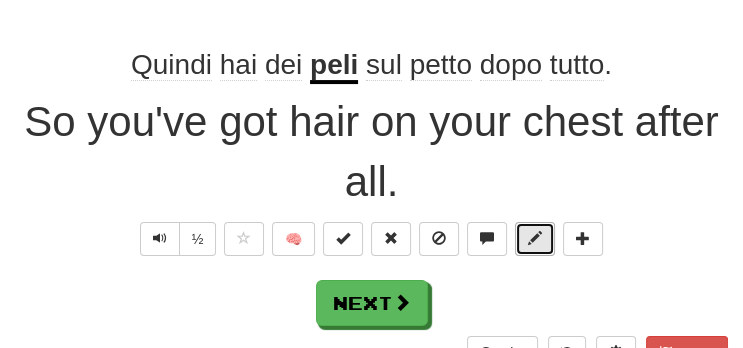click at bounding box center [535, 238] 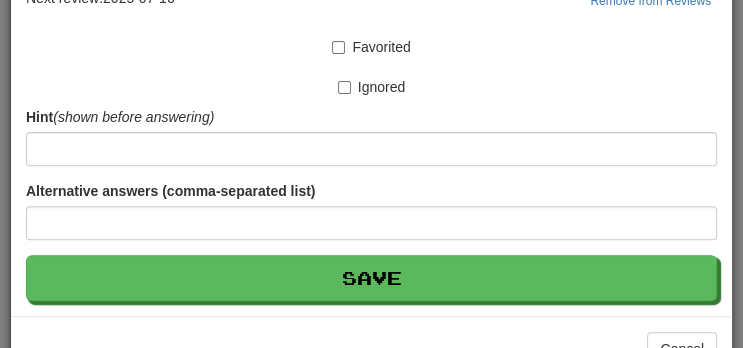 scroll, scrollTop: 542, scrollLeft: 0, axis: vertical 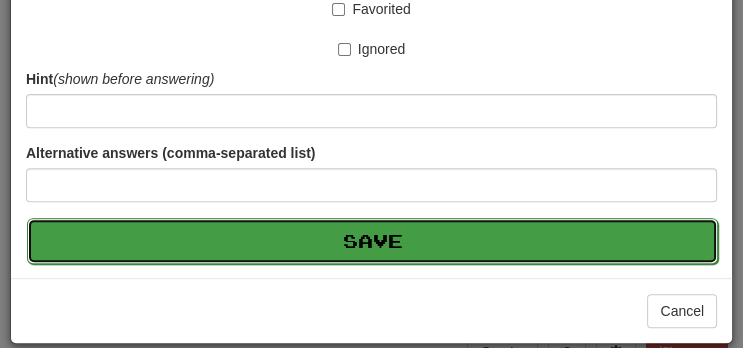 click on "Save" at bounding box center [372, 241] 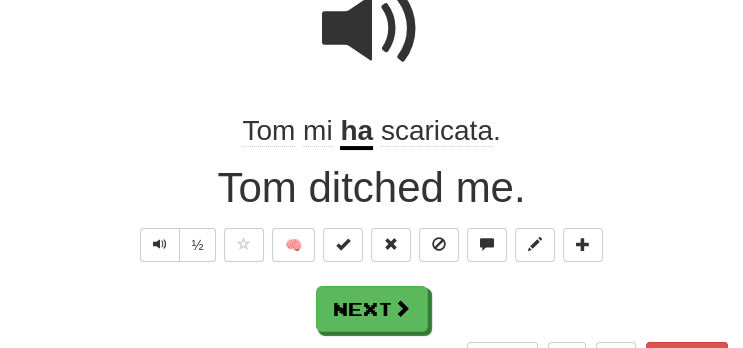 scroll, scrollTop: 222, scrollLeft: 0, axis: vertical 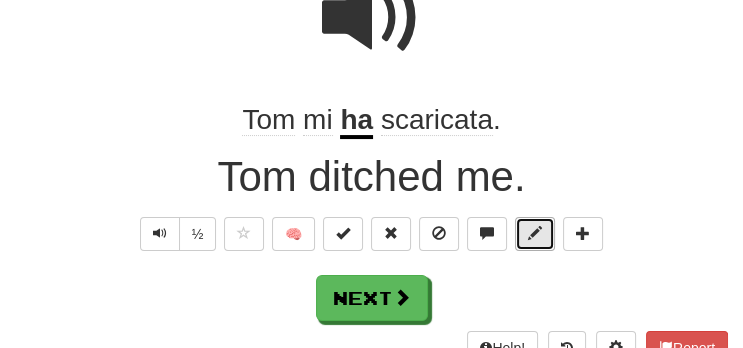 click at bounding box center [535, 233] 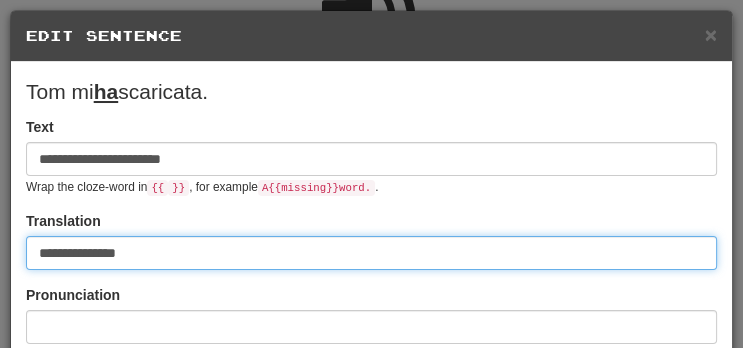 click on "**********" at bounding box center [371, 253] 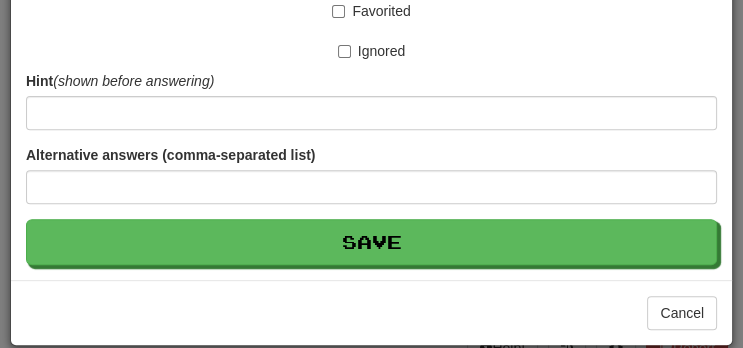 scroll, scrollTop: 542, scrollLeft: 0, axis: vertical 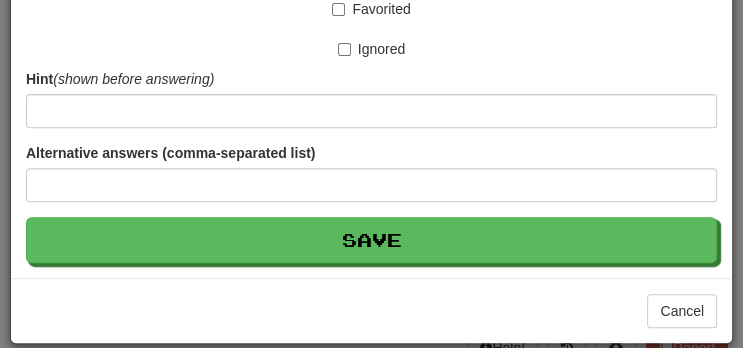 click on "**********" at bounding box center [371, -101] 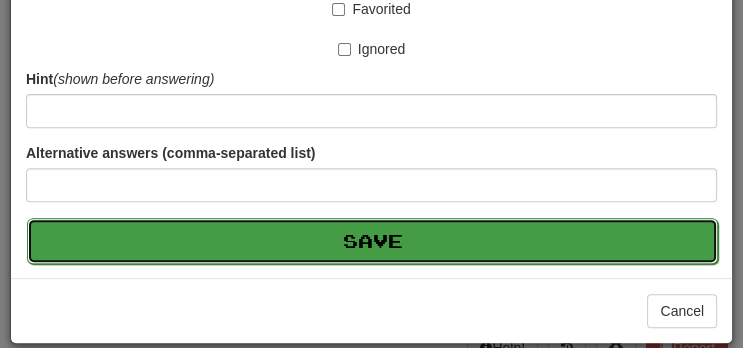 click on "Save" at bounding box center [372, 241] 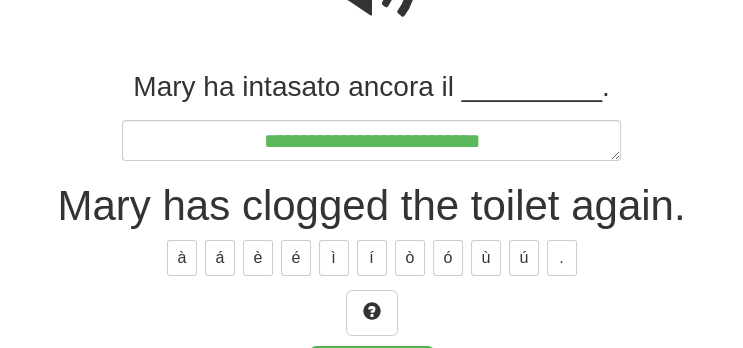 scroll, scrollTop: 260, scrollLeft: 0, axis: vertical 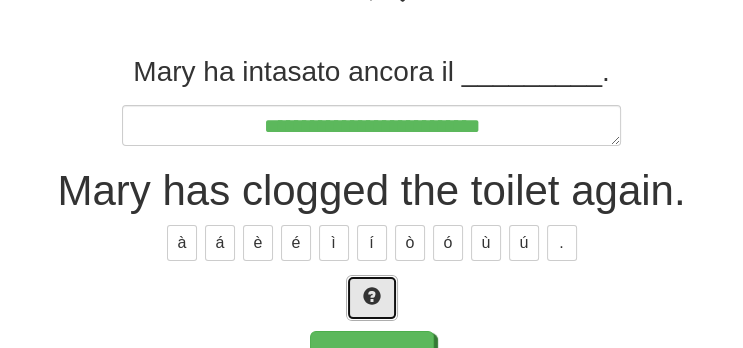 click at bounding box center (372, 298) 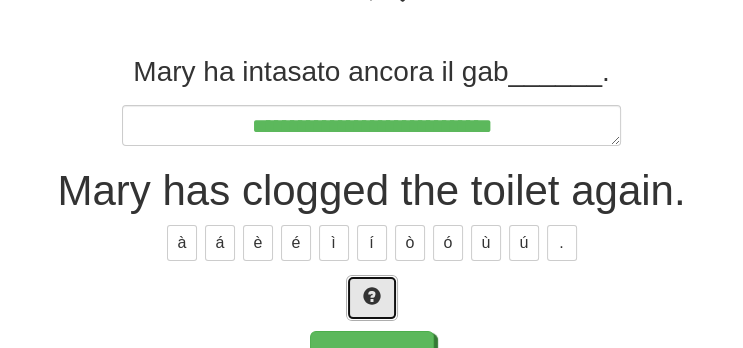 click at bounding box center [372, 296] 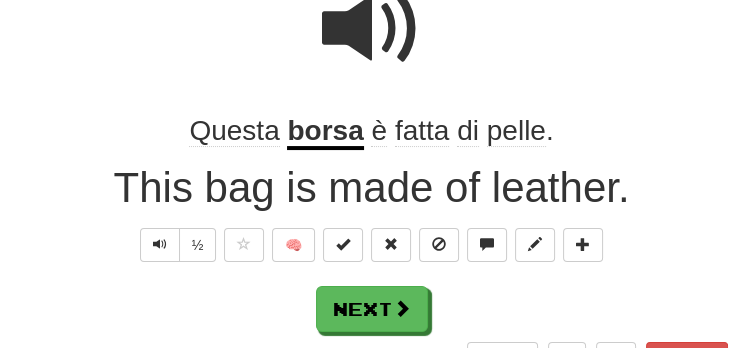 scroll, scrollTop: 222, scrollLeft: 0, axis: vertical 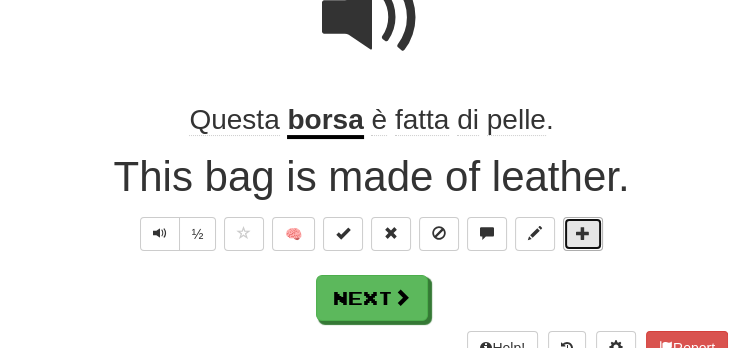 click at bounding box center [583, 234] 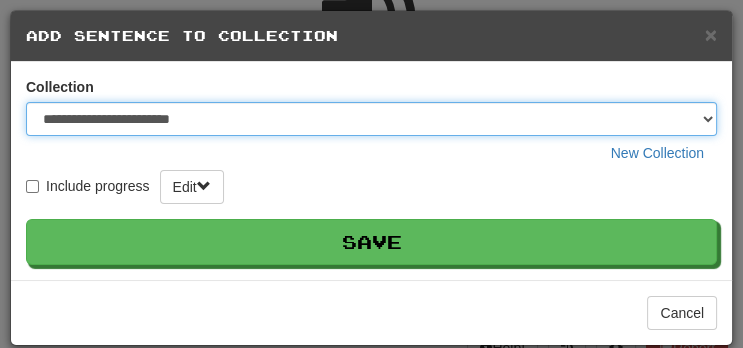 click on "**********" at bounding box center [371, 119] 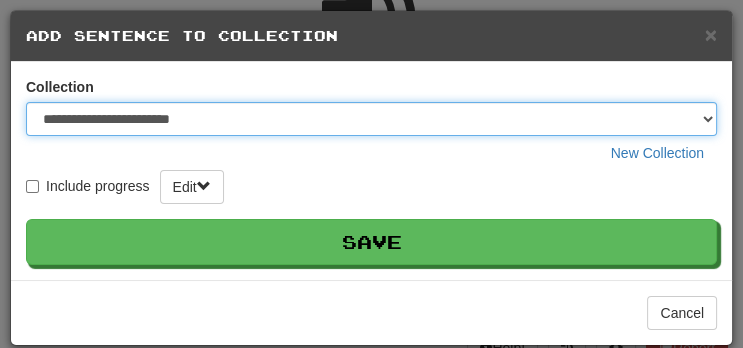 click on "**********" at bounding box center (371, 119) 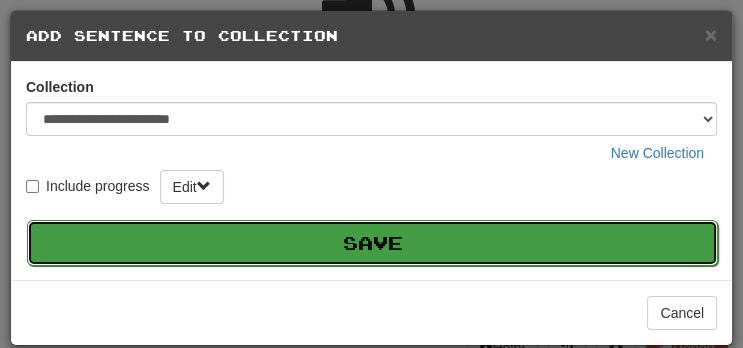 click on "Save" at bounding box center [372, 243] 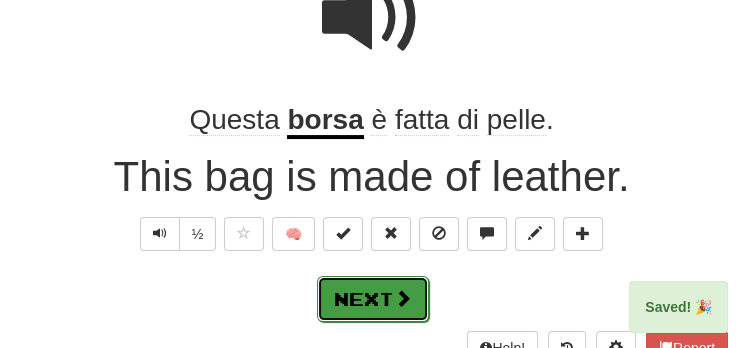 click at bounding box center (403, 298) 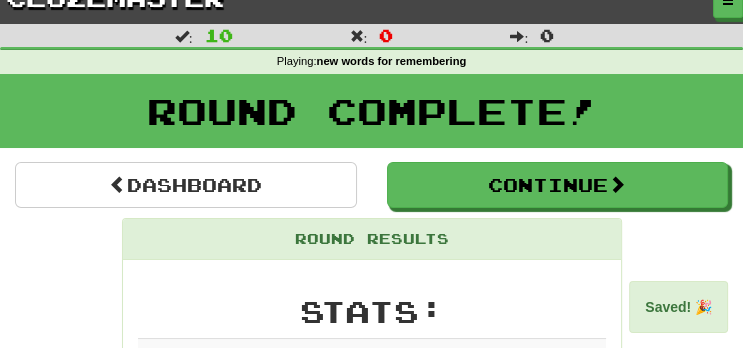 scroll, scrollTop: 0, scrollLeft: 0, axis: both 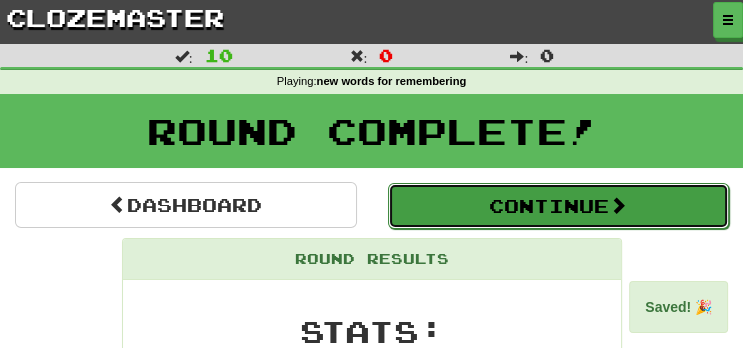 click on "Continue" at bounding box center [559, 206] 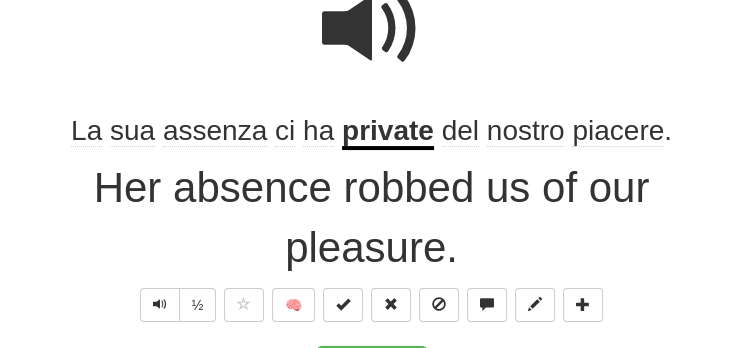 scroll, scrollTop: 222, scrollLeft: 0, axis: vertical 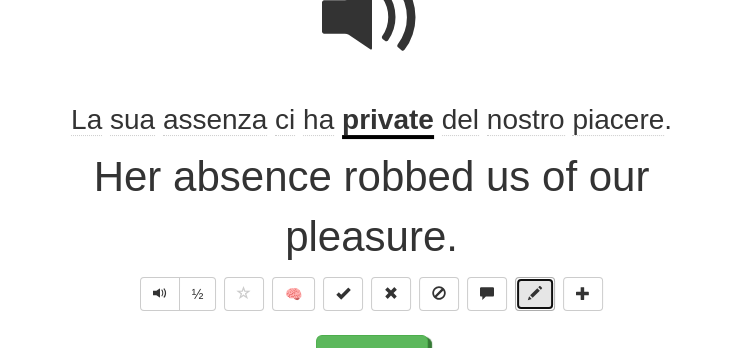 click at bounding box center (535, 293) 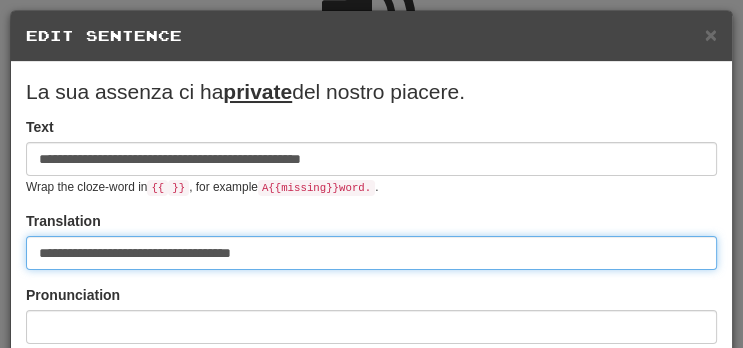 click on "**********" at bounding box center [371, 253] 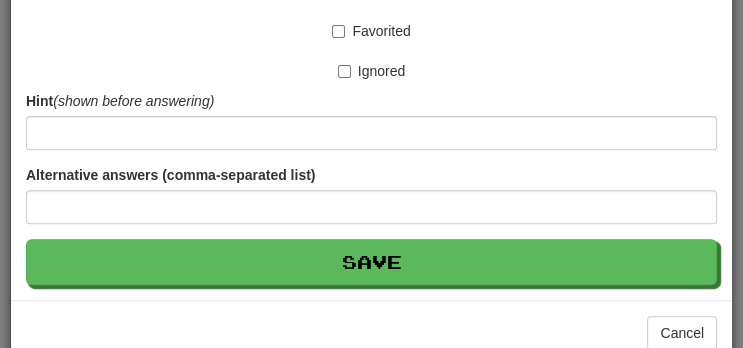 scroll, scrollTop: 534, scrollLeft: 0, axis: vertical 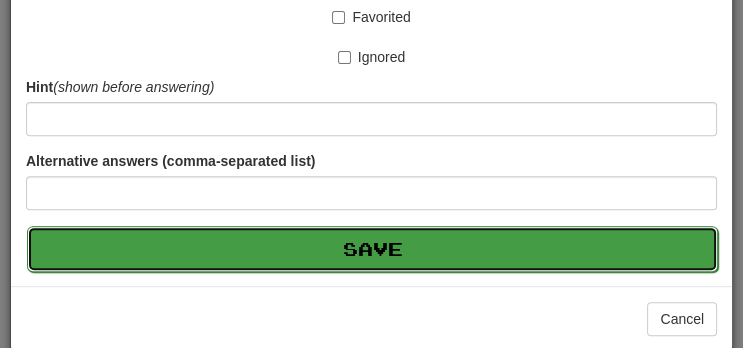click on "Save" at bounding box center (372, 249) 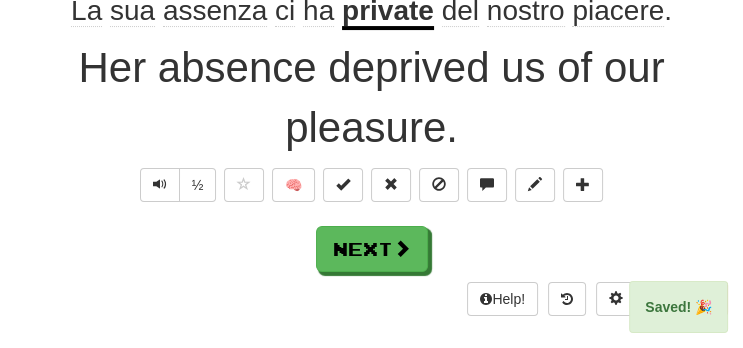 scroll, scrollTop: 332, scrollLeft: 0, axis: vertical 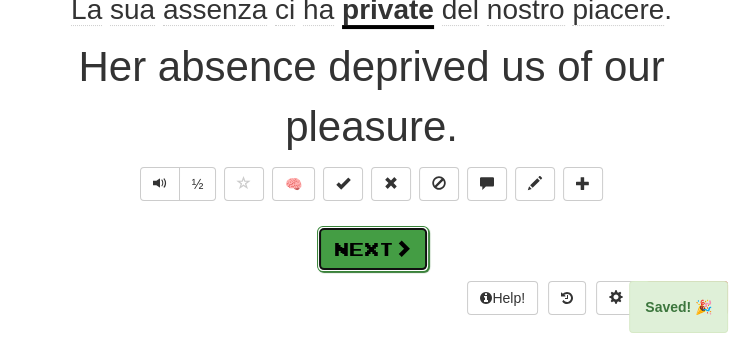click at bounding box center (403, 248) 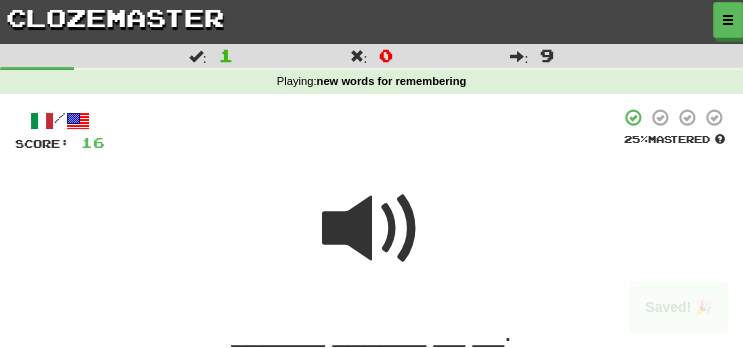 scroll, scrollTop: 211, scrollLeft: 0, axis: vertical 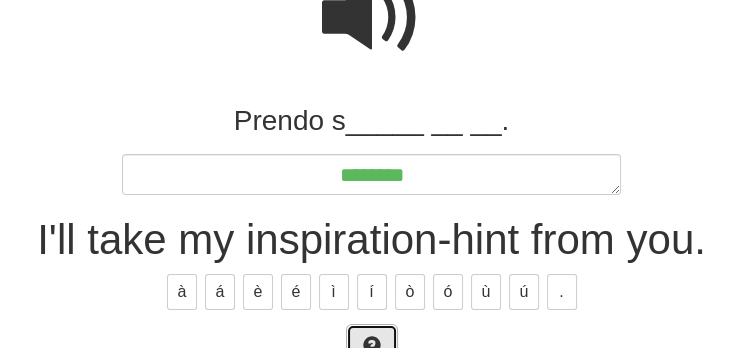 click at bounding box center (372, 347) 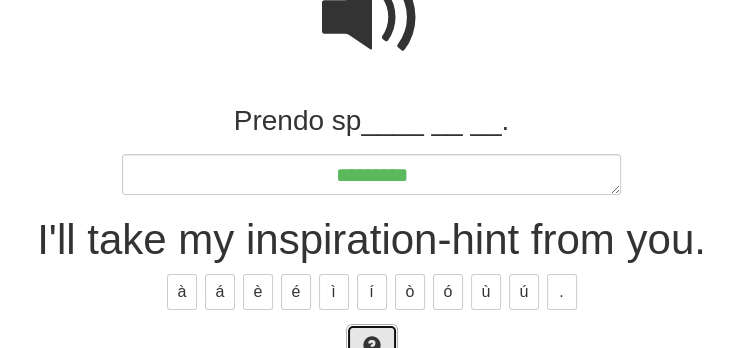 click at bounding box center (372, 345) 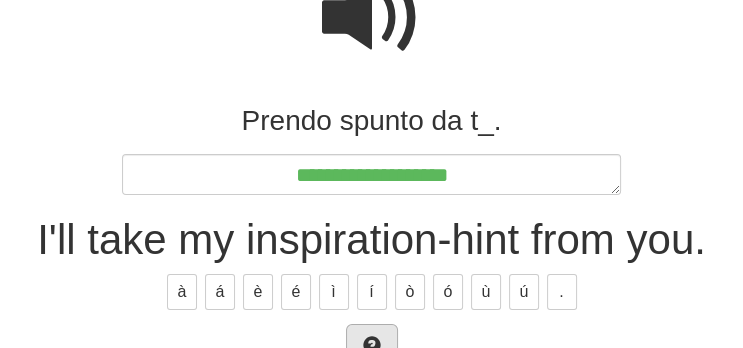scroll, scrollTop: 222, scrollLeft: 0, axis: vertical 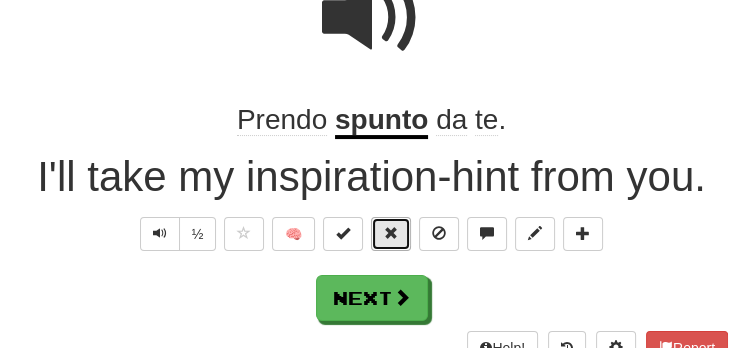 click at bounding box center [391, 234] 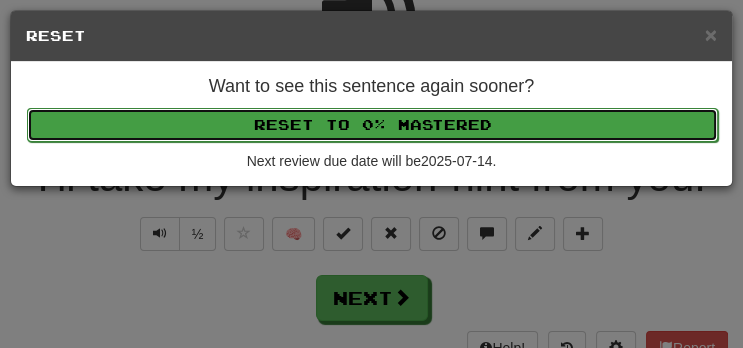 click on "Reset to 0% Mastered" at bounding box center (372, 125) 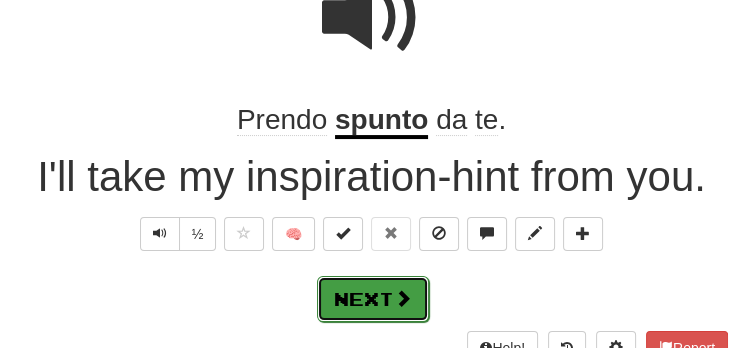 click on "Next" at bounding box center [373, 299] 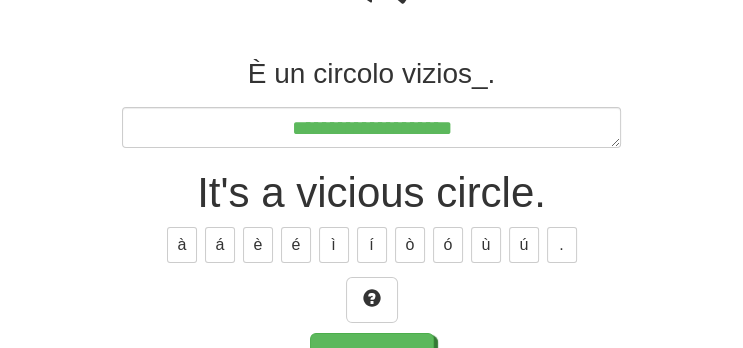 scroll, scrollTop: 270, scrollLeft: 0, axis: vertical 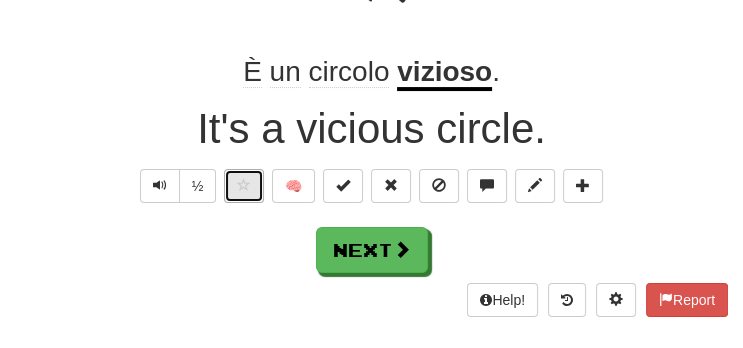 click at bounding box center [244, 186] 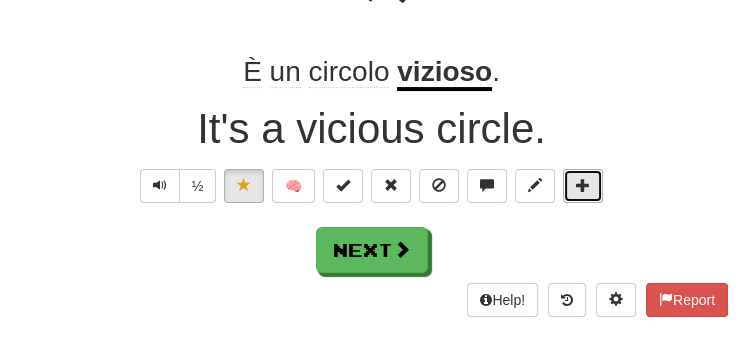 click at bounding box center [583, 186] 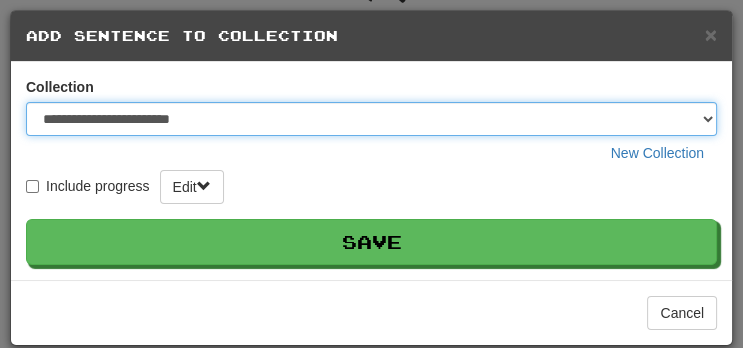 click on "**********" at bounding box center (371, 119) 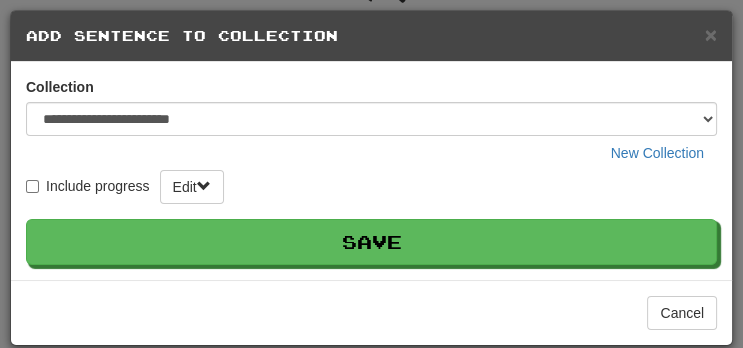 click on "Include progress Edit  Save" at bounding box center [371, 217] 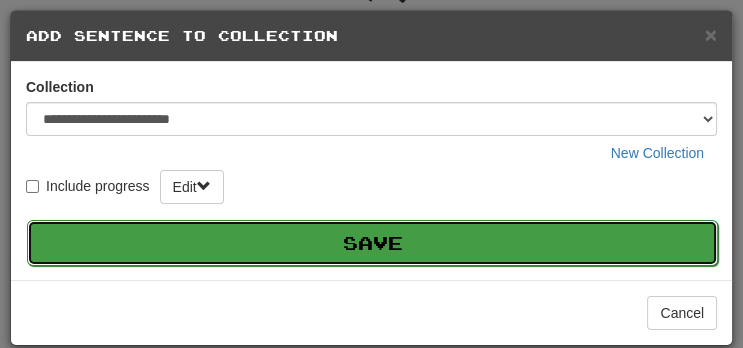 click on "Save" at bounding box center [372, 243] 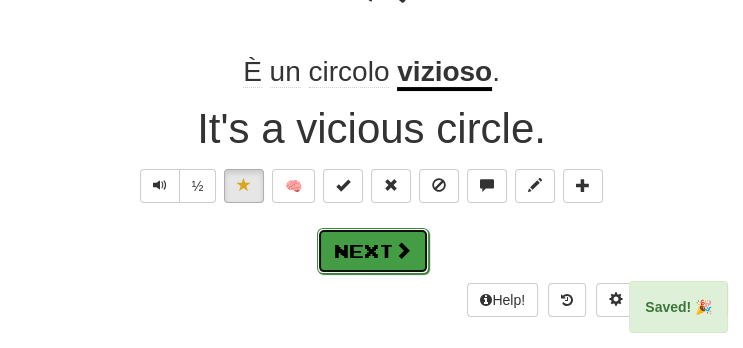 click at bounding box center [403, 250] 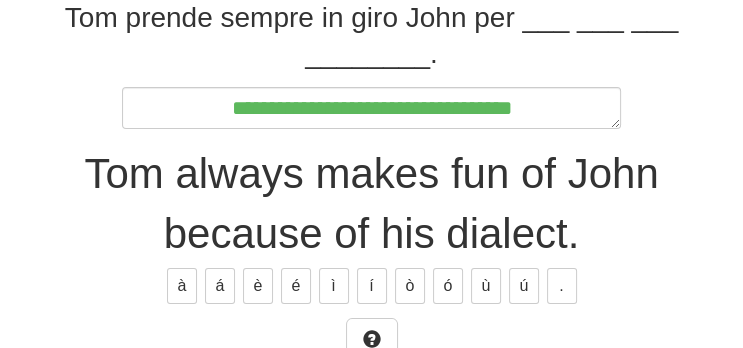 scroll, scrollTop: 314, scrollLeft: 0, axis: vertical 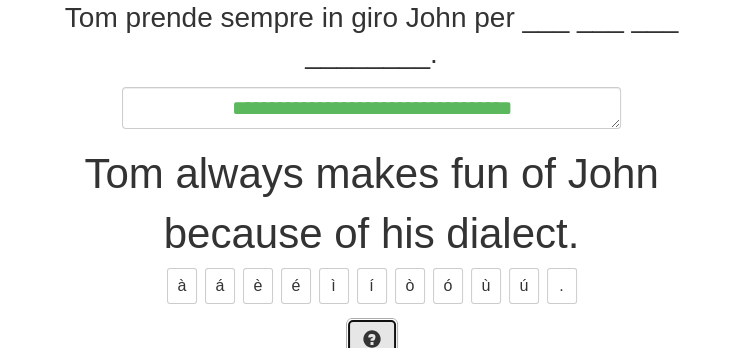 click at bounding box center [372, 341] 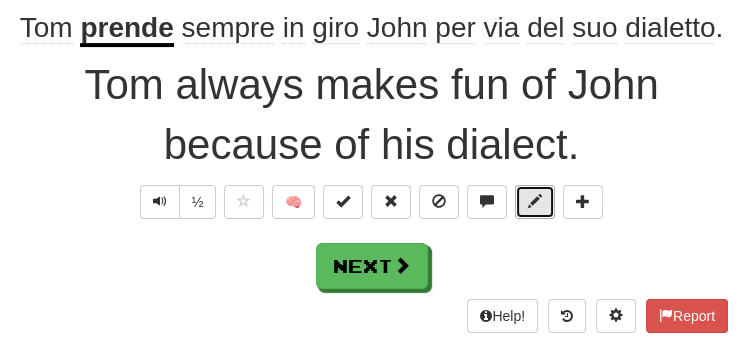click at bounding box center (535, 201) 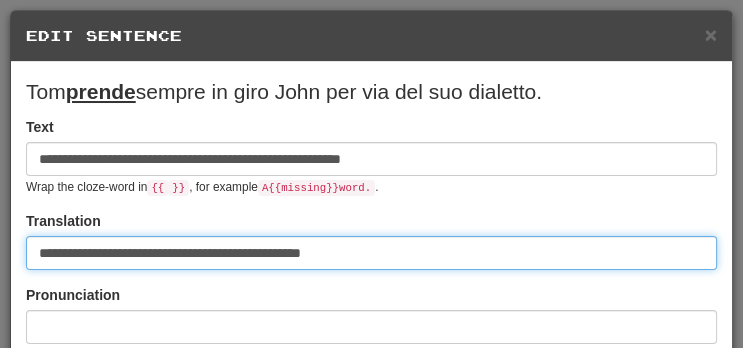 click on "**********" at bounding box center [371, 253] 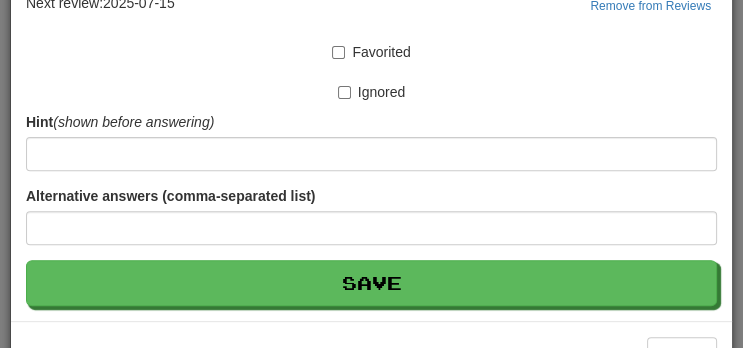 scroll, scrollTop: 542, scrollLeft: 0, axis: vertical 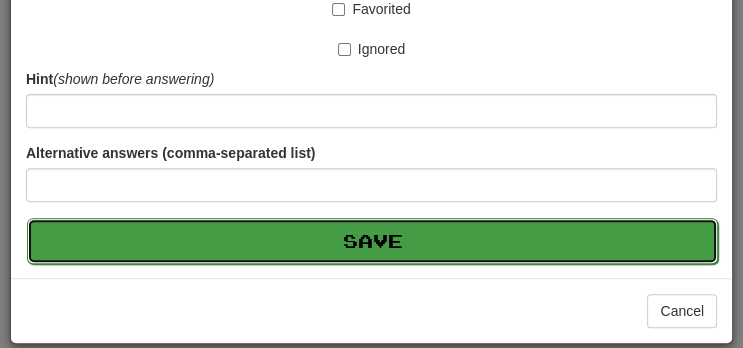 click on "Save" at bounding box center (372, 241) 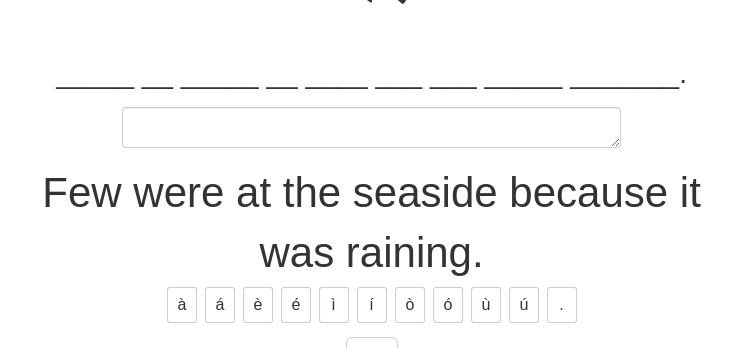 scroll, scrollTop: 288, scrollLeft: 0, axis: vertical 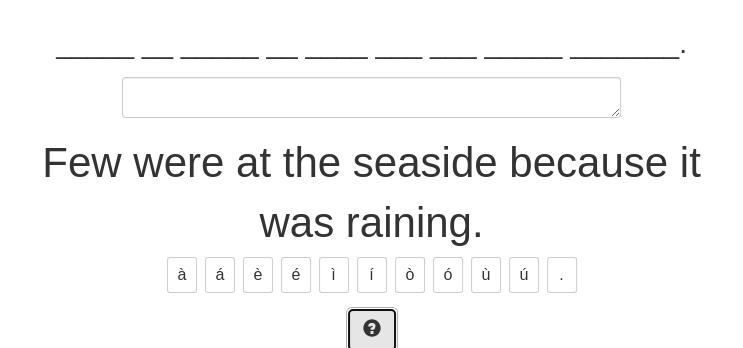 click at bounding box center (372, 328) 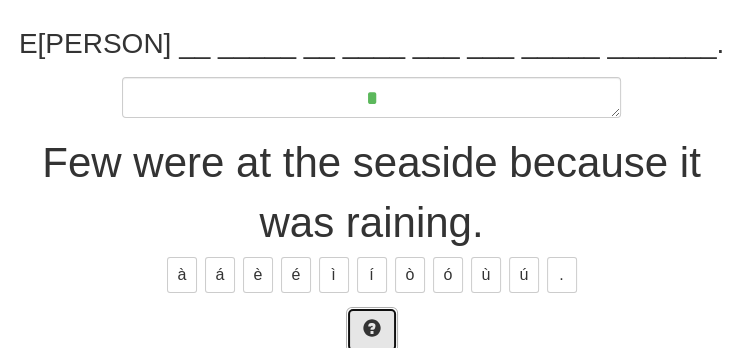 click at bounding box center [372, 328] 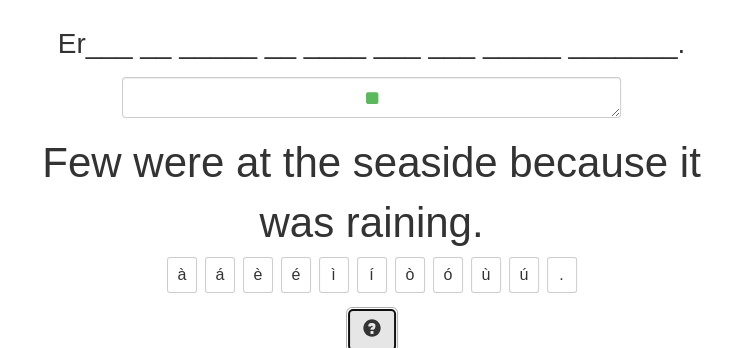 click at bounding box center [372, 328] 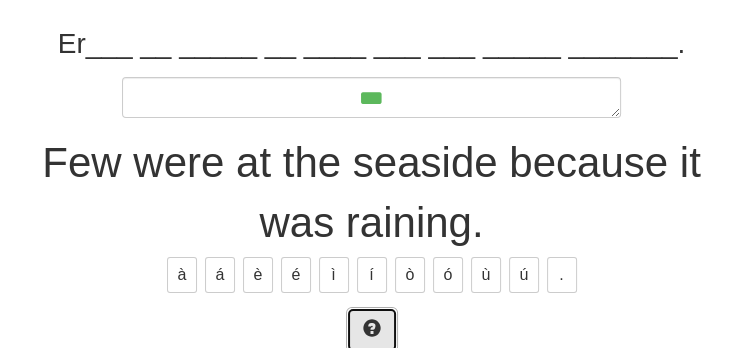 click at bounding box center (372, 328) 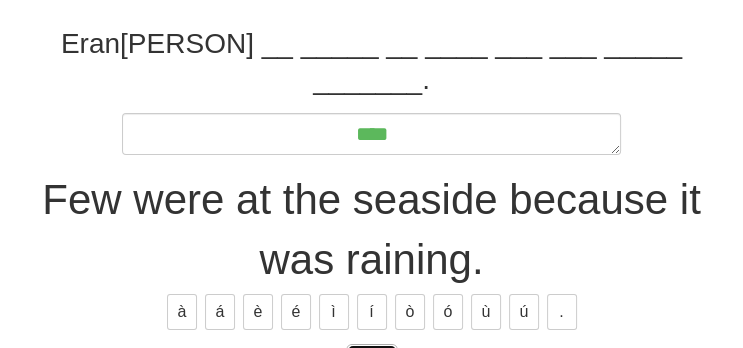 click at bounding box center [372, 365] 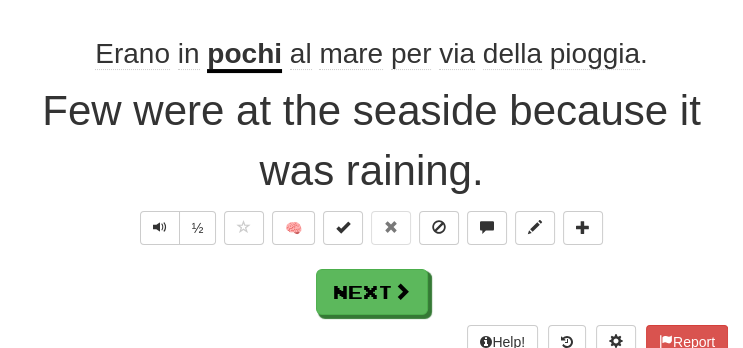 scroll, scrollTop: 300, scrollLeft: 0, axis: vertical 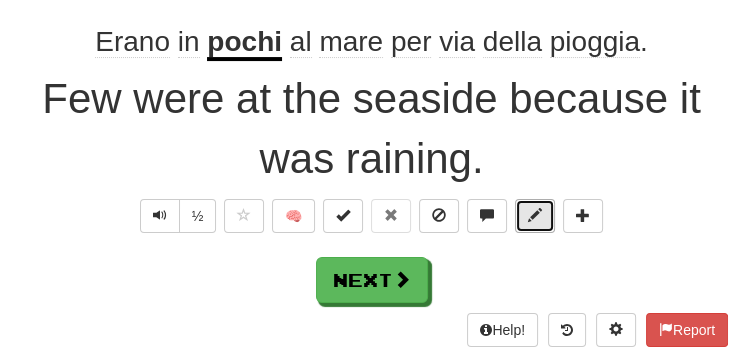 click at bounding box center (535, 216) 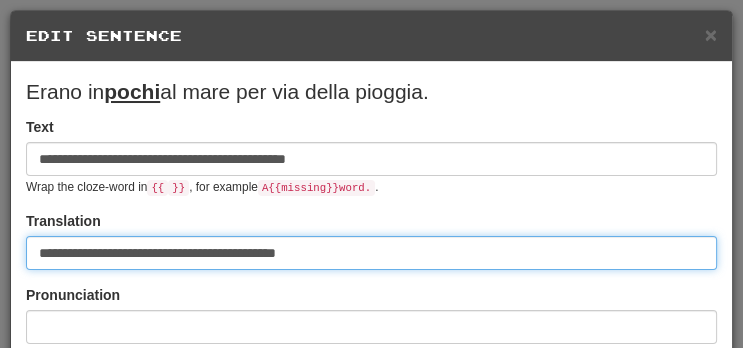 click on "**********" at bounding box center [371, 253] 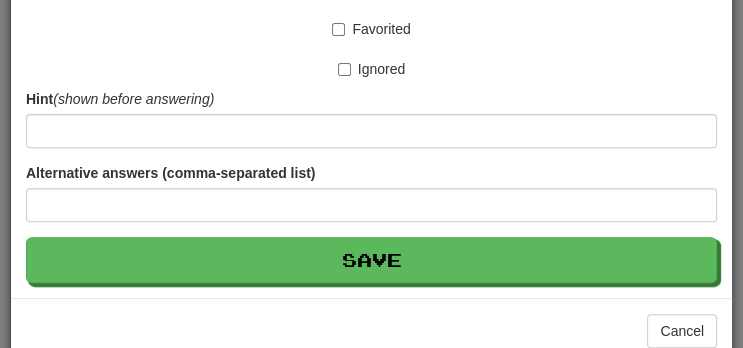 scroll, scrollTop: 542, scrollLeft: 0, axis: vertical 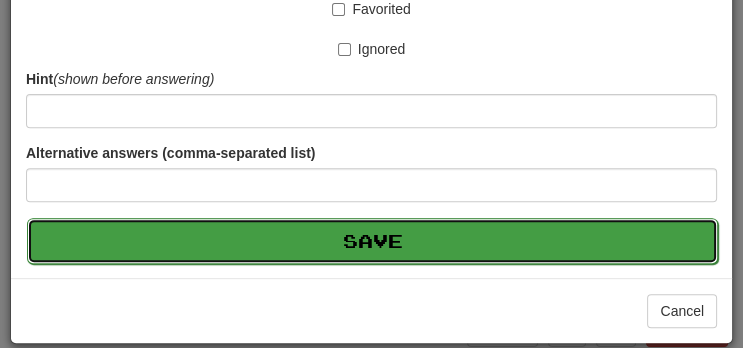 click on "Save" at bounding box center (372, 241) 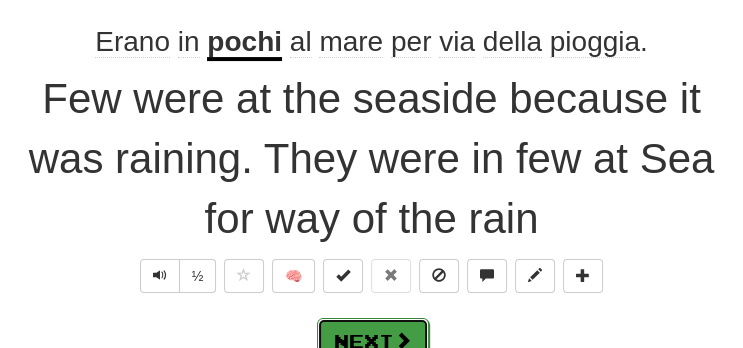 click on "Next" at bounding box center [373, 341] 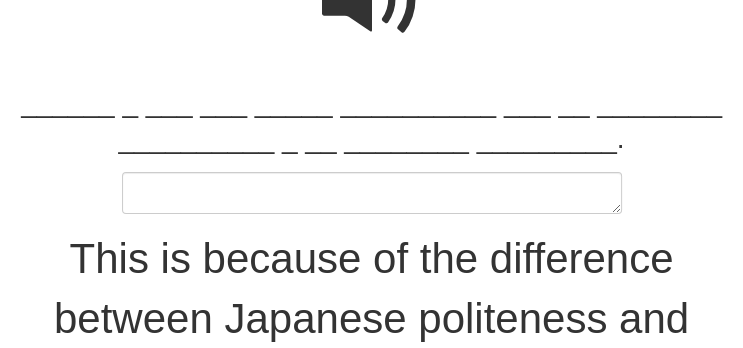 scroll, scrollTop: 228, scrollLeft: 0, axis: vertical 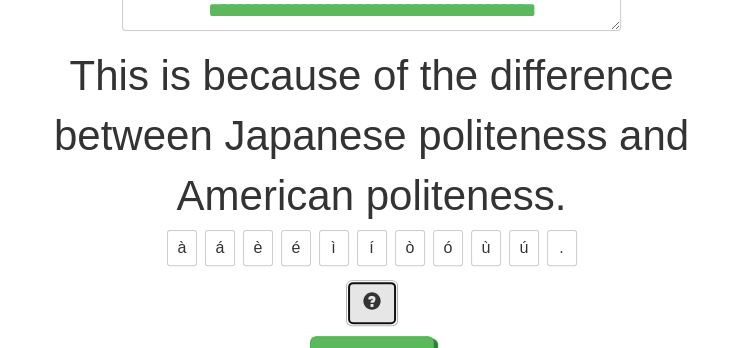 click at bounding box center (372, 301) 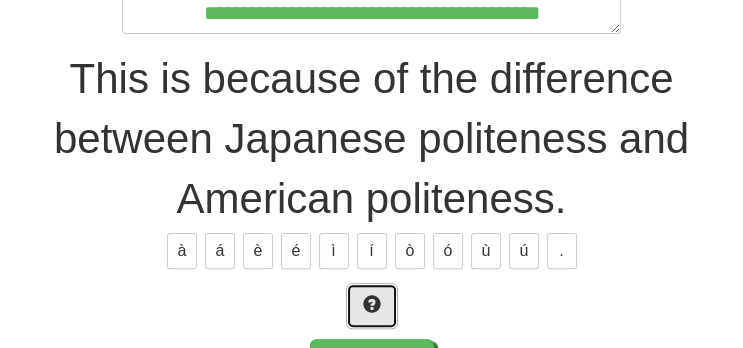 click at bounding box center (372, 306) 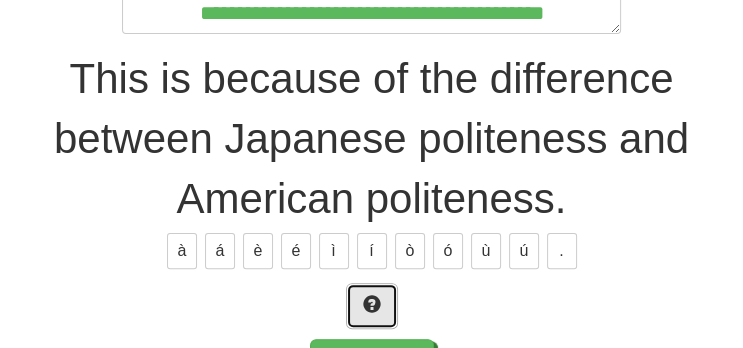 click at bounding box center [372, 304] 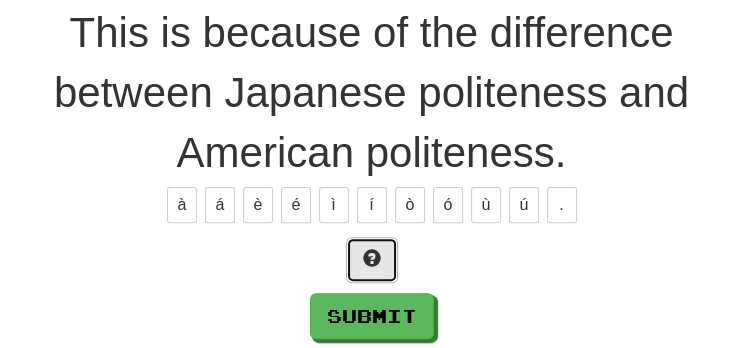 click at bounding box center [372, 258] 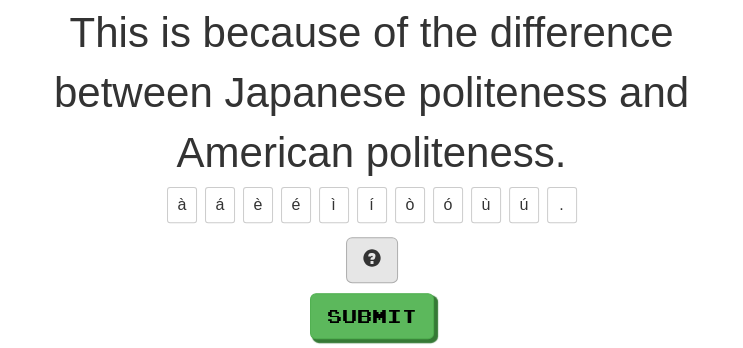 scroll, scrollTop: 247, scrollLeft: 0, axis: vertical 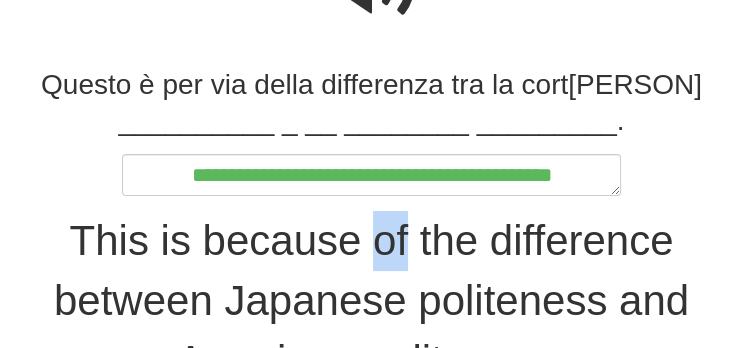 click on "This is because of the difference between Japanese politeness and American politeness." at bounding box center [371, 301] 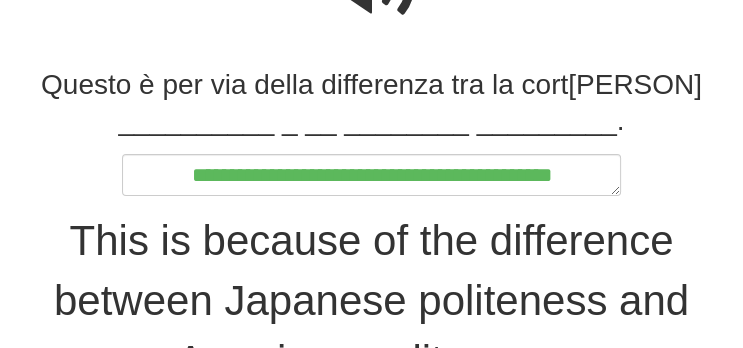 click on "This is because of the difference between Japanese politeness and American politeness." at bounding box center (371, 301) 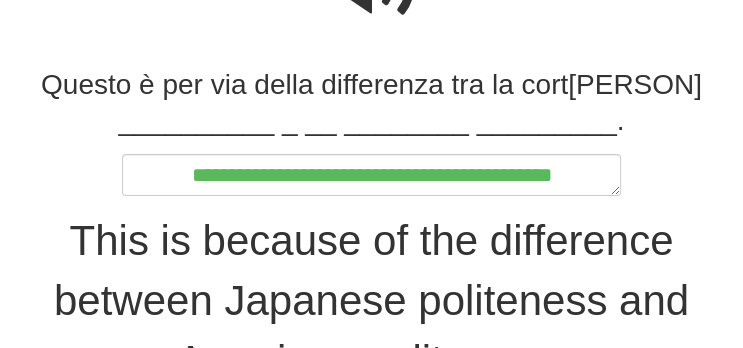 click on "Questo è per via della differenza tra la cort[PERSON] __________ _ __ ________ _________." at bounding box center [371, 103] 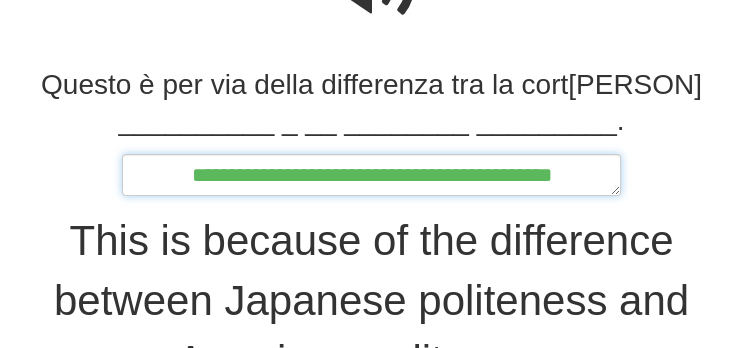 click on "**********" at bounding box center [372, 174] 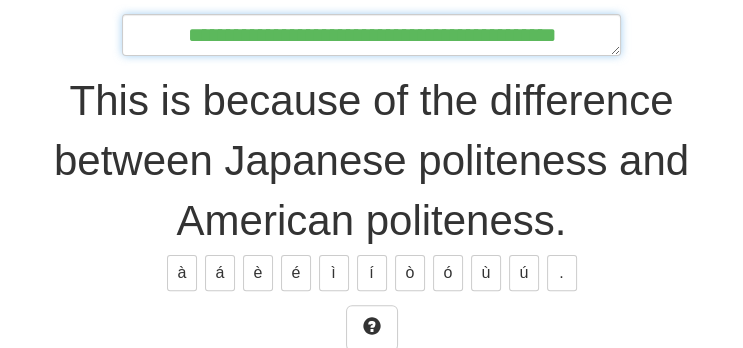 scroll, scrollTop: 391, scrollLeft: 0, axis: vertical 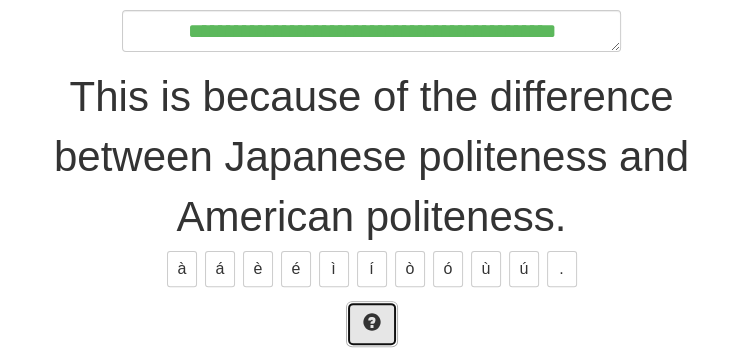 click at bounding box center (372, 322) 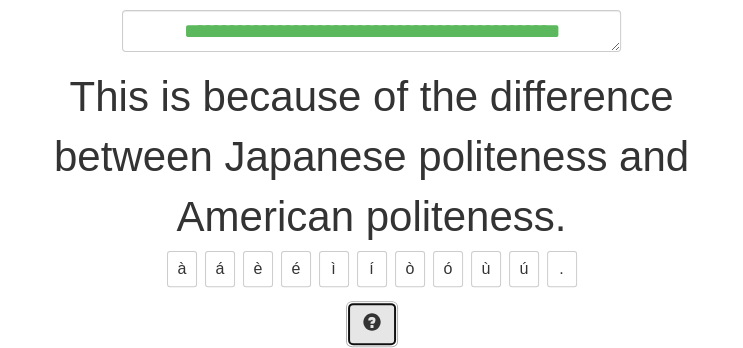 click at bounding box center [372, 324] 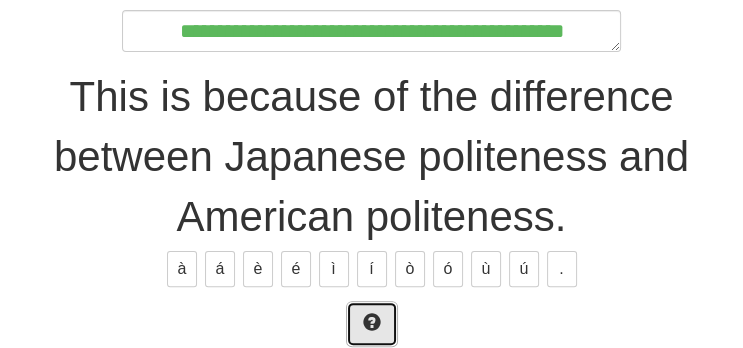 click at bounding box center (372, 324) 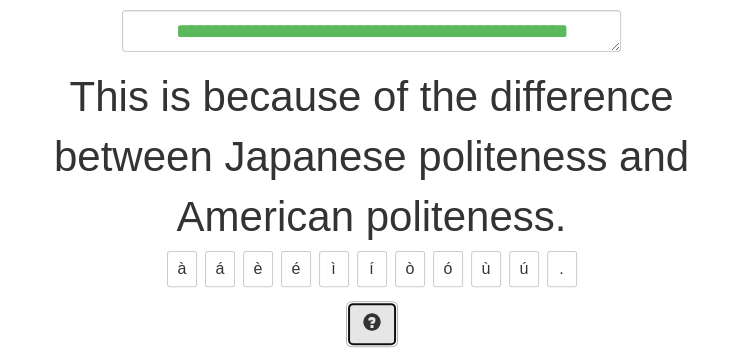 click at bounding box center (372, 324) 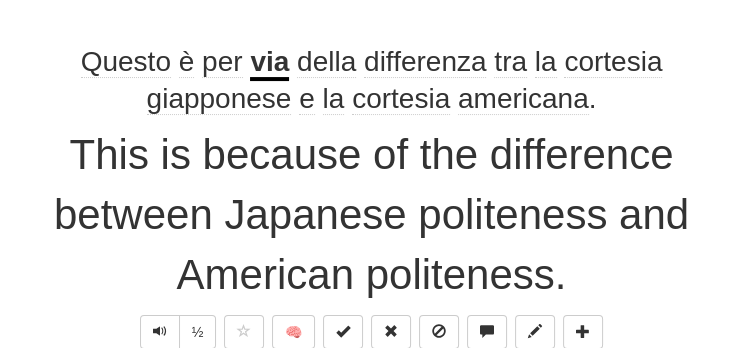 scroll, scrollTop: 292, scrollLeft: 0, axis: vertical 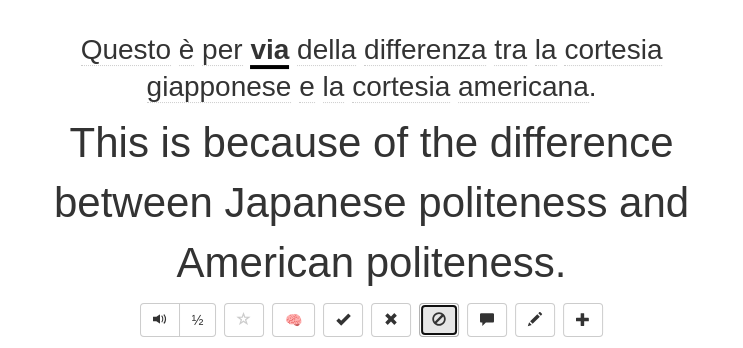 click at bounding box center (439, 319) 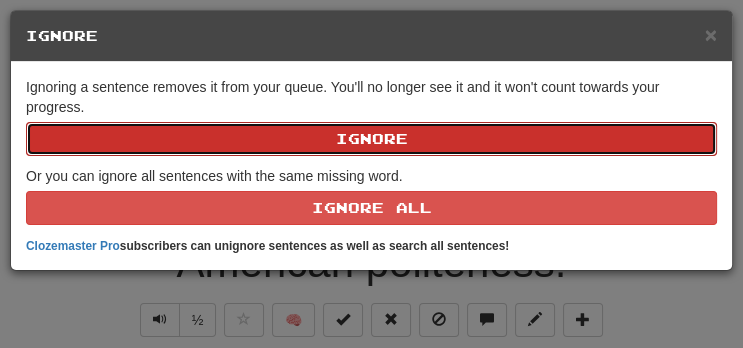 click on "Ignore" at bounding box center (371, 139) 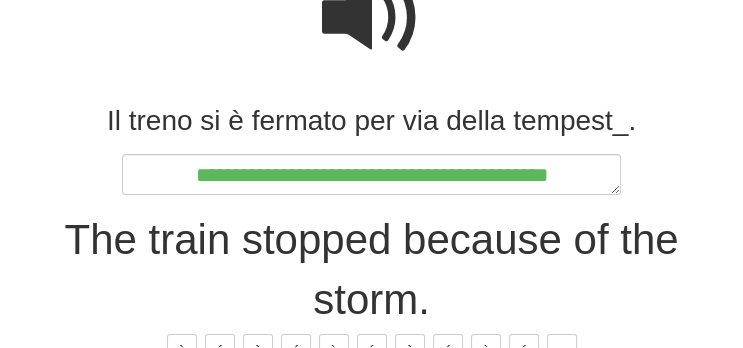 scroll, scrollTop: 222, scrollLeft: 0, axis: vertical 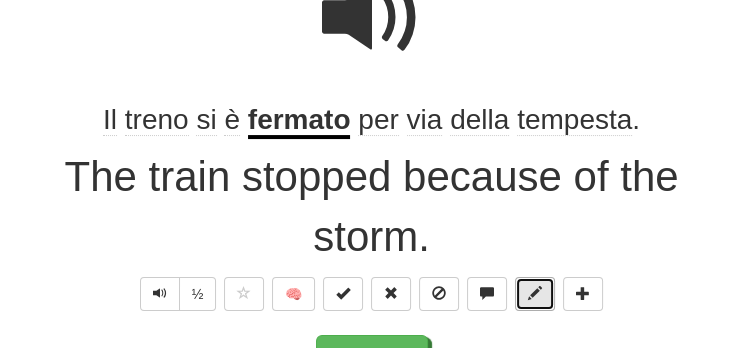 click at bounding box center (535, 293) 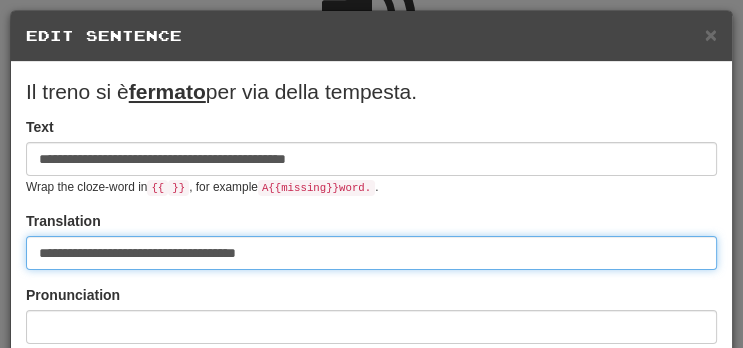 click on "**********" at bounding box center [371, 253] 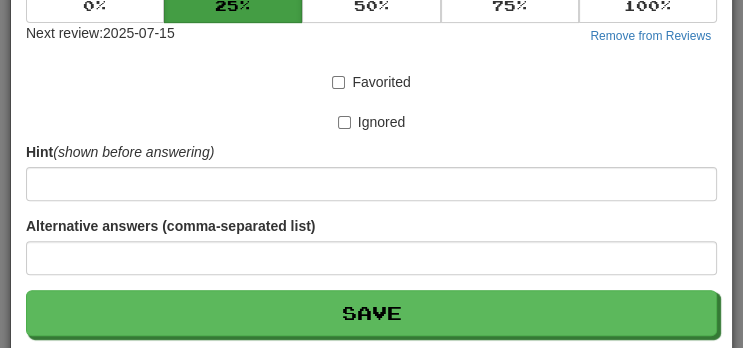 scroll, scrollTop: 542, scrollLeft: 0, axis: vertical 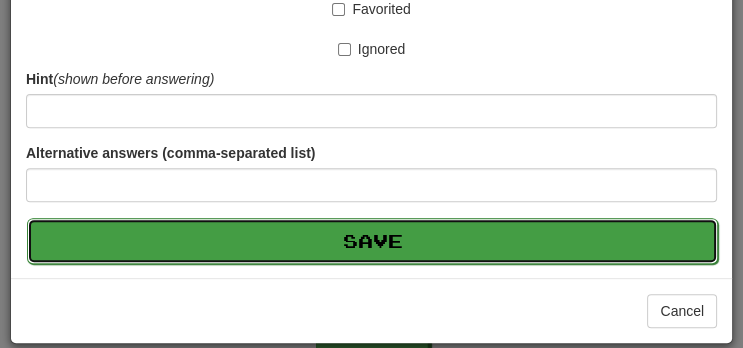 click on "Save" at bounding box center (372, 241) 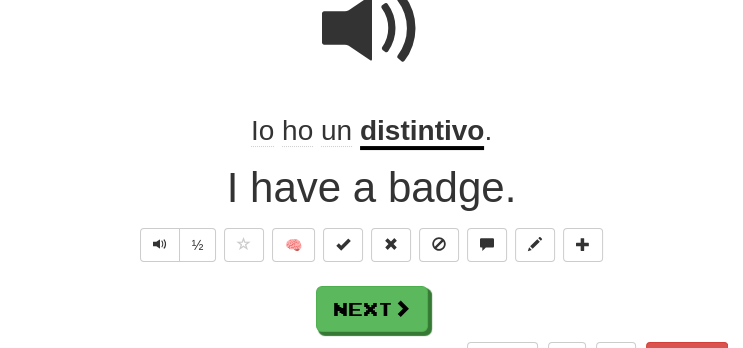 scroll, scrollTop: 222, scrollLeft: 0, axis: vertical 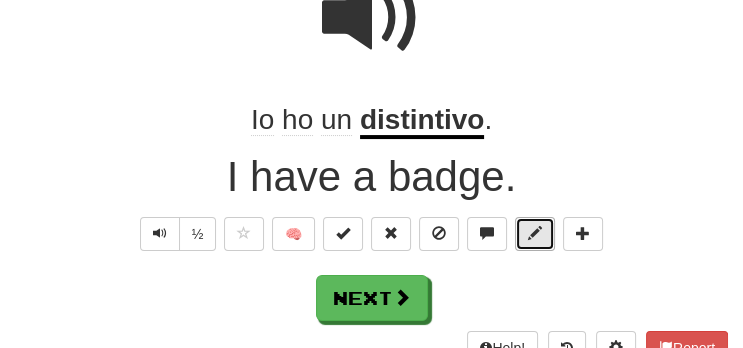 click at bounding box center (535, 233) 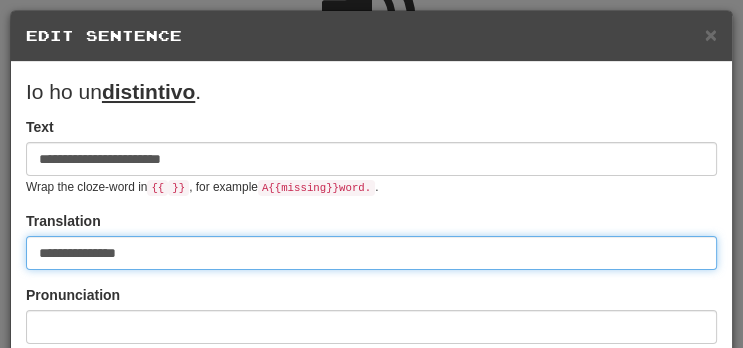 click on "**********" at bounding box center [371, 253] 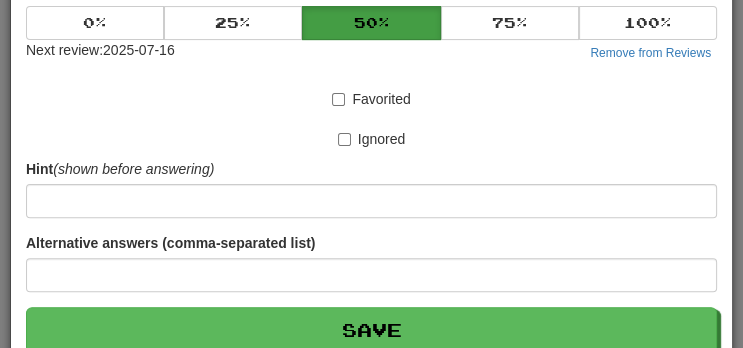 scroll, scrollTop: 542, scrollLeft: 0, axis: vertical 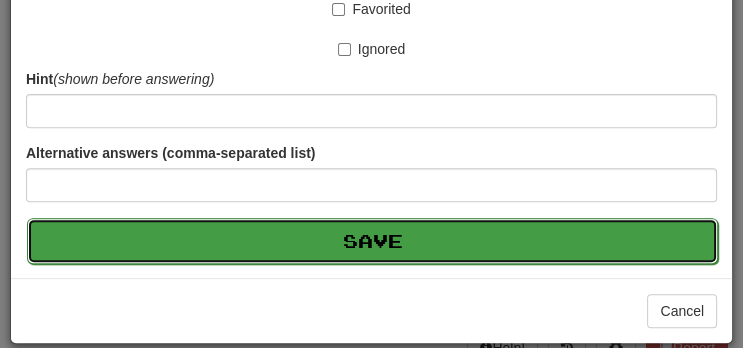 click on "Save" at bounding box center [372, 241] 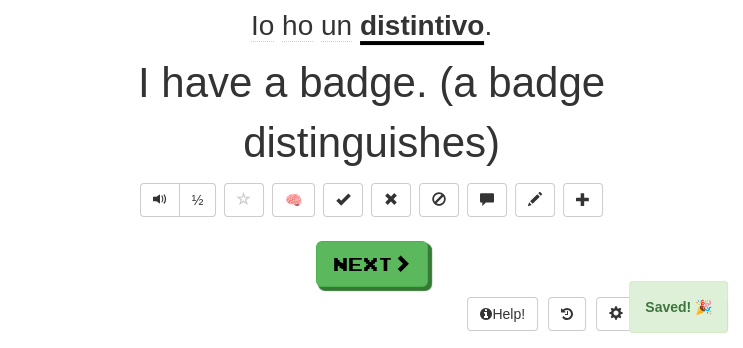scroll, scrollTop: 318, scrollLeft: 0, axis: vertical 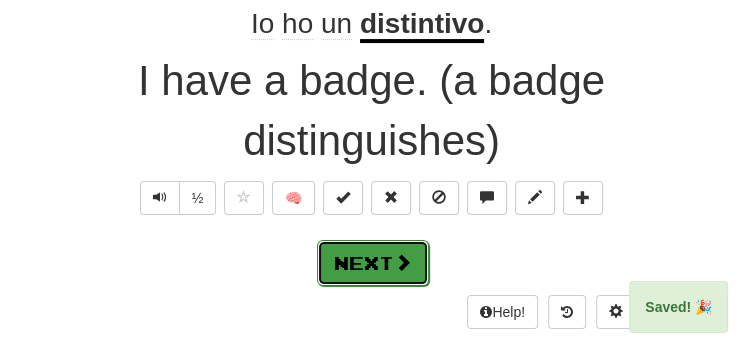 click on "Next" at bounding box center (373, 263) 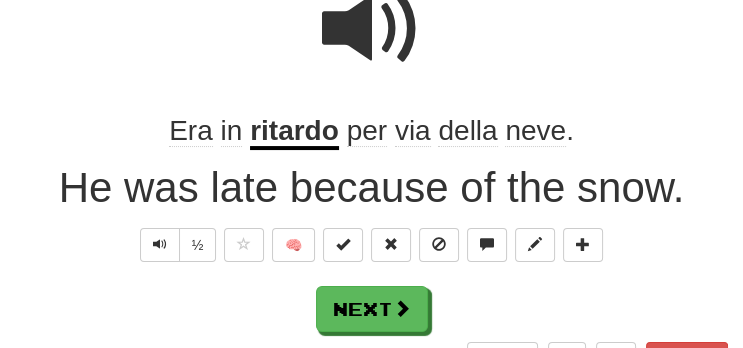 scroll, scrollTop: 222, scrollLeft: 0, axis: vertical 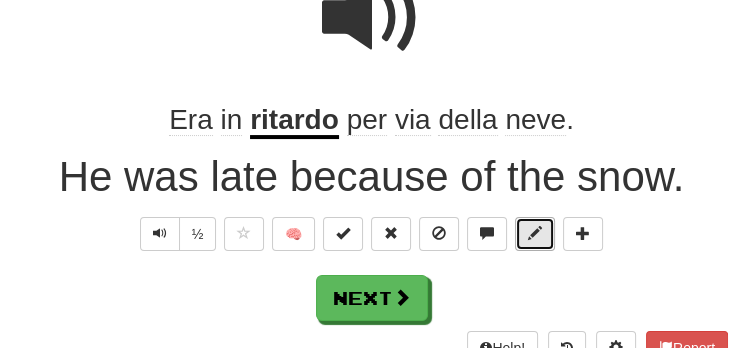 click at bounding box center (535, 234) 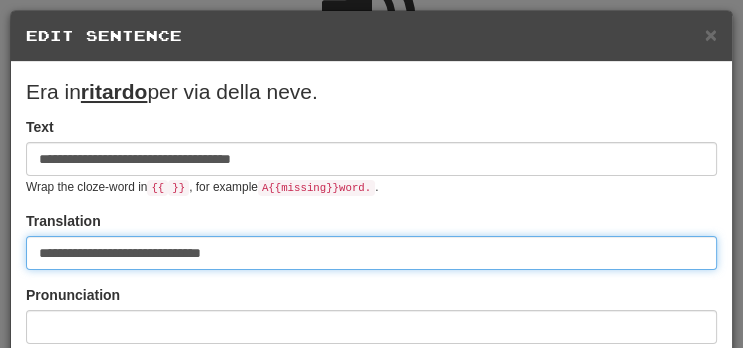 click on "**********" at bounding box center [371, 253] 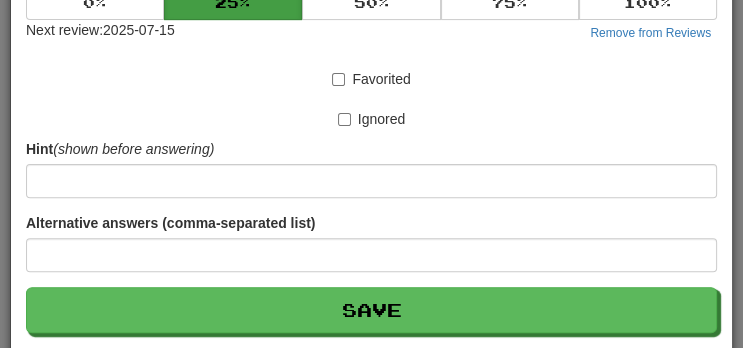 scroll, scrollTop: 542, scrollLeft: 0, axis: vertical 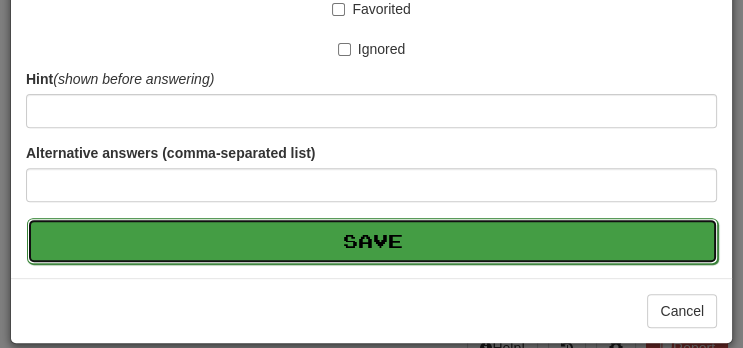click on "Save" at bounding box center [372, 241] 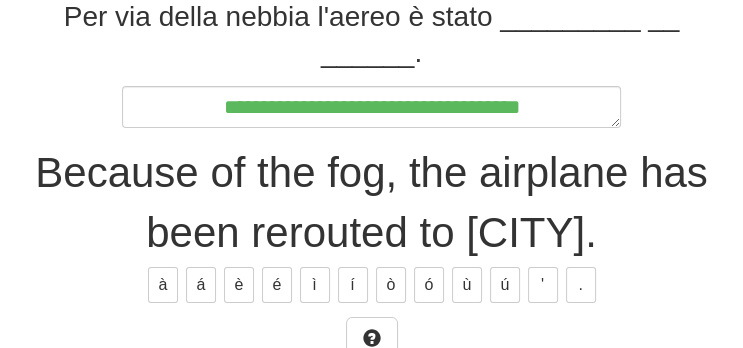 scroll, scrollTop: 323, scrollLeft: 0, axis: vertical 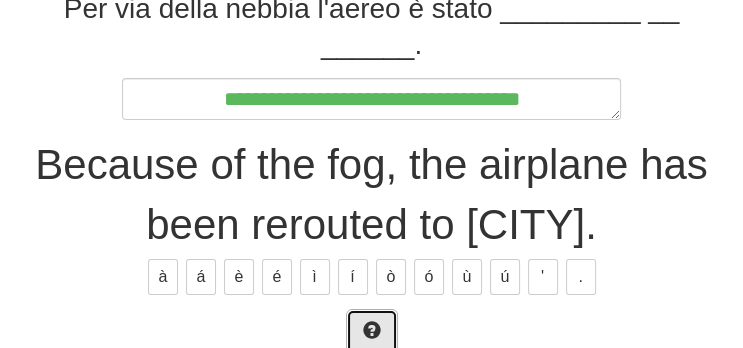 click at bounding box center (372, 332) 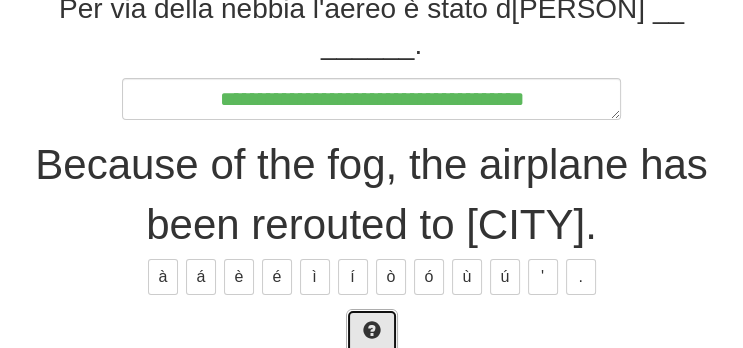click at bounding box center [372, 332] 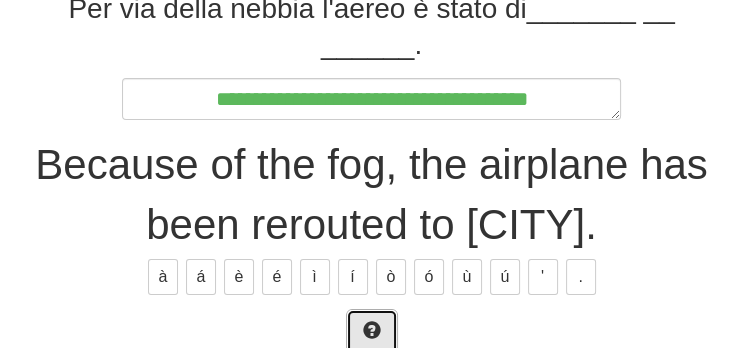 click at bounding box center [372, 332] 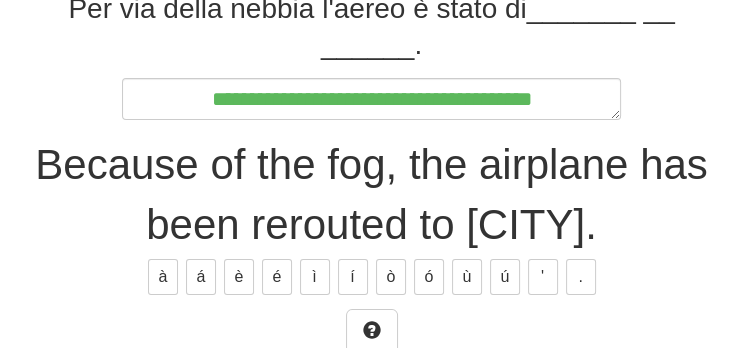 click on "Submit" at bounding box center (373, 389) 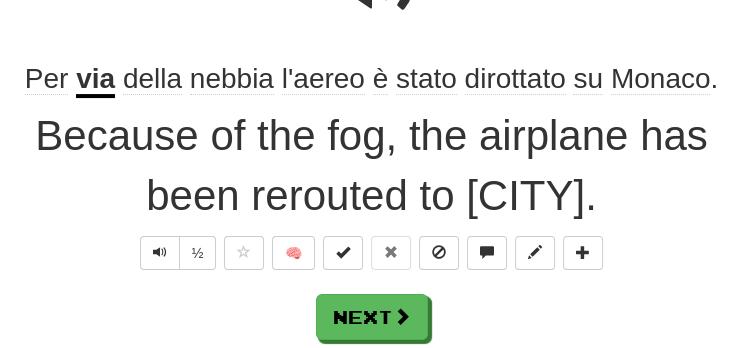 scroll, scrollTop: 260, scrollLeft: 0, axis: vertical 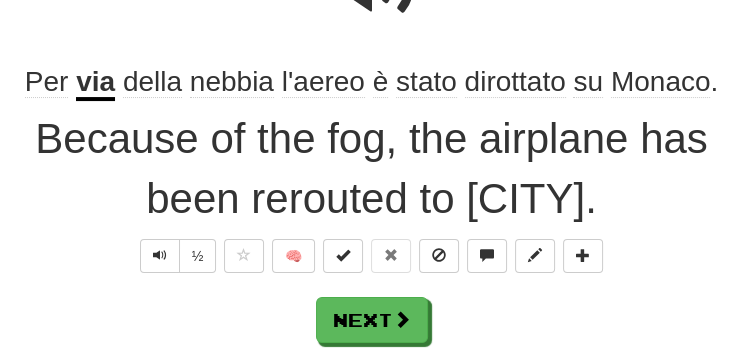click on "dirottato" at bounding box center (515, 82) 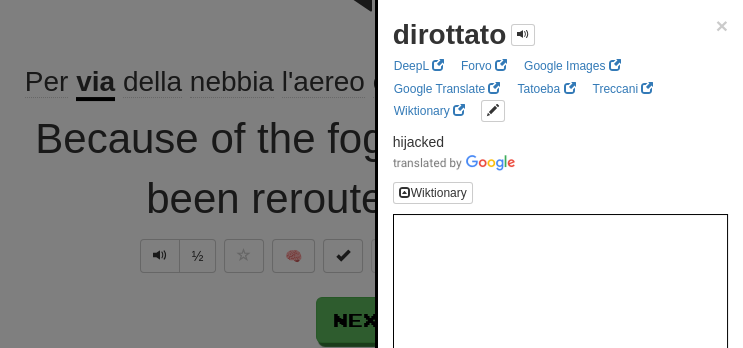 click at bounding box center [371, 174] 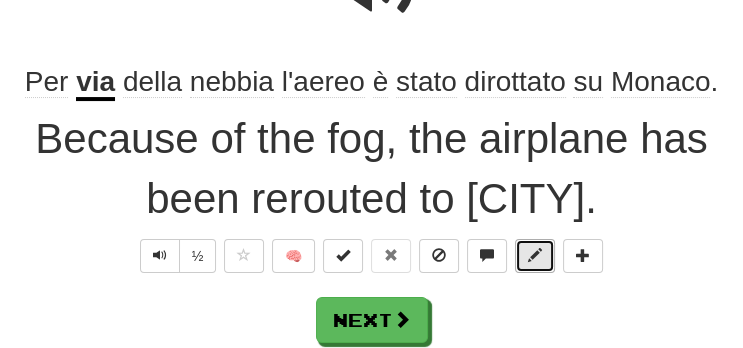 click at bounding box center [535, 255] 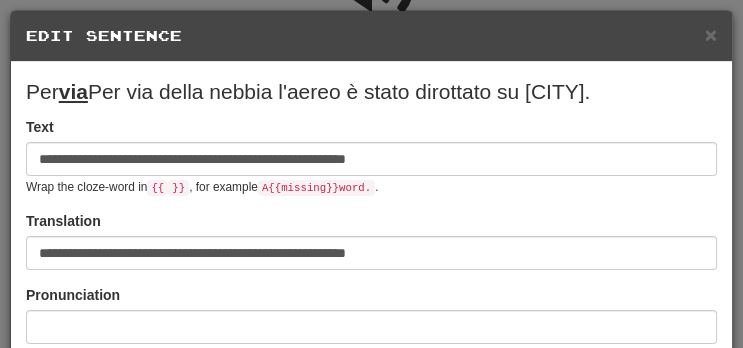 click on "× Edit Sentence" at bounding box center (371, 36) 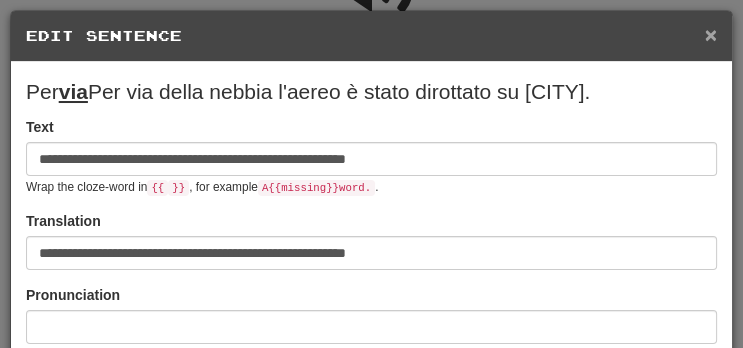 click on "×" at bounding box center [711, 34] 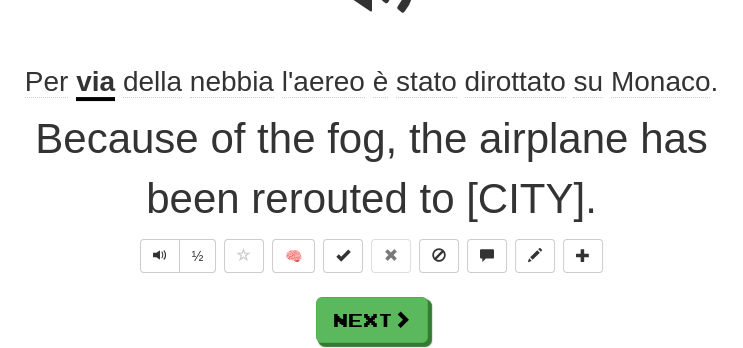 click on "dirottato" at bounding box center [515, 82] 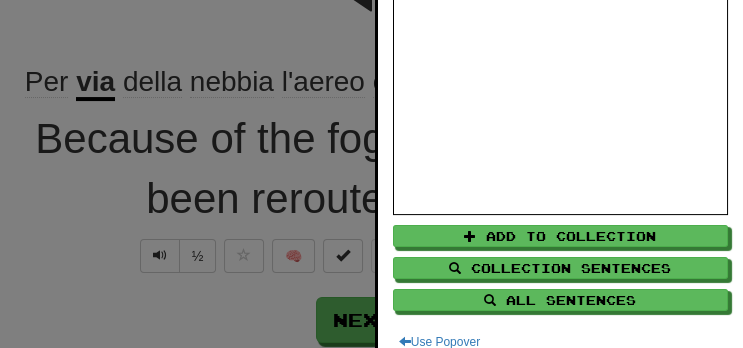 scroll, scrollTop: 310, scrollLeft: 0, axis: vertical 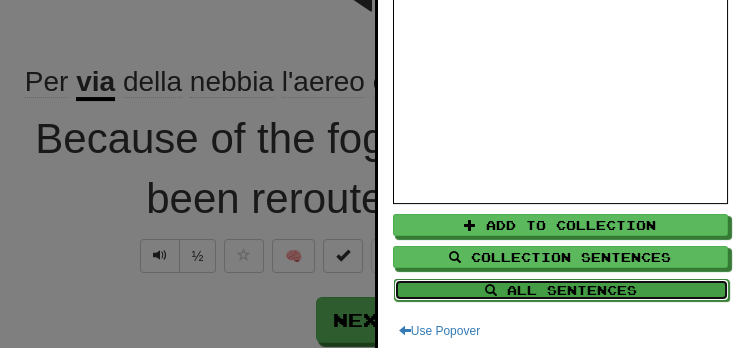click on "All Sentences" at bounding box center (561, 290) 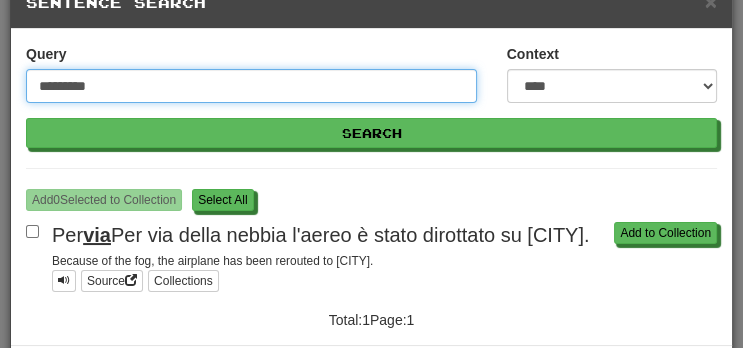 scroll, scrollTop: 0, scrollLeft: 0, axis: both 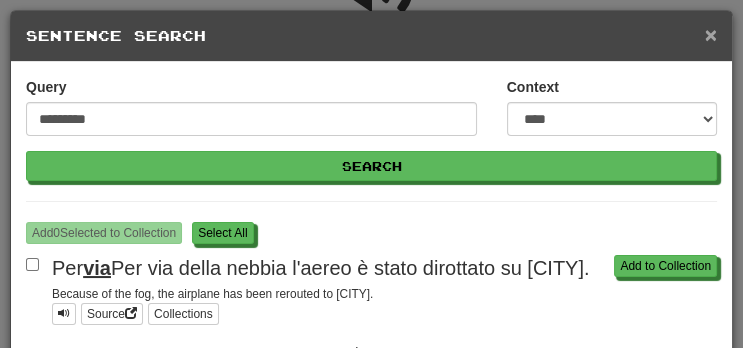 click on "×" at bounding box center (711, 34) 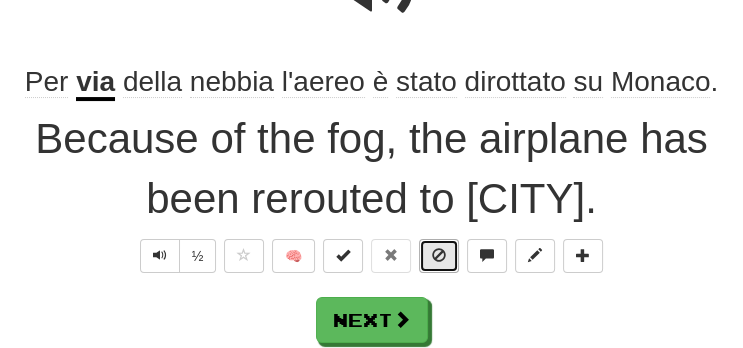 click at bounding box center (439, 255) 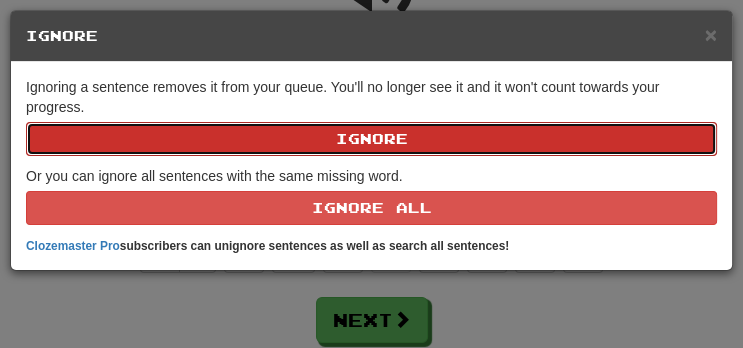 click on "Ignore" at bounding box center (371, 139) 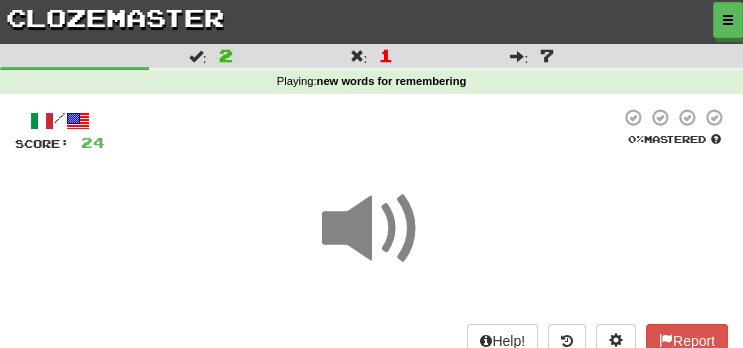 scroll, scrollTop: 247, scrollLeft: 0, axis: vertical 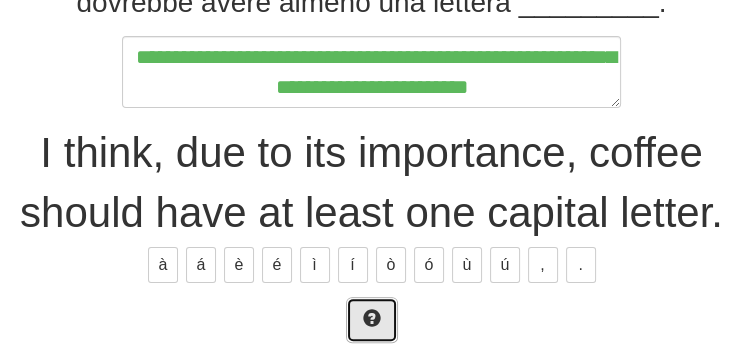 click at bounding box center [372, 320] 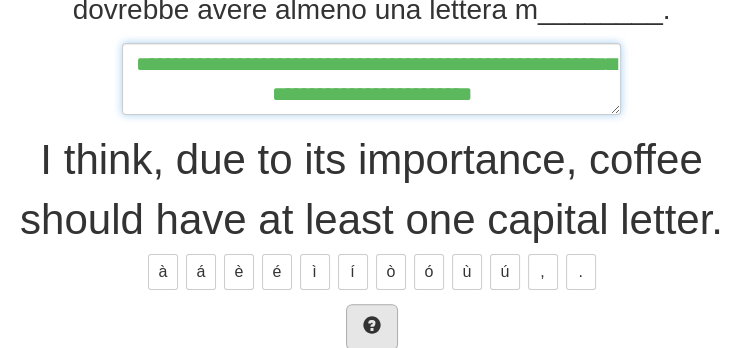 scroll, scrollTop: 368, scrollLeft: 0, axis: vertical 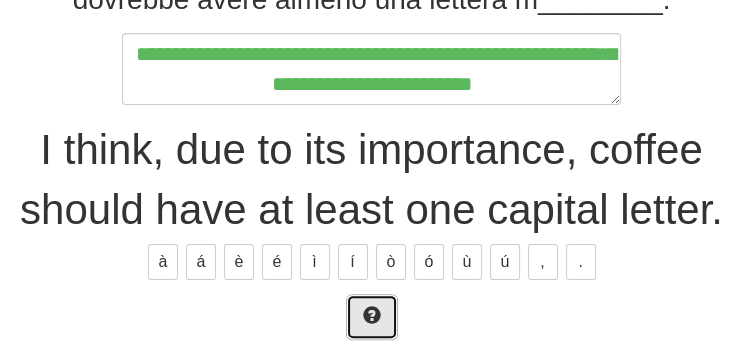click at bounding box center (372, 315) 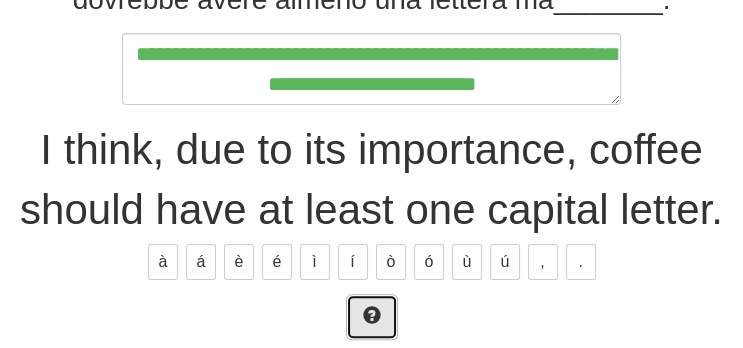 click at bounding box center [372, 315] 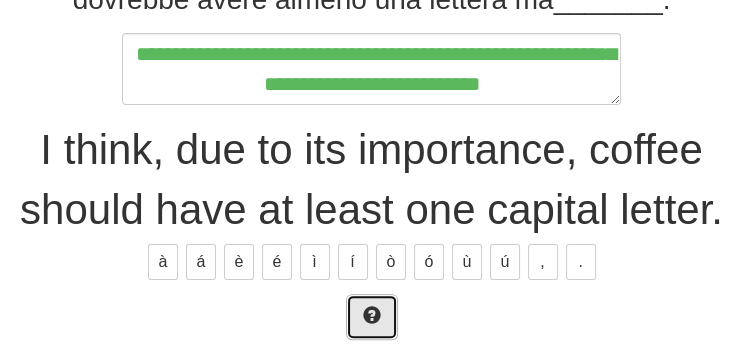 click at bounding box center [372, 315] 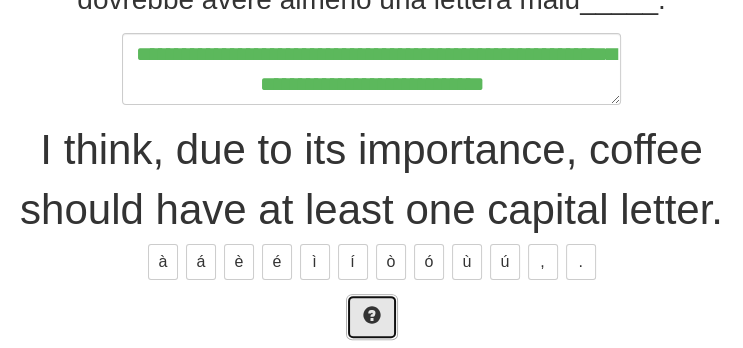 click at bounding box center (372, 317) 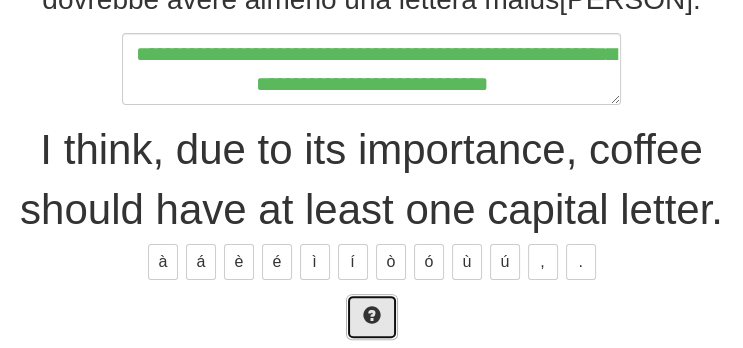 click at bounding box center [372, 317] 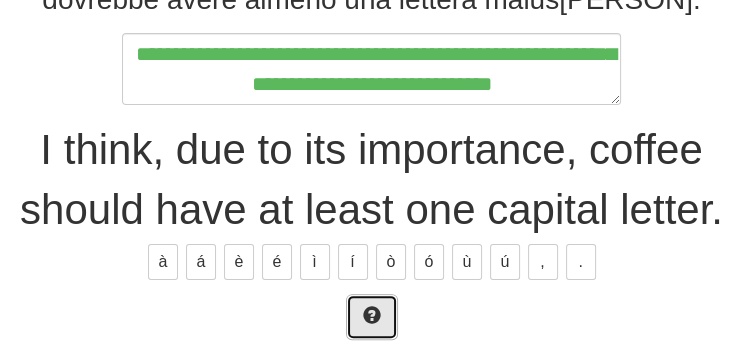 click at bounding box center [372, 317] 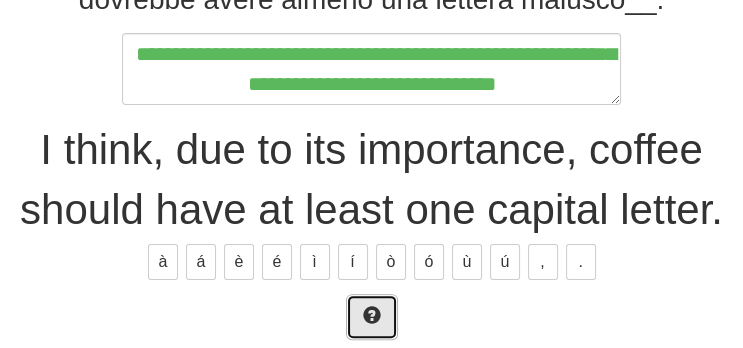 click at bounding box center [372, 317] 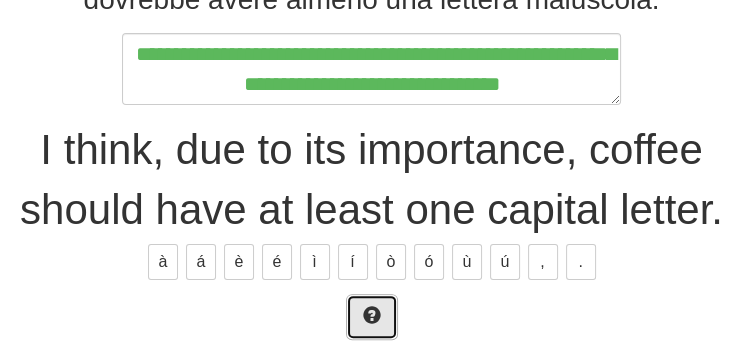 click at bounding box center (372, 317) 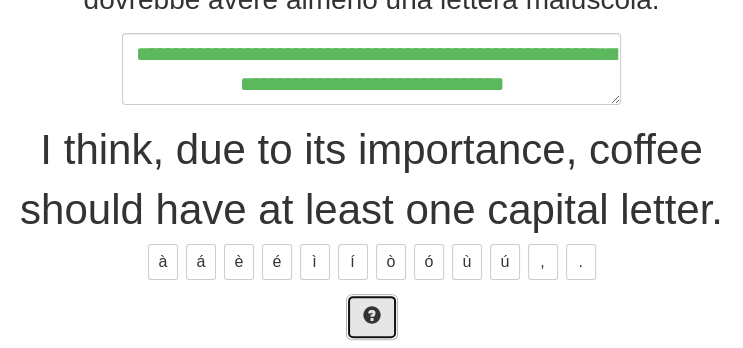 click at bounding box center [372, 317] 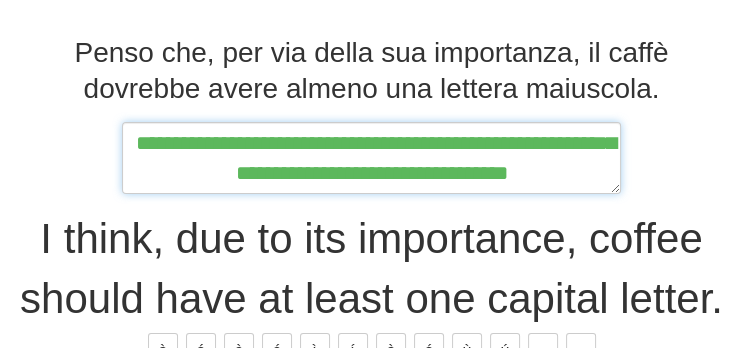 scroll, scrollTop: 276, scrollLeft: 0, axis: vertical 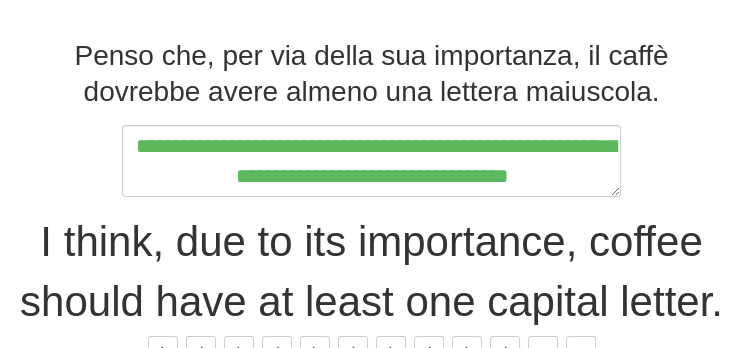 click on "Penso che, per via della sua importanza, il caffè dovrebbe avere almeno una lettera maiuscola." at bounding box center (371, 74) 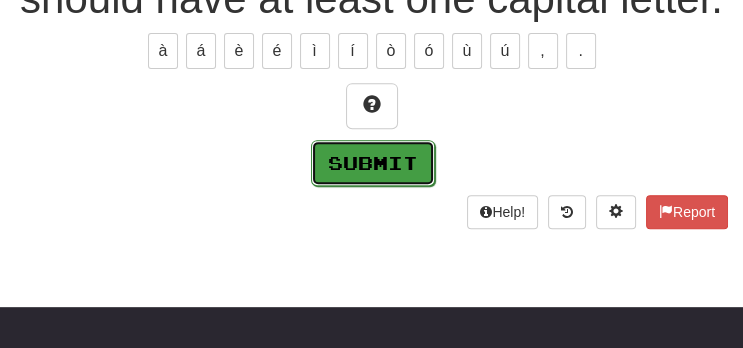 click on "Submit" at bounding box center (373, 163) 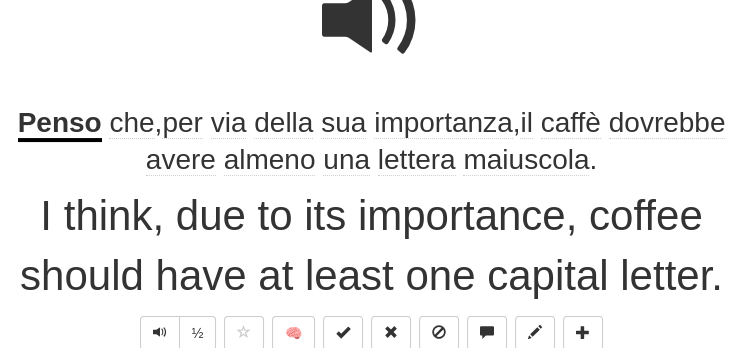 scroll, scrollTop: 218, scrollLeft: 0, axis: vertical 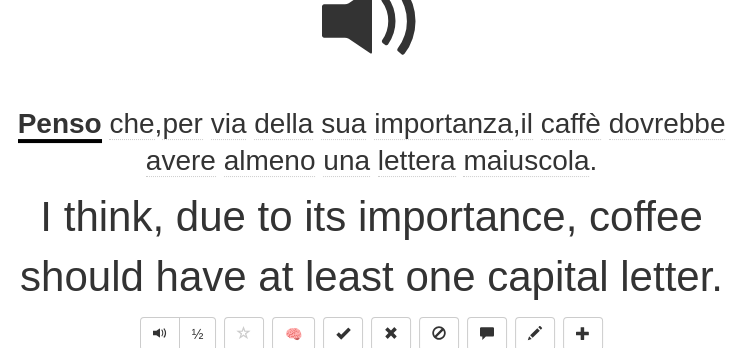 click on "maiuscola" at bounding box center [526, 161] 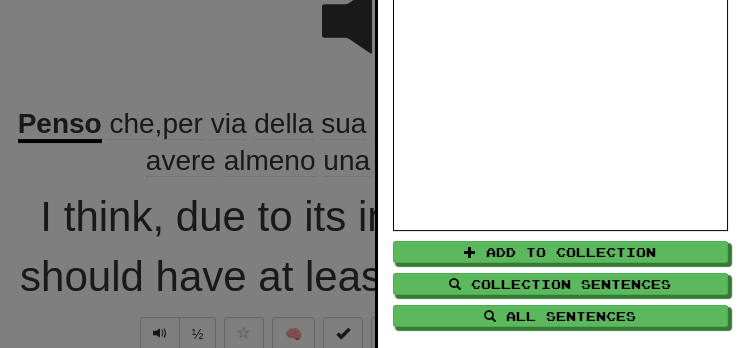scroll, scrollTop: 310, scrollLeft: 0, axis: vertical 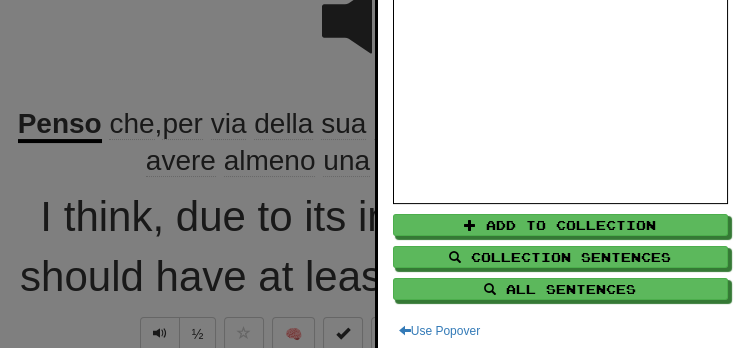 click on "maiuscola × DeepL   Forvo   Google Images   Google Translate   Tatoeba   Treccani   Wiktionary   capital  Wiktionary   Add to Collection   Collection Sentences   All Sentences  Use Popover" at bounding box center (560, 23) 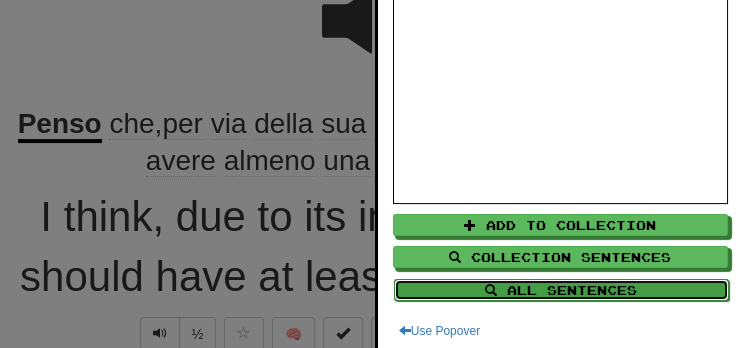 click on "All Sentences" at bounding box center [561, 290] 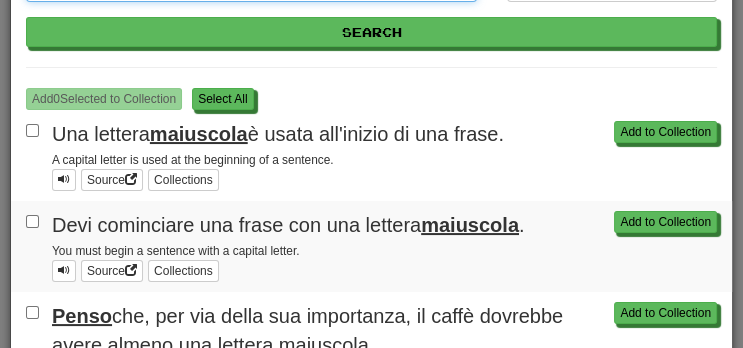scroll, scrollTop: 151, scrollLeft: 0, axis: vertical 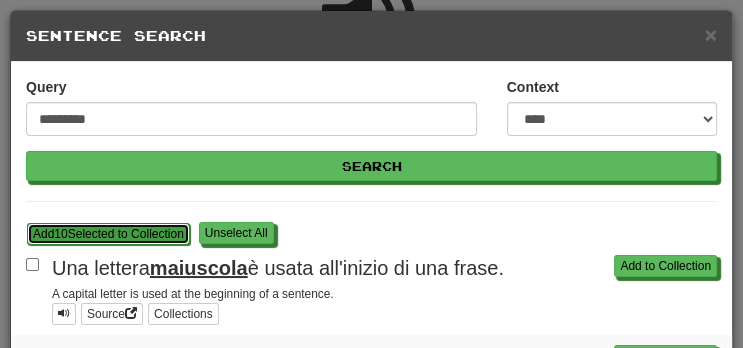 click on "Add  10  Selected to Collection" at bounding box center [108, 234] 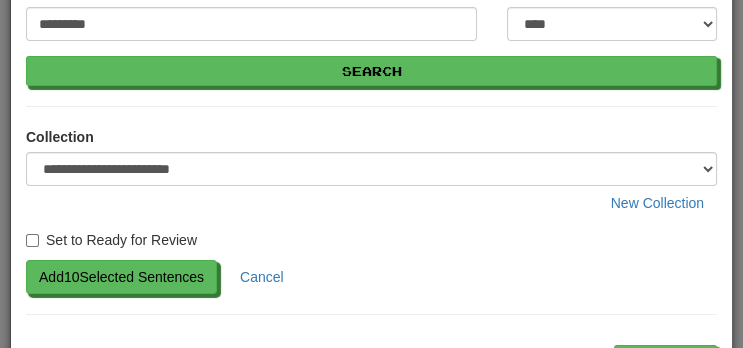 scroll, scrollTop: 97, scrollLeft: 0, axis: vertical 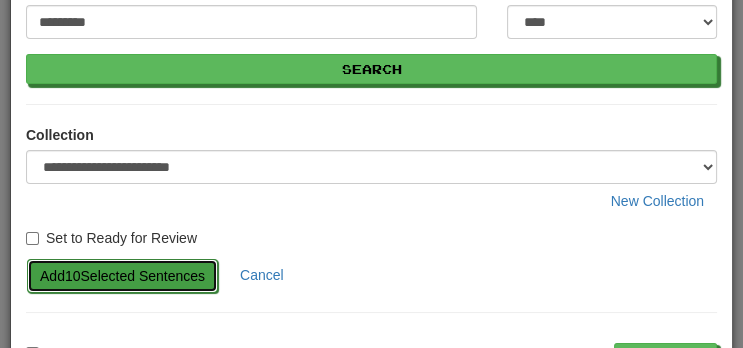 click on "Add  10  Selected Sentences" at bounding box center [122, 276] 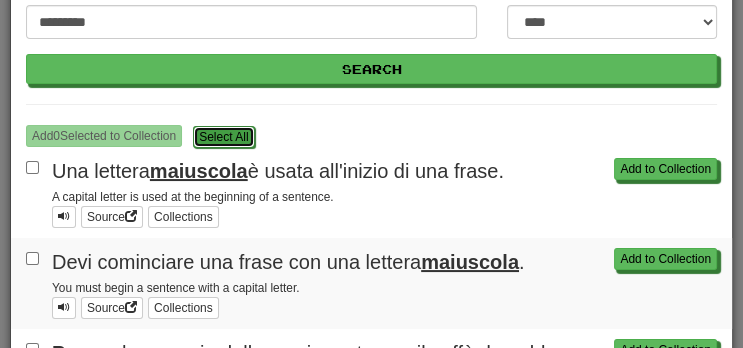 click on "S elect All" at bounding box center (223, 137) 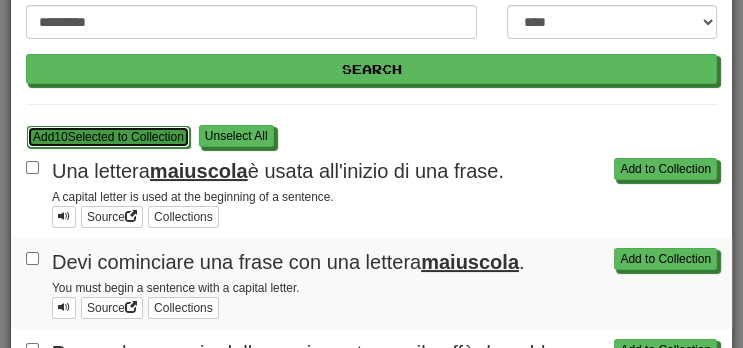 click on "Add  10  Selected to Collection" at bounding box center [108, 137] 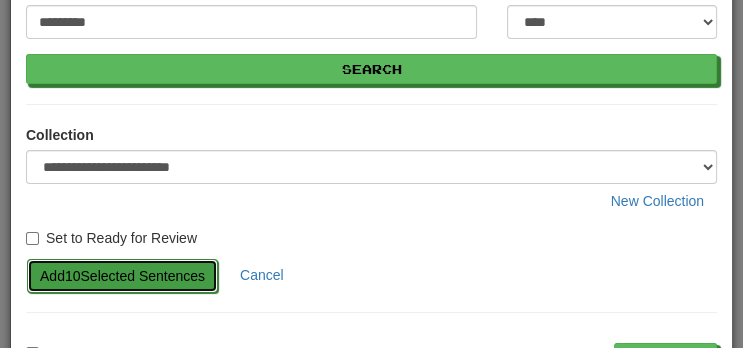 click on "Add  10  Selected Sentences" at bounding box center [122, 276] 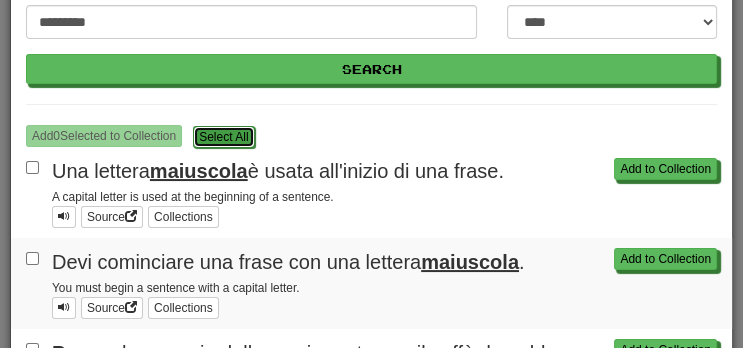 click on "S elect All" at bounding box center (223, 137) 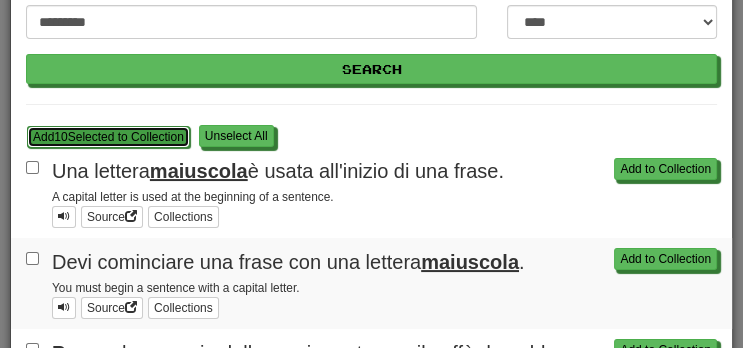 click on "Add  10  Selected to Collection" at bounding box center (108, 137) 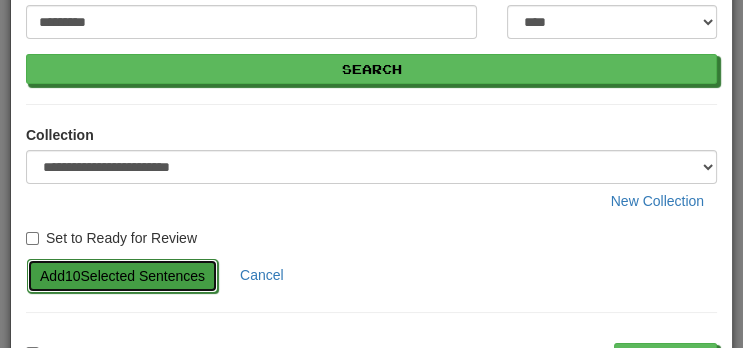 click on "Add  10  Selected Sentences" at bounding box center [122, 276] 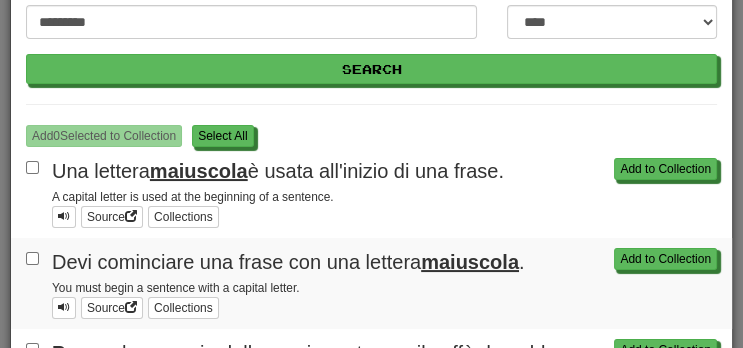 scroll, scrollTop: 0, scrollLeft: 0, axis: both 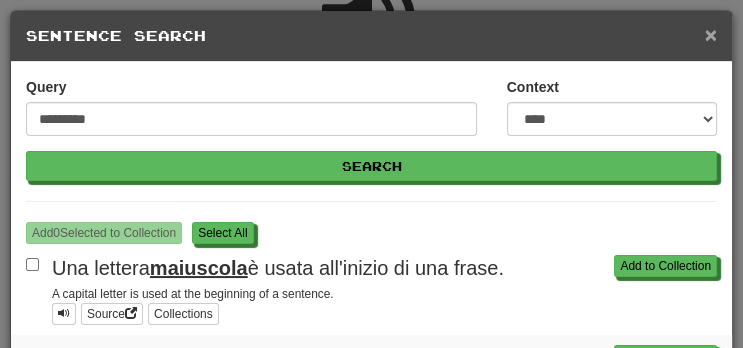 click on "×" at bounding box center (711, 34) 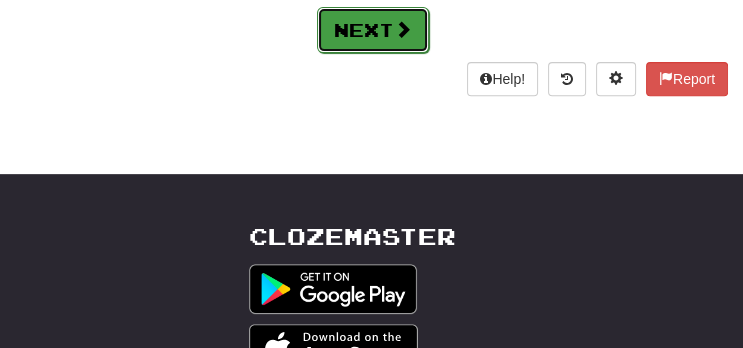 click on "Next" at bounding box center (373, 30) 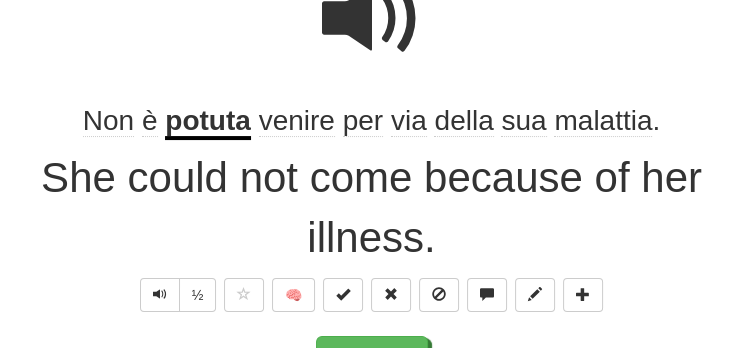 scroll, scrollTop: 232, scrollLeft: 0, axis: vertical 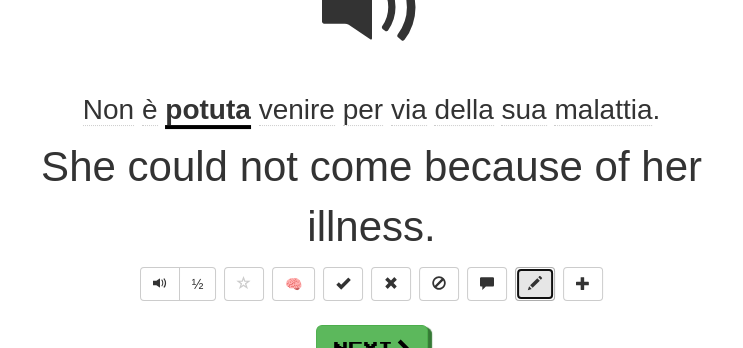 click at bounding box center (535, 284) 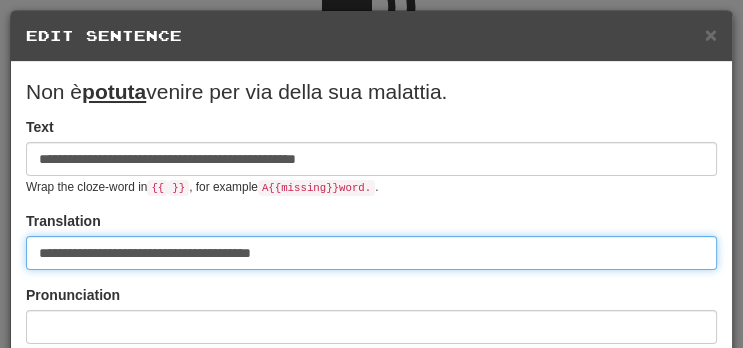 click on "**********" at bounding box center [371, 253] 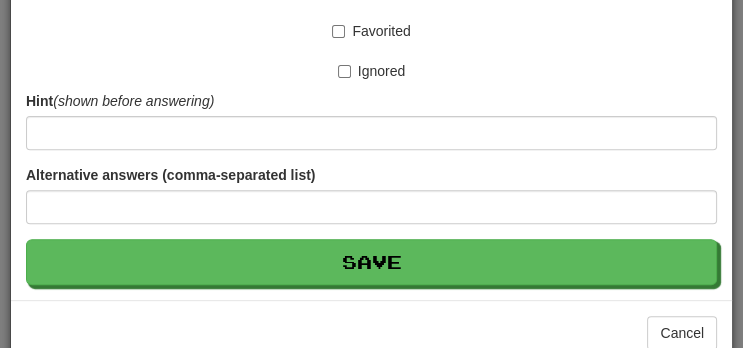 scroll, scrollTop: 542, scrollLeft: 0, axis: vertical 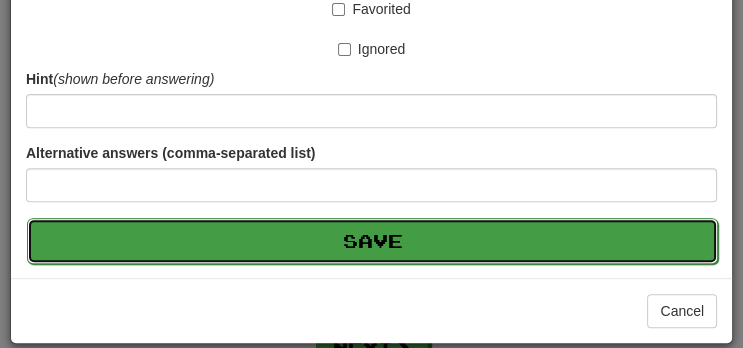 click on "Save" at bounding box center (372, 241) 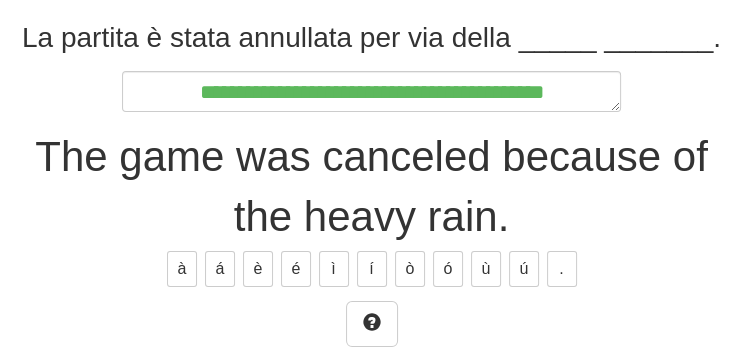 scroll, scrollTop: 334, scrollLeft: 0, axis: vertical 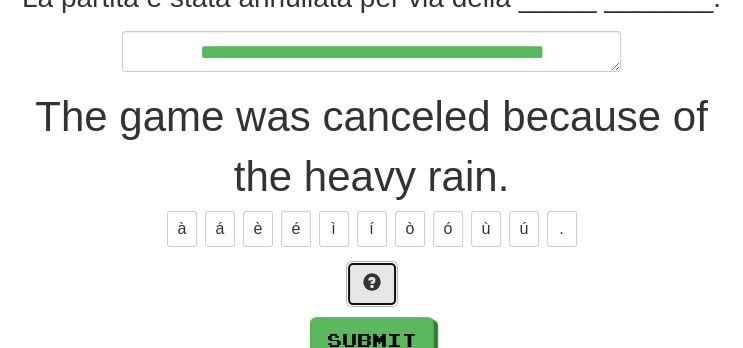 click at bounding box center (372, 284) 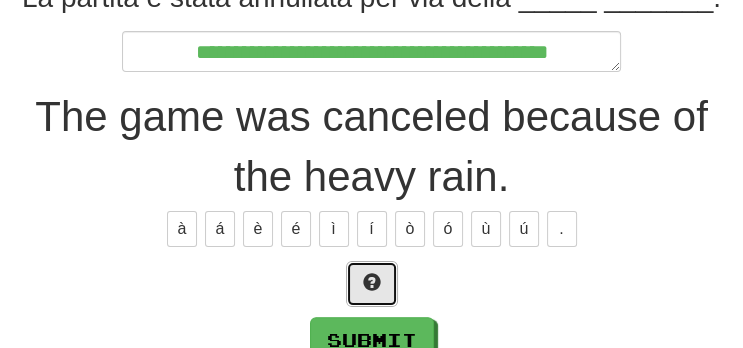 click at bounding box center [372, 284] 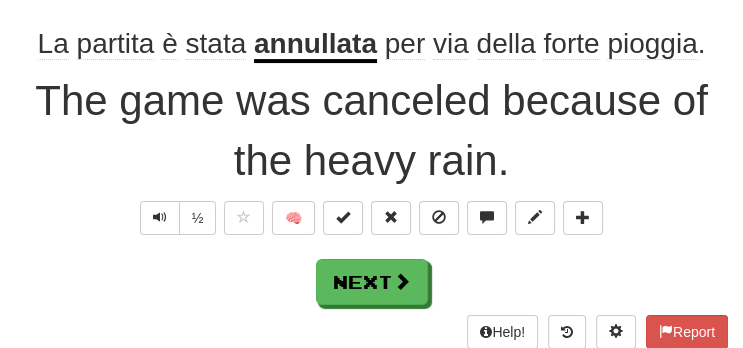scroll, scrollTop: 309, scrollLeft: 0, axis: vertical 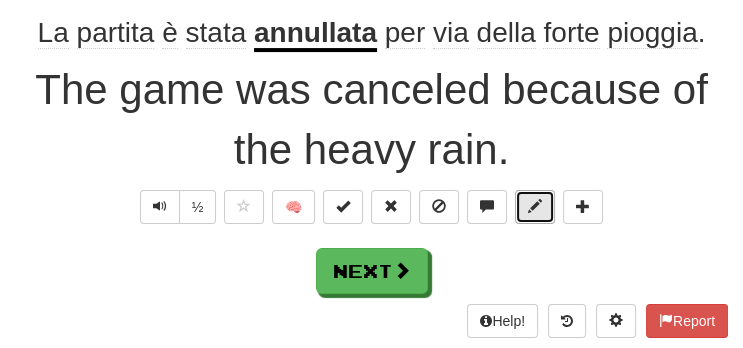 click at bounding box center (535, 206) 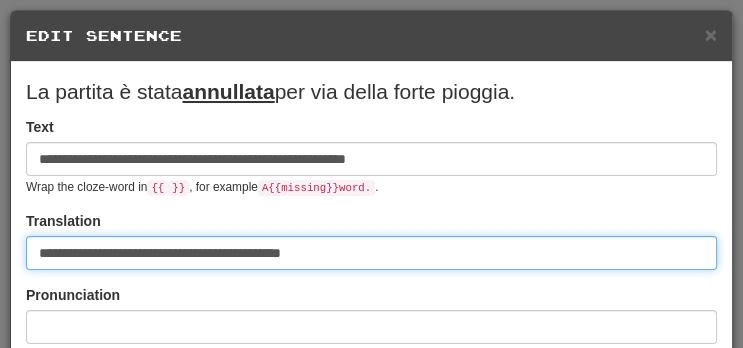 click on "**********" at bounding box center [371, 253] 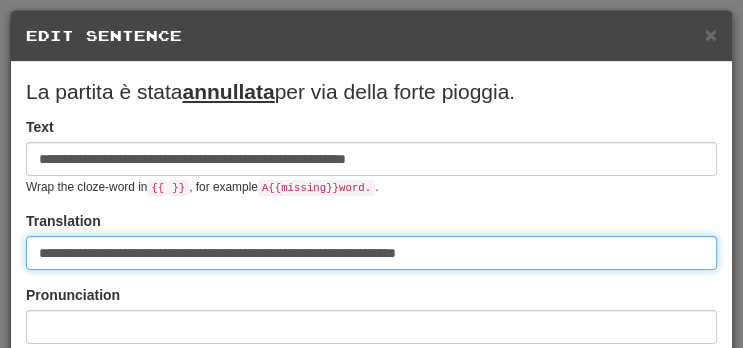 click on "**********" at bounding box center (371, 253) 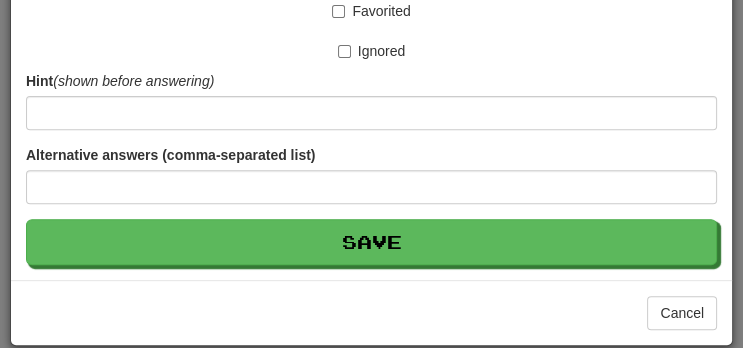 scroll, scrollTop: 542, scrollLeft: 0, axis: vertical 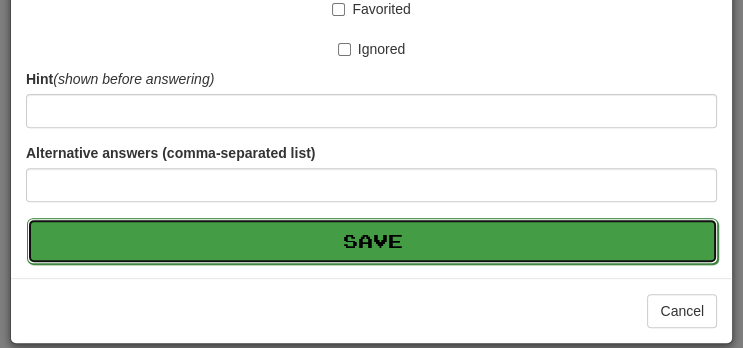 click on "Save" at bounding box center (372, 241) 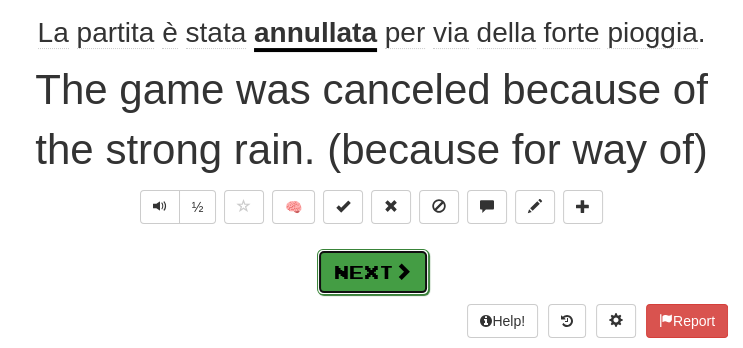 click on "Next" at bounding box center [373, 272] 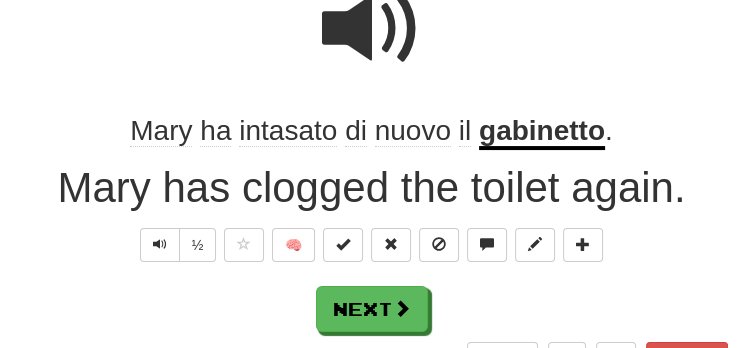 scroll, scrollTop: 222, scrollLeft: 0, axis: vertical 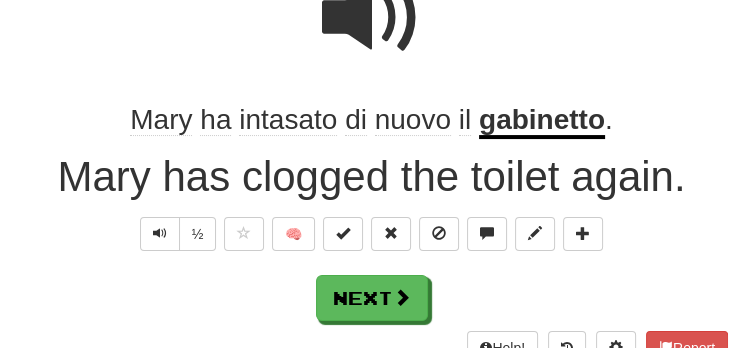 click on "intasato" 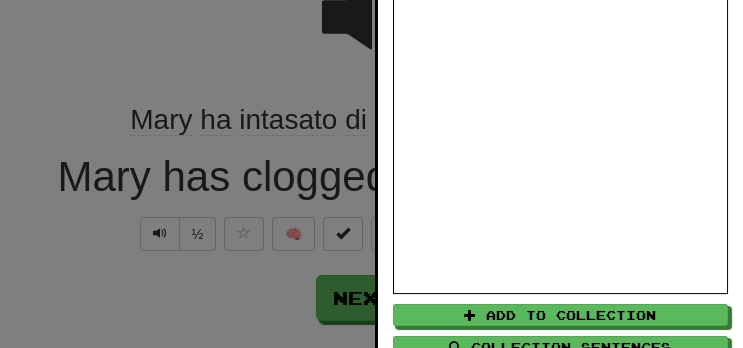 scroll, scrollTop: 310, scrollLeft: 0, axis: vertical 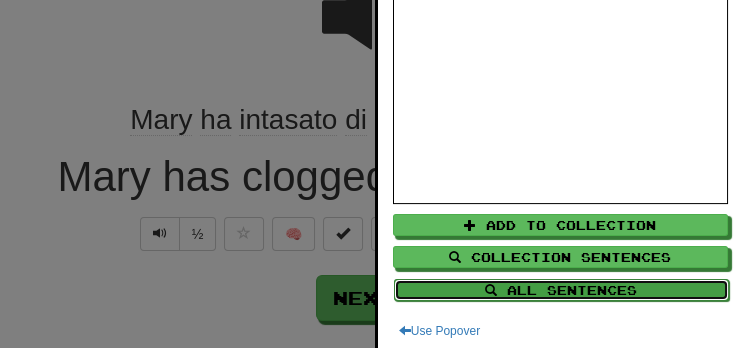 click on "All Sentences" at bounding box center [561, 290] 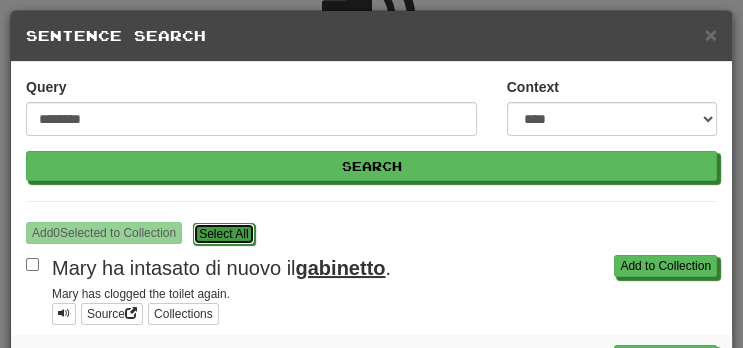 click on "S elect All" at bounding box center [223, 234] 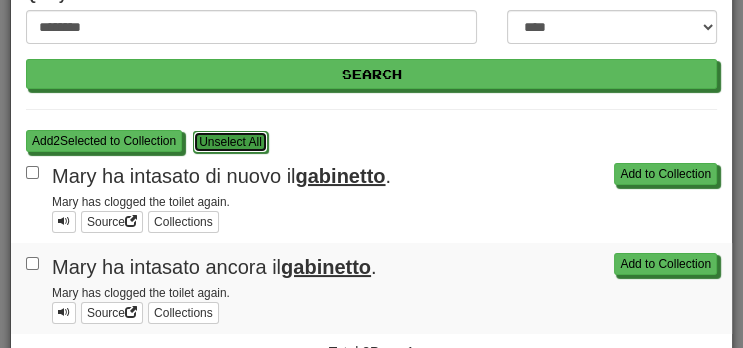 scroll, scrollTop: 144, scrollLeft: 0, axis: vertical 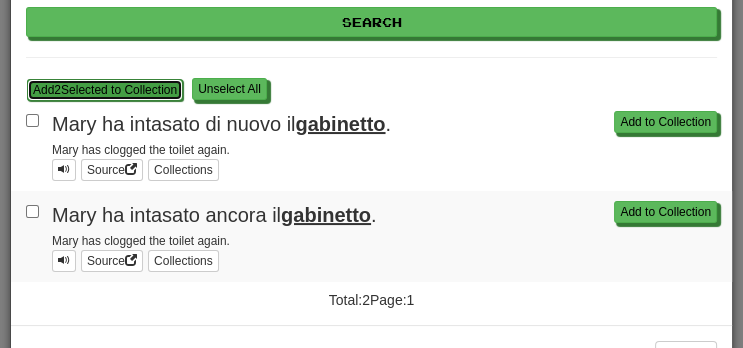 click on "Add  2  Selected to Collection" at bounding box center (105, 90) 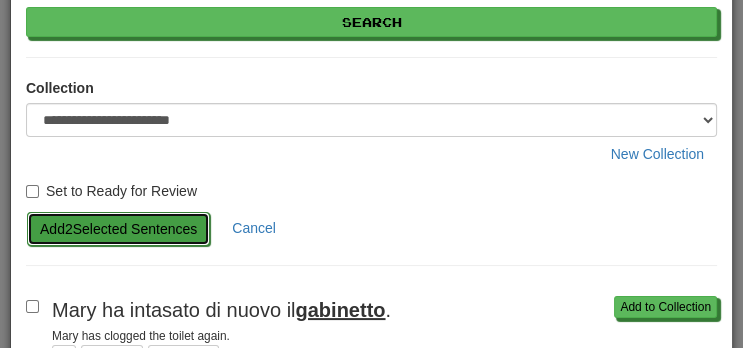 click on "Add  2  Selected Sentences" at bounding box center (118, 229) 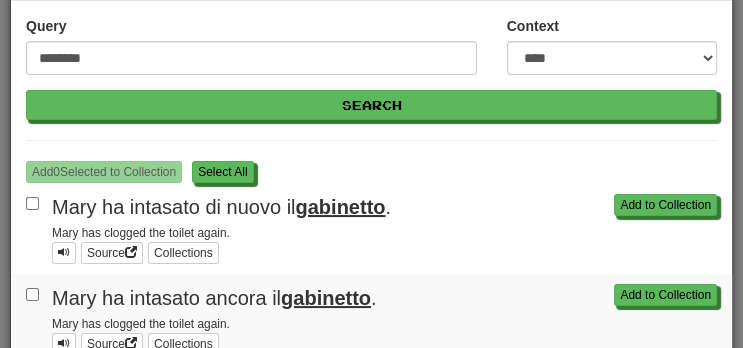 scroll, scrollTop: 0, scrollLeft: 0, axis: both 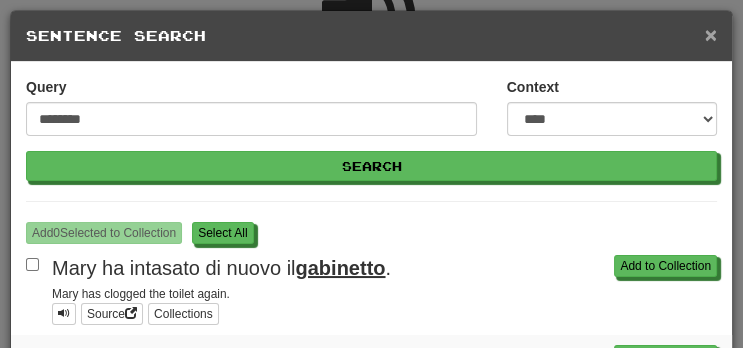click on "×" at bounding box center [711, 34] 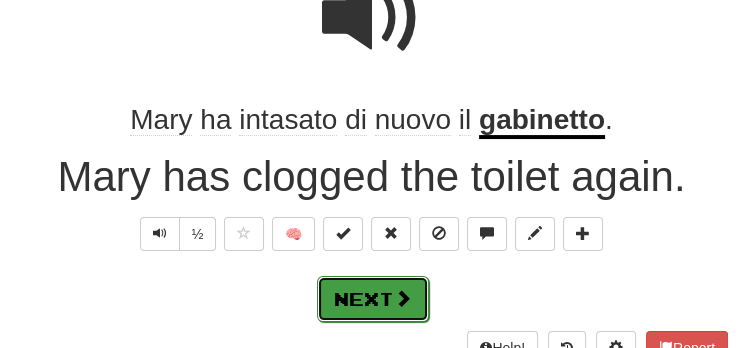 click at bounding box center (403, 298) 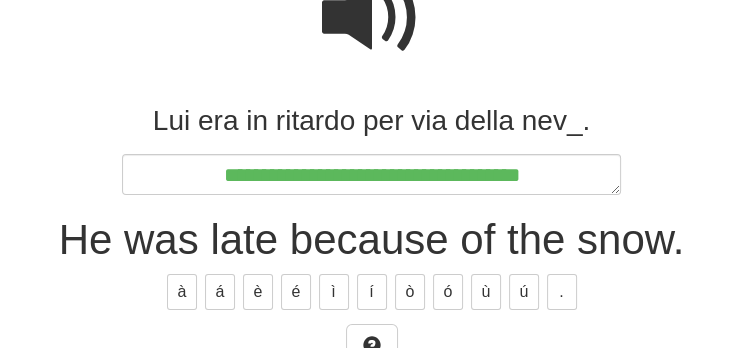 scroll, scrollTop: 222, scrollLeft: 0, axis: vertical 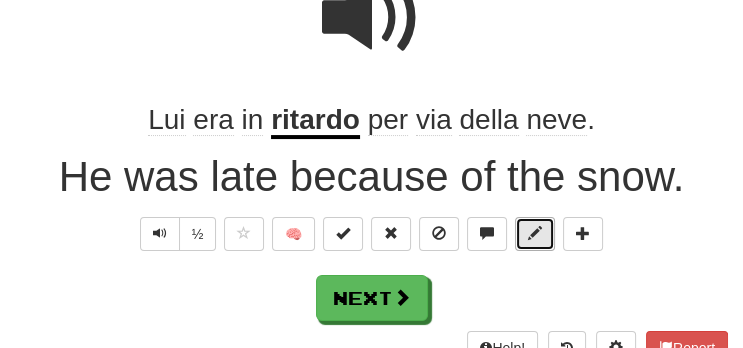 click at bounding box center [535, 234] 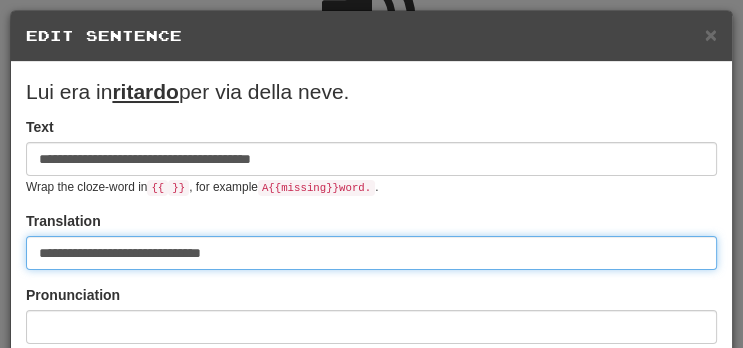 click on "**********" at bounding box center (371, 253) 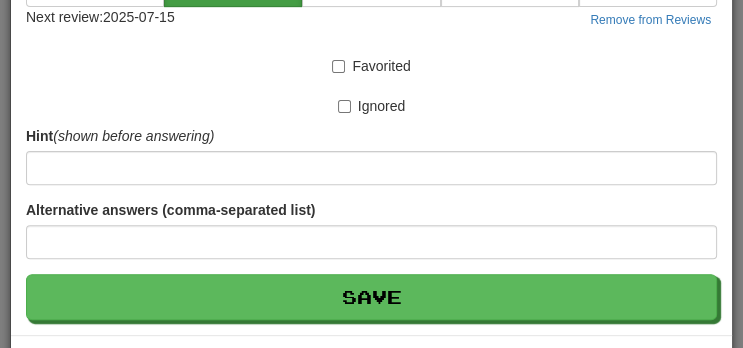 scroll, scrollTop: 542, scrollLeft: 0, axis: vertical 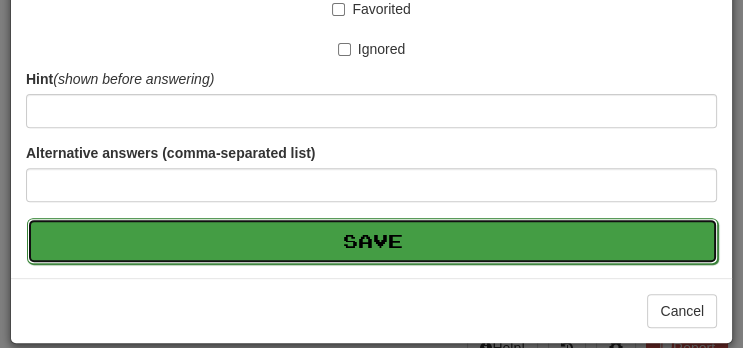 click on "Save" at bounding box center [372, 241] 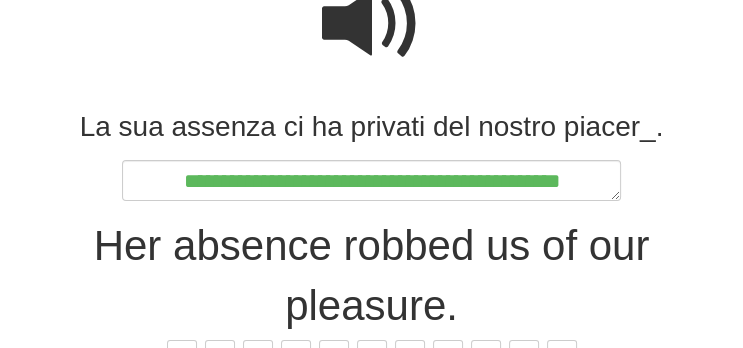 scroll, scrollTop: 216, scrollLeft: 0, axis: vertical 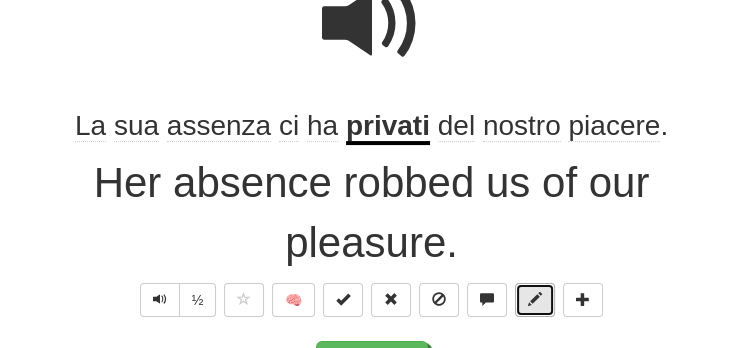 click at bounding box center [535, 300] 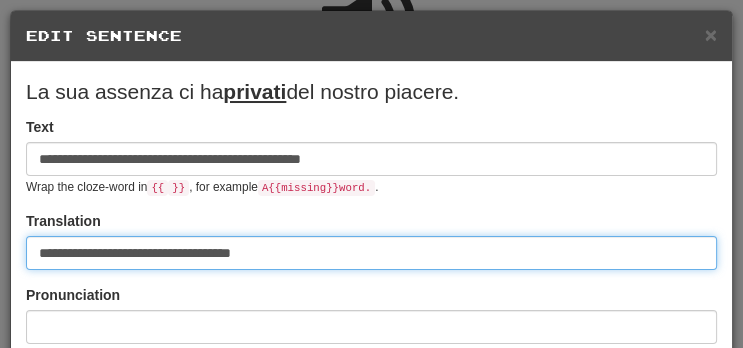 click on "**********" at bounding box center [371, 253] 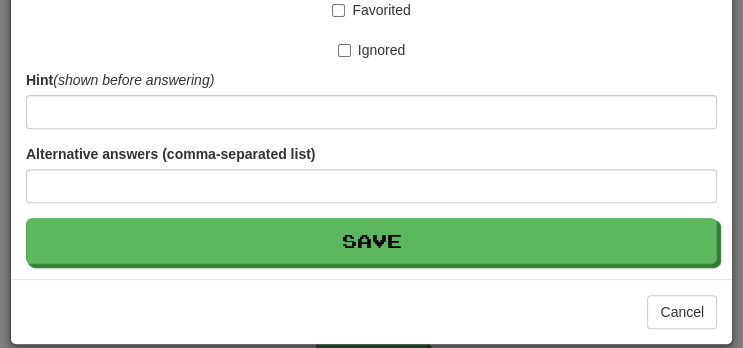 scroll, scrollTop: 542, scrollLeft: 0, axis: vertical 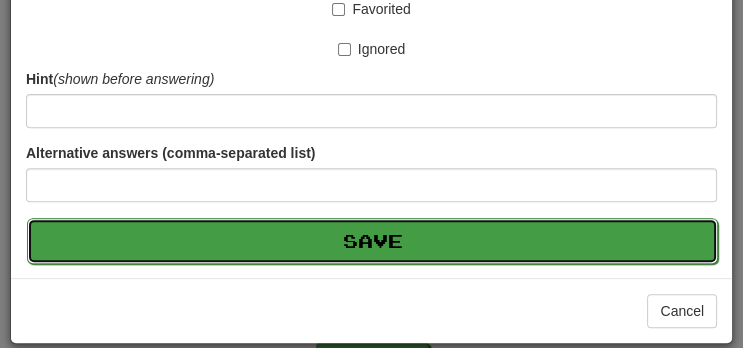 click on "Save" at bounding box center [372, 241] 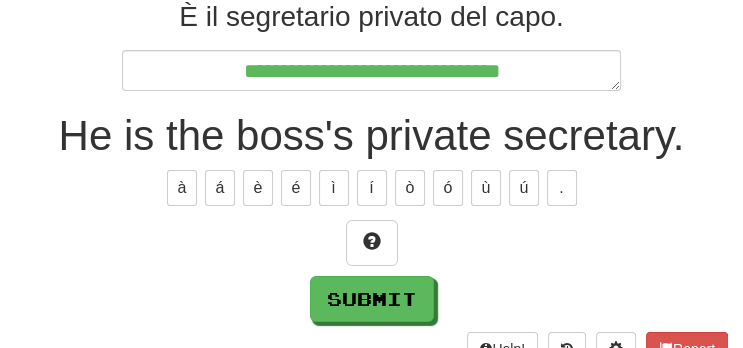 scroll, scrollTop: 223, scrollLeft: 0, axis: vertical 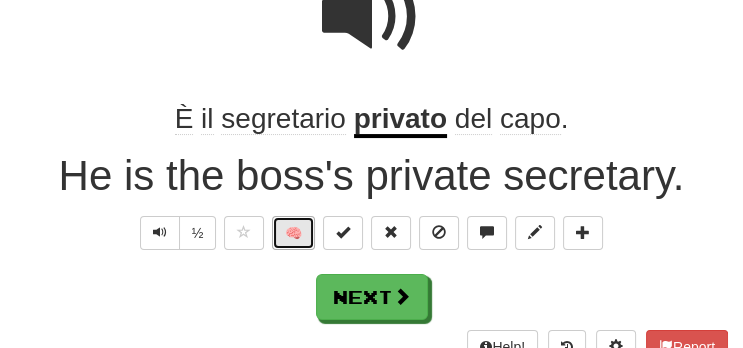 click on "🧠" at bounding box center [293, 233] 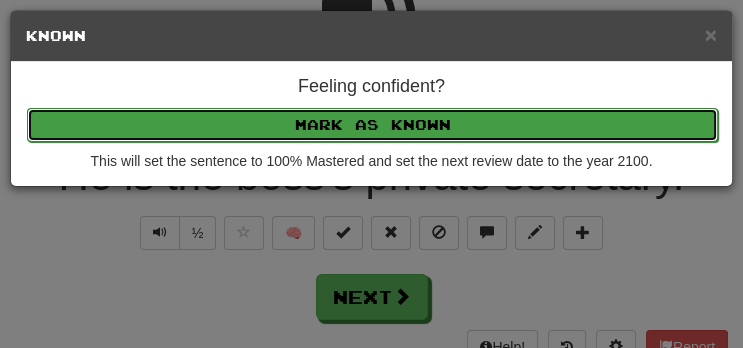 click on "Mark as Known" at bounding box center (372, 125) 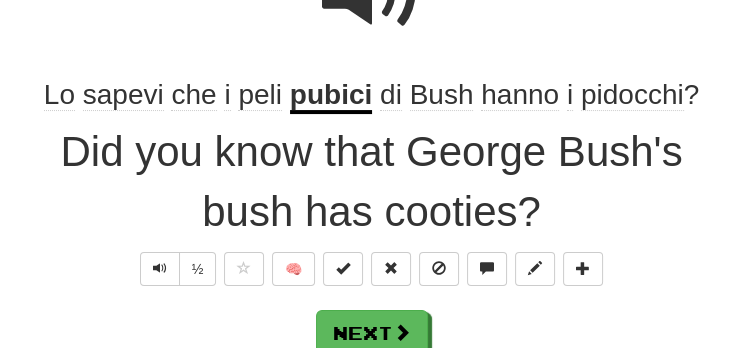 scroll, scrollTop: 258, scrollLeft: 0, axis: vertical 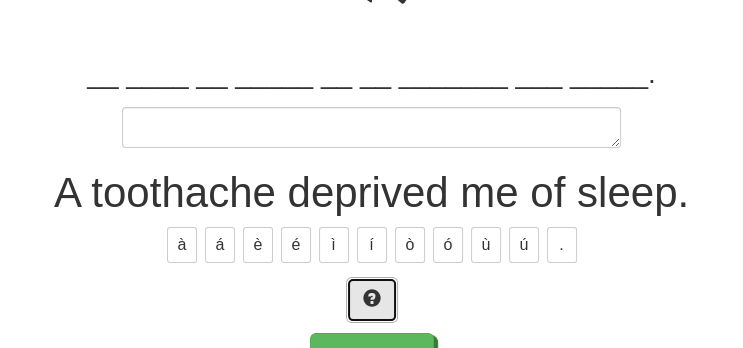 click at bounding box center (372, 300) 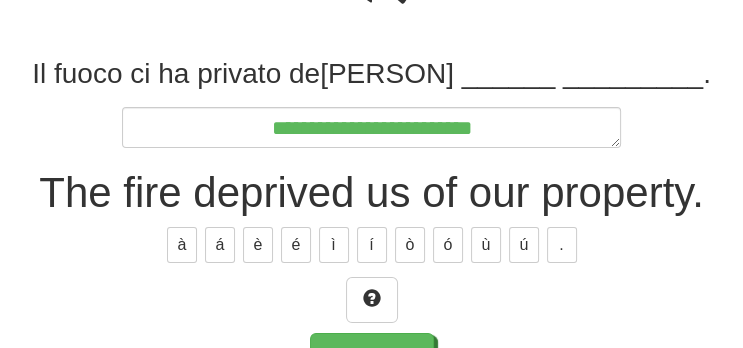 scroll, scrollTop: 255, scrollLeft: 0, axis: vertical 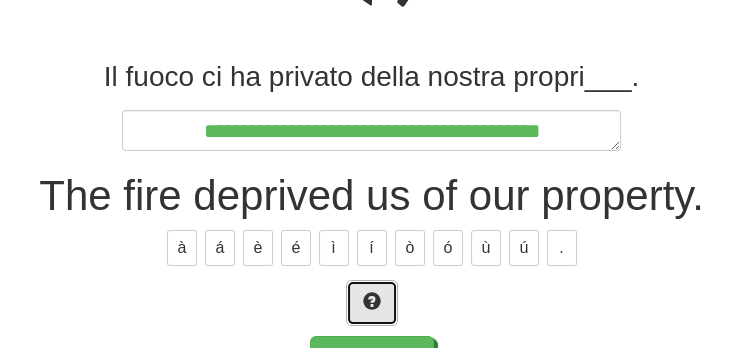 click at bounding box center [372, 303] 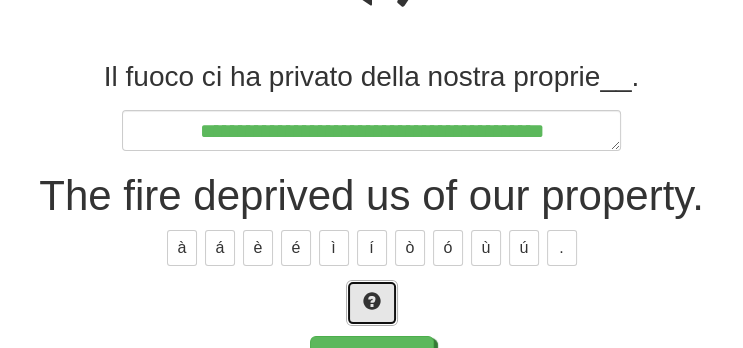 click at bounding box center [372, 303] 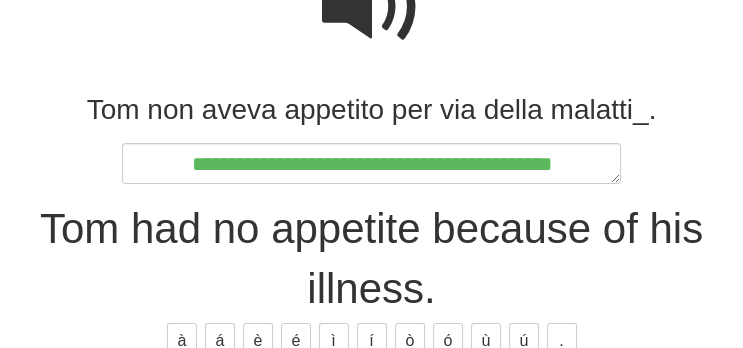 scroll, scrollTop: 233, scrollLeft: 0, axis: vertical 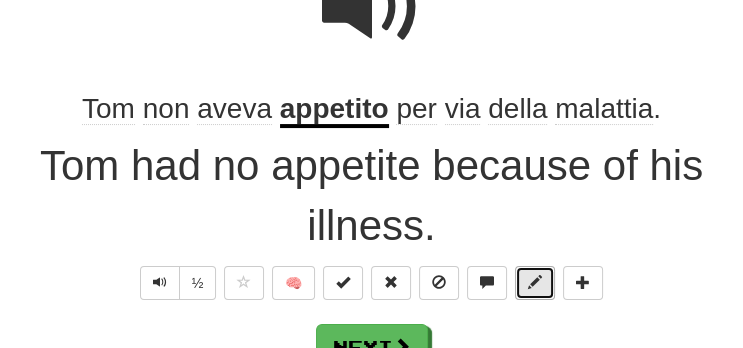 click at bounding box center [535, 283] 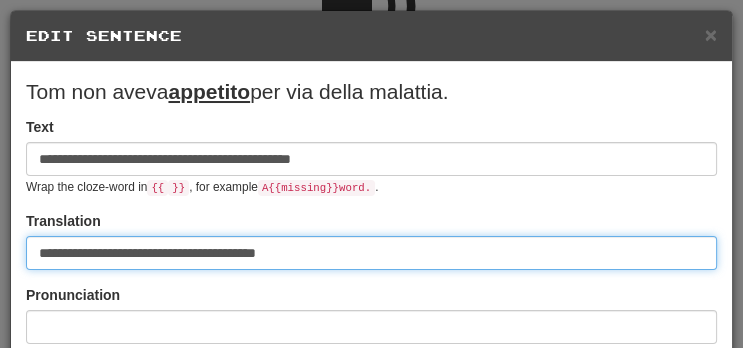 click on "**********" at bounding box center [371, 253] 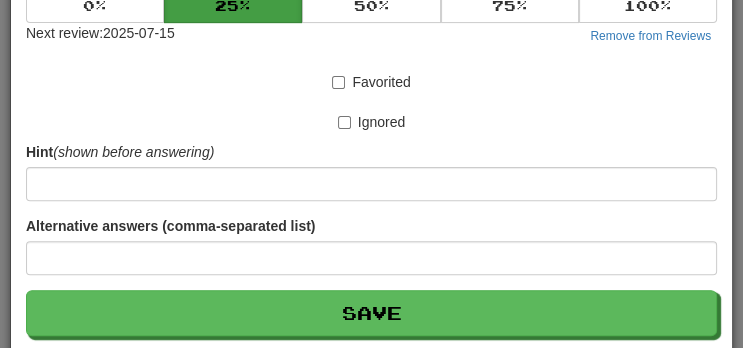 scroll, scrollTop: 472, scrollLeft: 0, axis: vertical 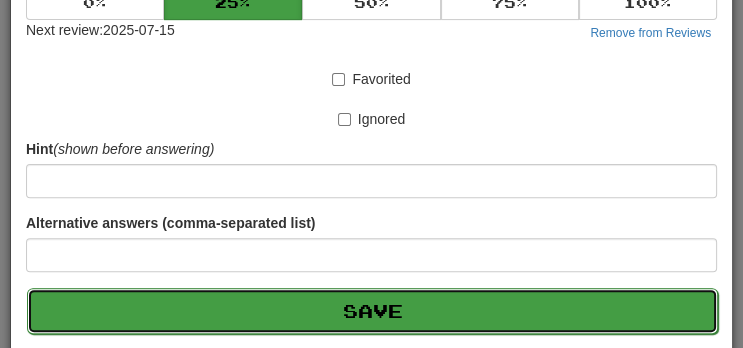 click on "Save" at bounding box center [372, 311] 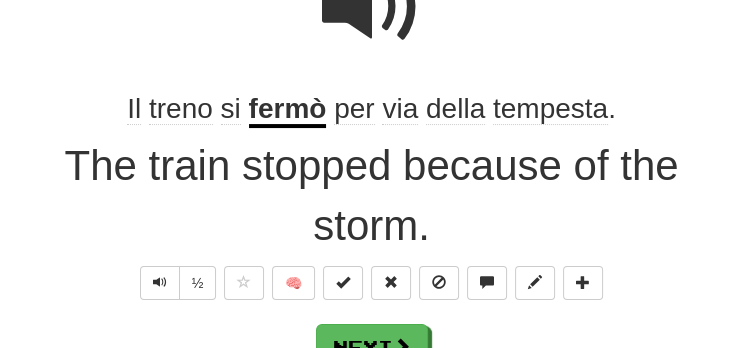 scroll, scrollTop: 245, scrollLeft: 0, axis: vertical 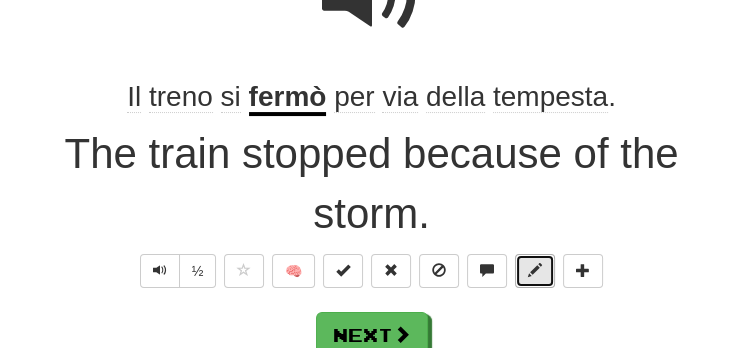 click at bounding box center [535, 270] 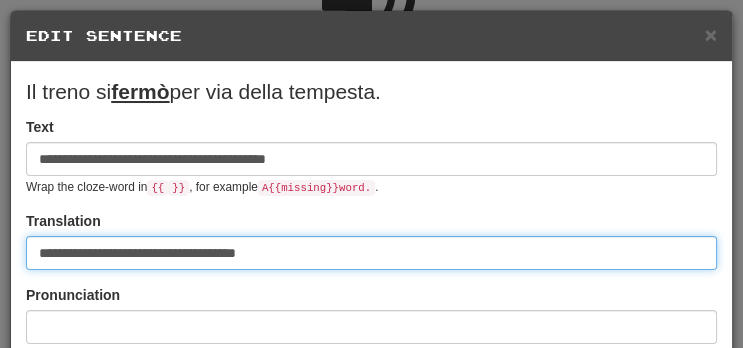 click on "**********" at bounding box center [371, 253] 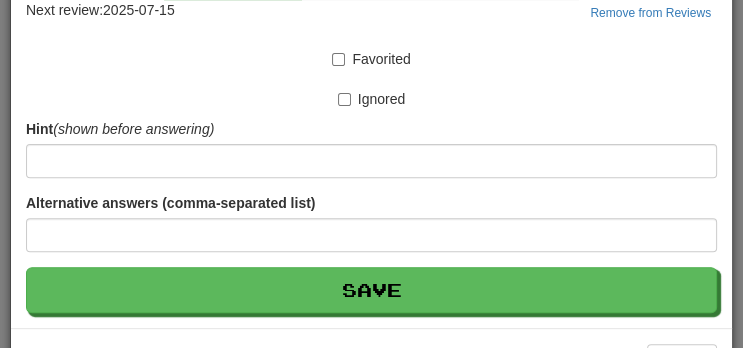 scroll, scrollTop: 542, scrollLeft: 0, axis: vertical 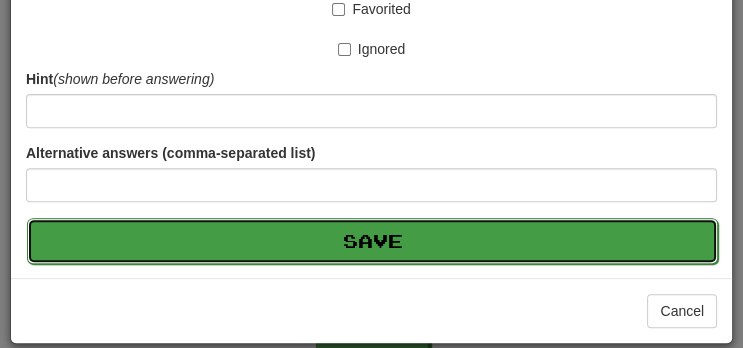 click on "Save" at bounding box center (372, 241) 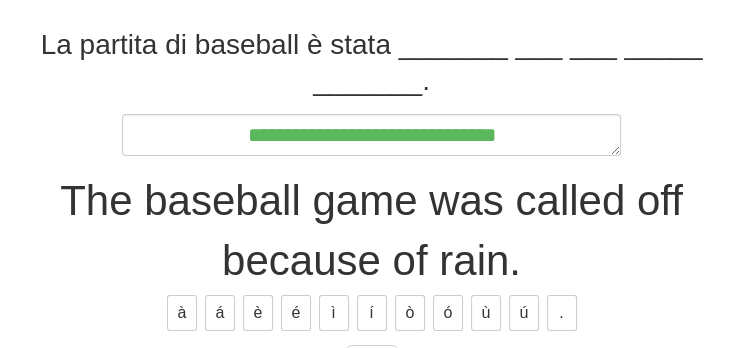 scroll, scrollTop: 317, scrollLeft: 0, axis: vertical 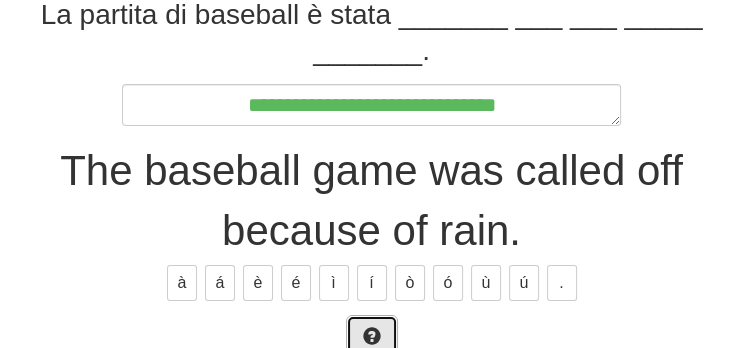 click at bounding box center [372, 338] 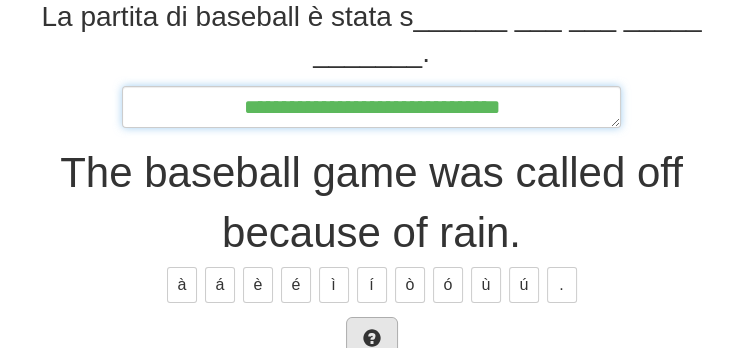 scroll, scrollTop: 315, scrollLeft: 0, axis: vertical 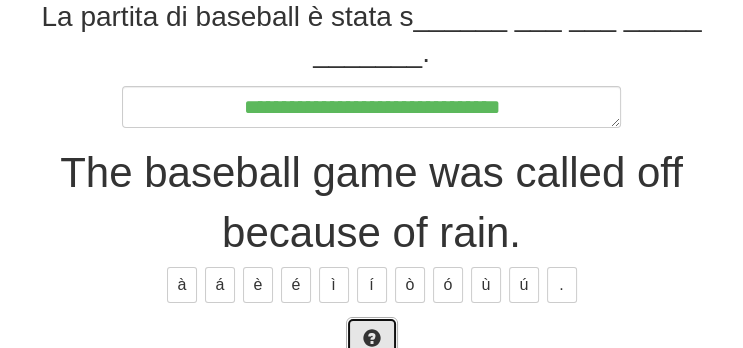 click at bounding box center (372, 340) 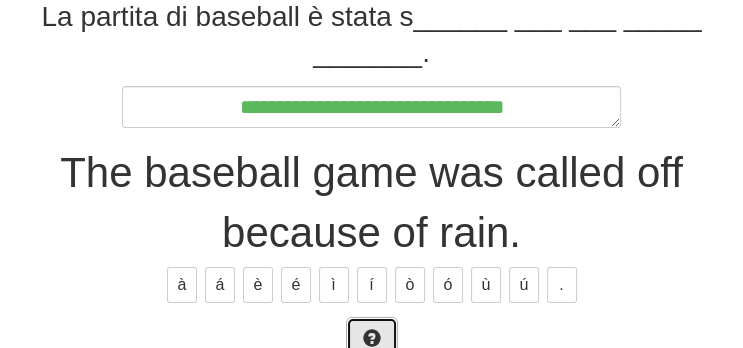 click at bounding box center [372, 340] 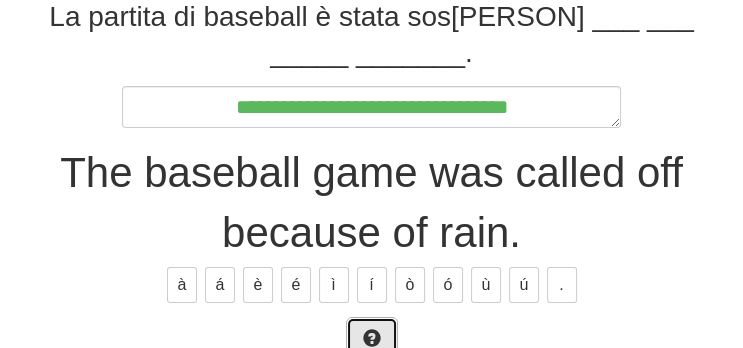 click at bounding box center (372, 340) 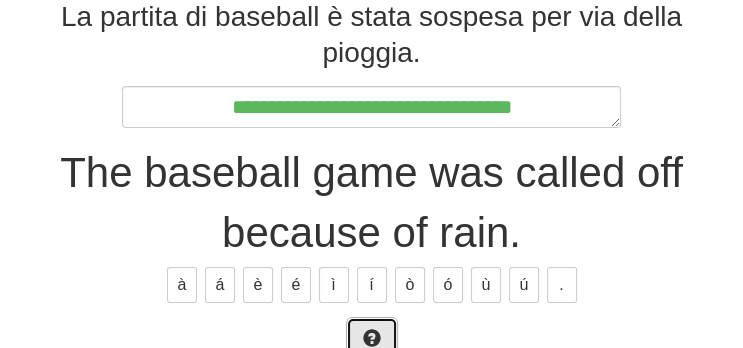 click at bounding box center (372, 340) 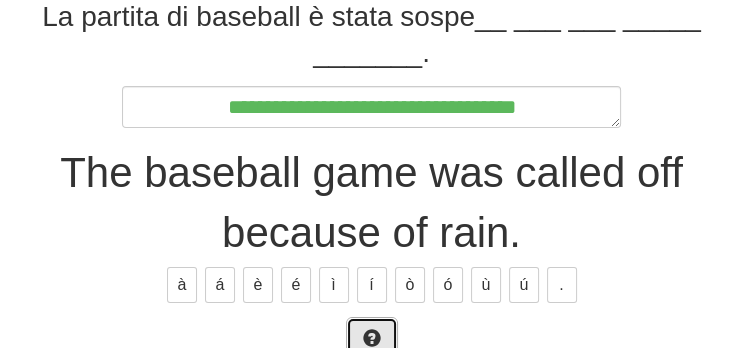click at bounding box center [372, 340] 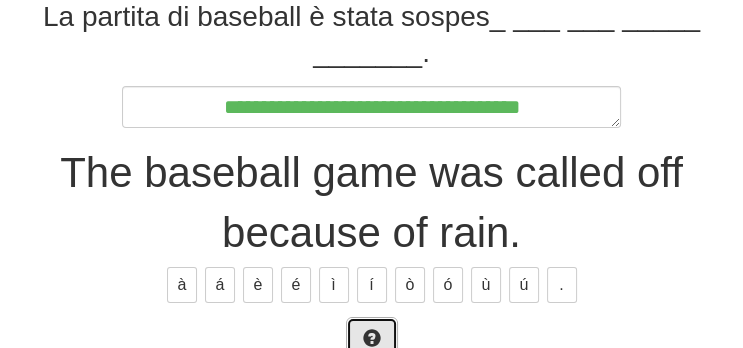 click at bounding box center [372, 340] 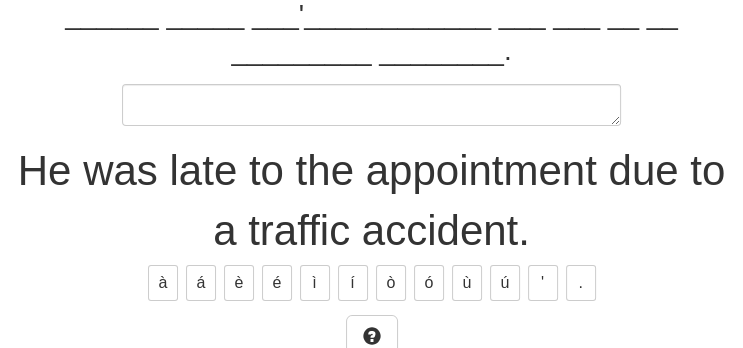 scroll, scrollTop: 338, scrollLeft: 0, axis: vertical 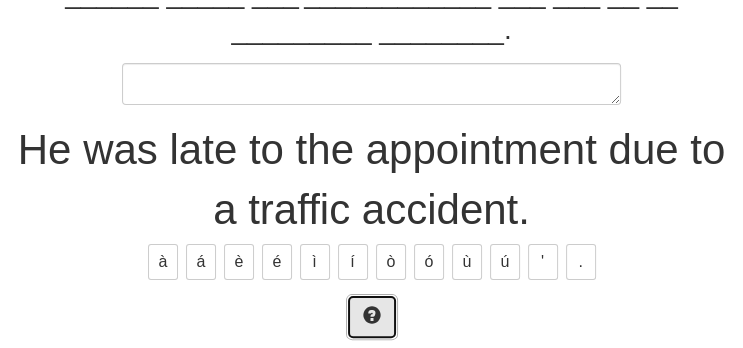 click at bounding box center (372, 315) 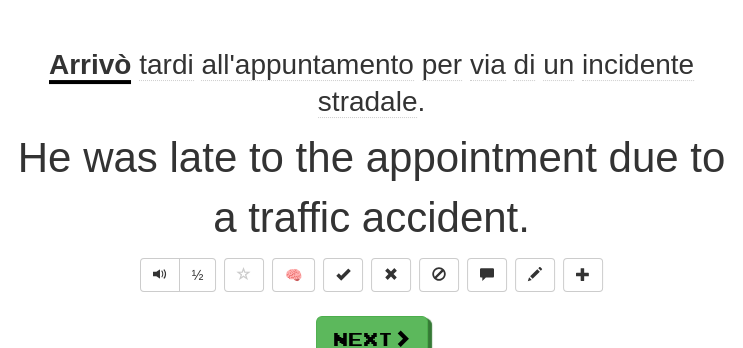 scroll, scrollTop: 289, scrollLeft: 0, axis: vertical 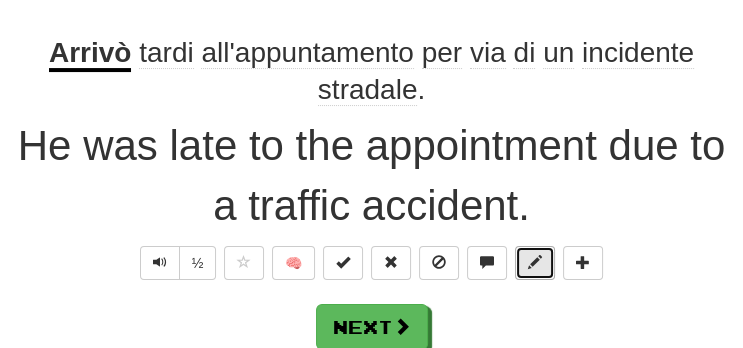 click at bounding box center [535, 263] 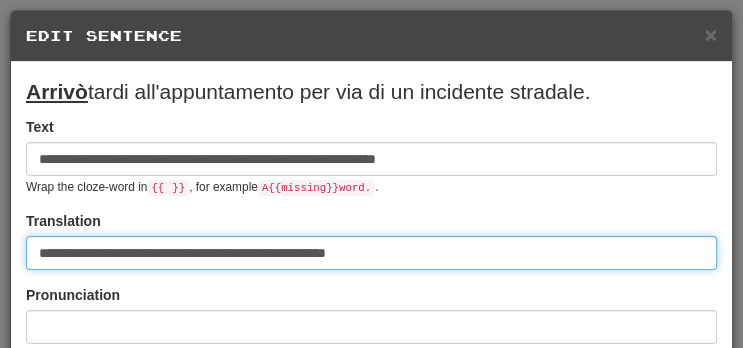 click on "**********" at bounding box center (371, 253) 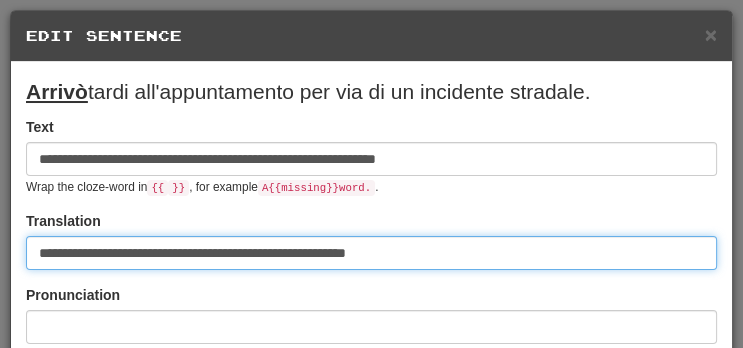 click on "**********" at bounding box center (371, 253) 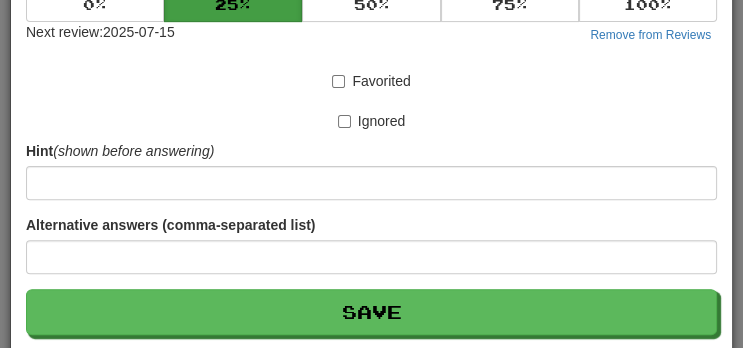 scroll, scrollTop: 542, scrollLeft: 0, axis: vertical 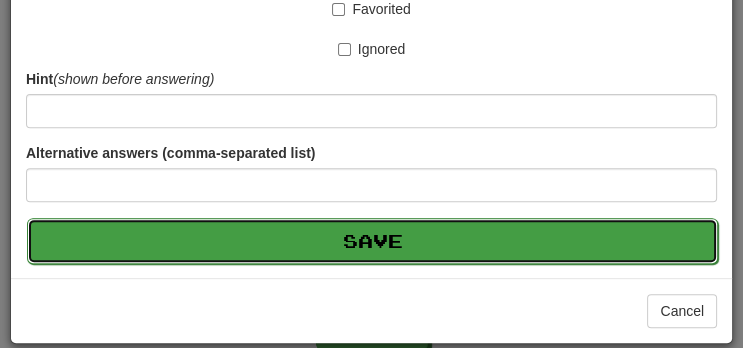 click on "Save" at bounding box center [372, 241] 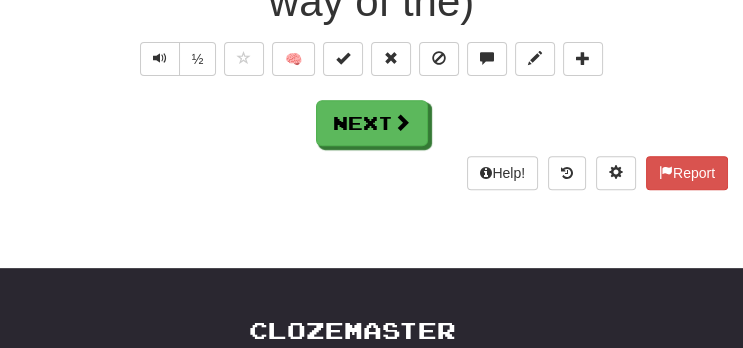 scroll, scrollTop: 548, scrollLeft: 0, axis: vertical 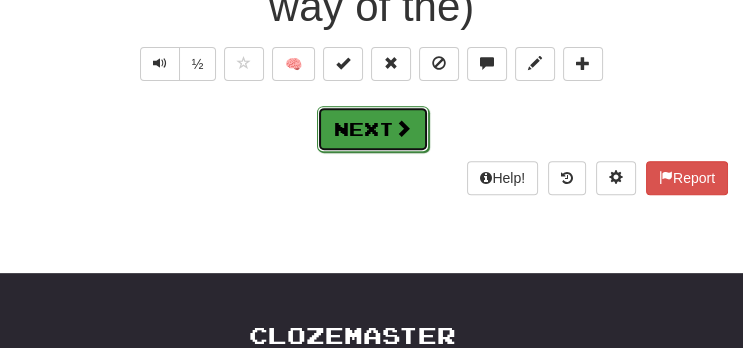 click on "Next" at bounding box center (373, 129) 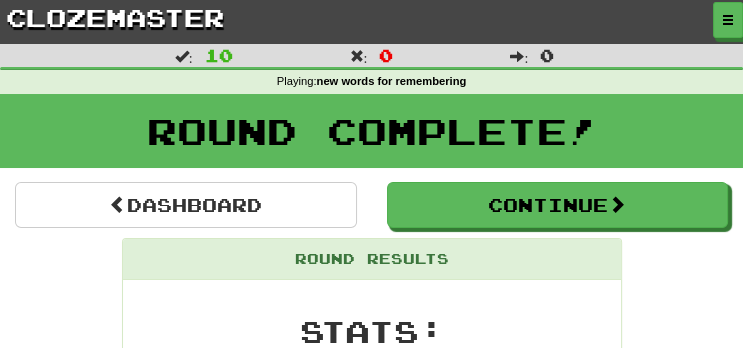 scroll, scrollTop: 0, scrollLeft: 0, axis: both 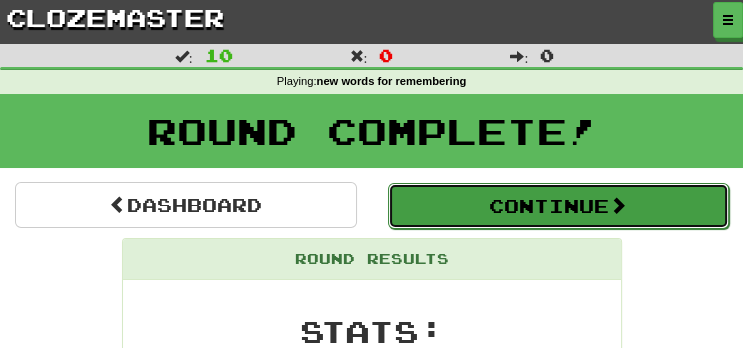 click on "Continue" at bounding box center (559, 206) 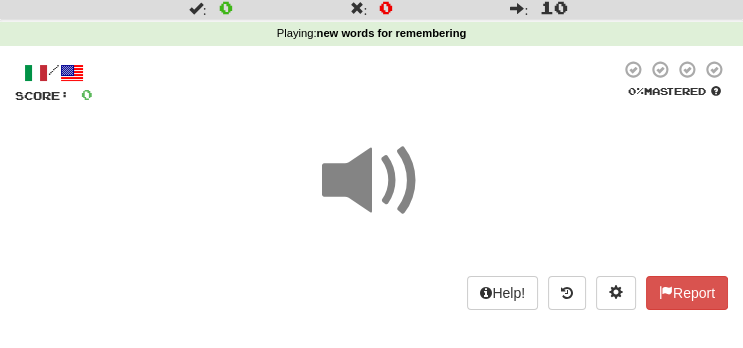 scroll, scrollTop: 247, scrollLeft: 0, axis: vertical 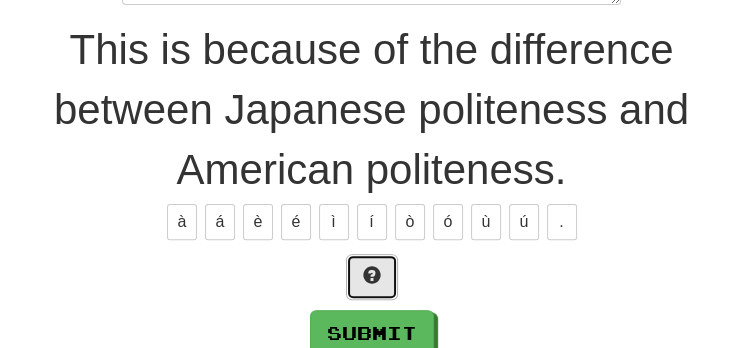 click at bounding box center (372, 277) 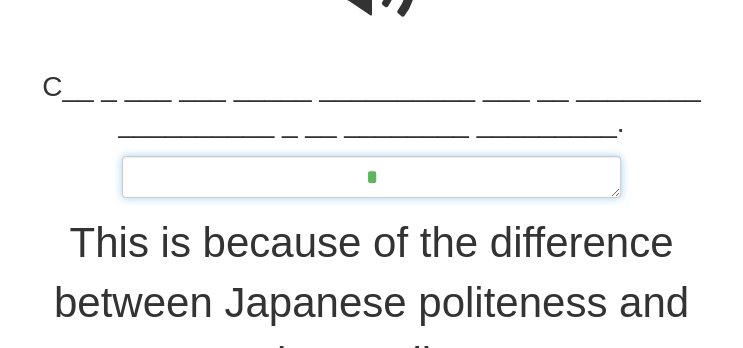 scroll, scrollTop: 249, scrollLeft: 0, axis: vertical 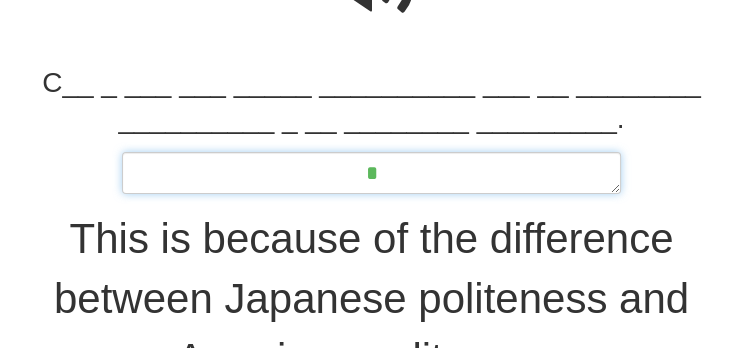 click on "*" at bounding box center (372, 172) 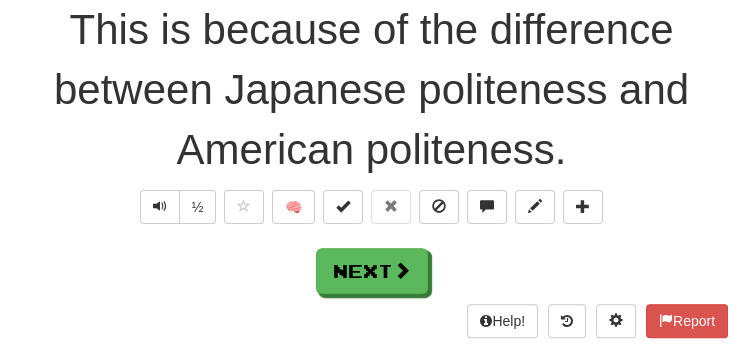 scroll, scrollTop: 406, scrollLeft: 0, axis: vertical 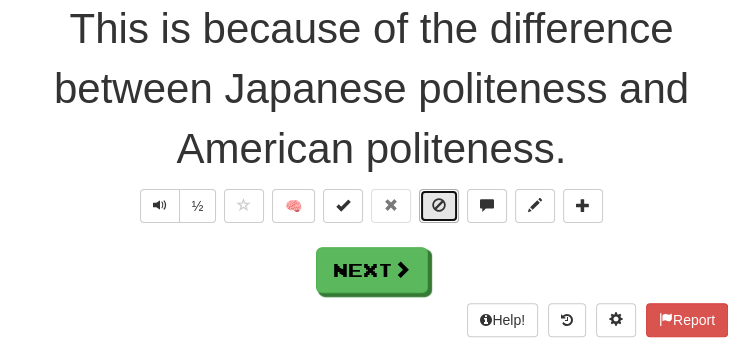 click at bounding box center [439, 205] 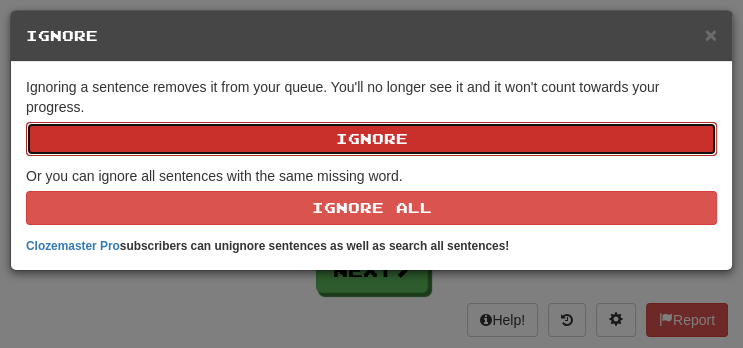 click on "Ignore" at bounding box center [371, 139] 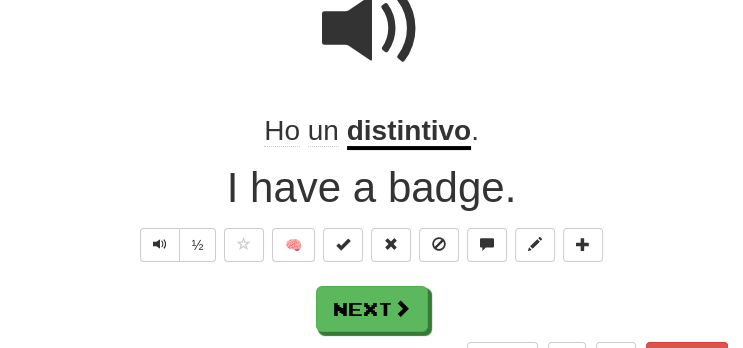 scroll, scrollTop: 222, scrollLeft: 0, axis: vertical 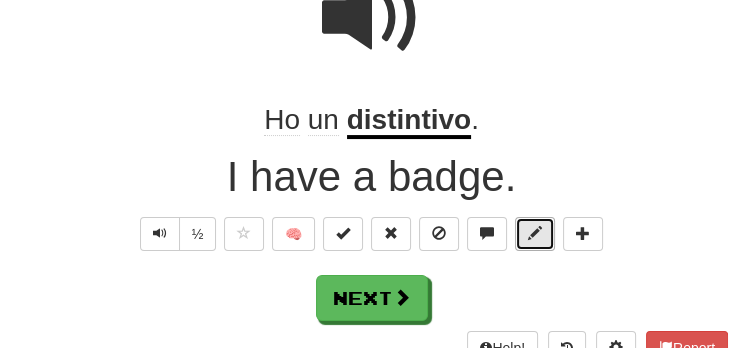 click at bounding box center [535, 234] 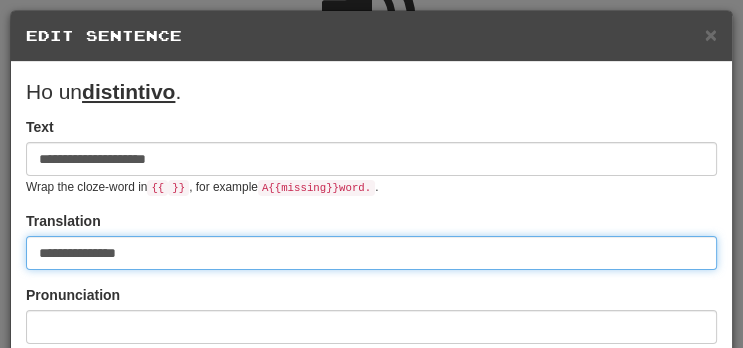 click on "**********" at bounding box center (371, 253) 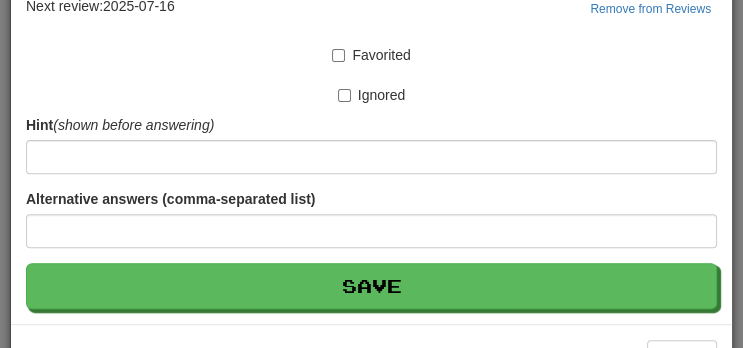 scroll, scrollTop: 542, scrollLeft: 0, axis: vertical 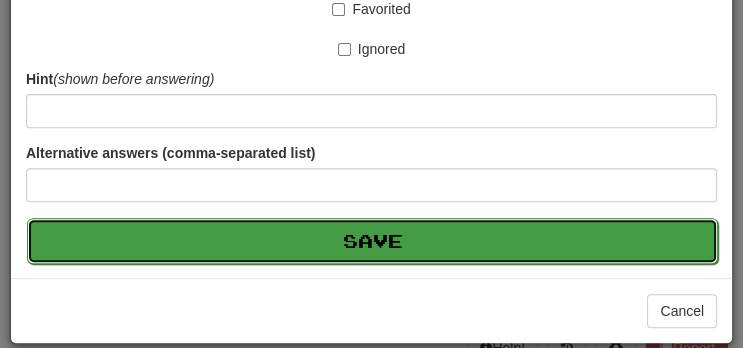 click on "Save" at bounding box center [372, 241] 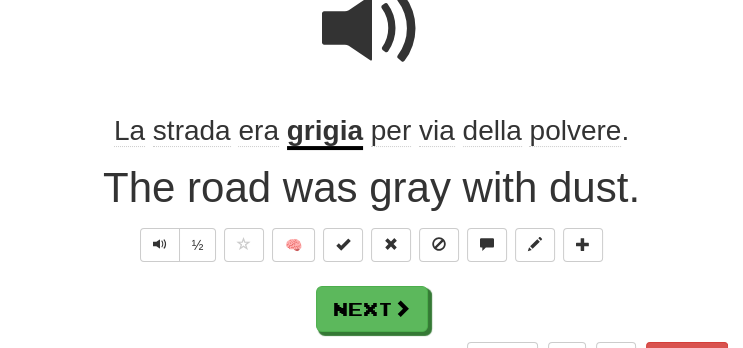 scroll, scrollTop: 222, scrollLeft: 0, axis: vertical 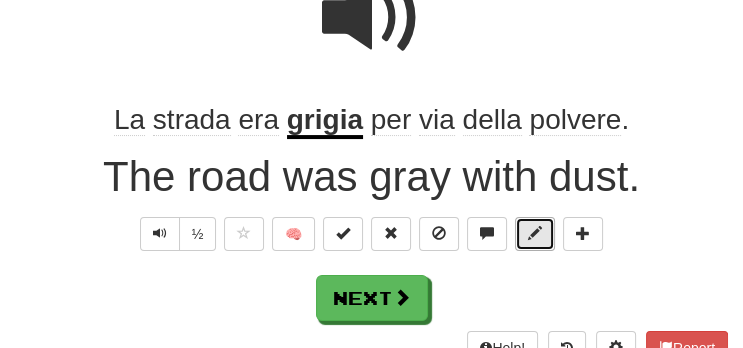 click at bounding box center (535, 234) 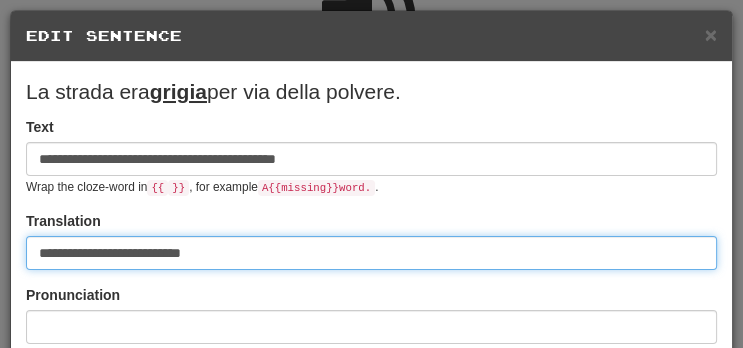 click on "**********" at bounding box center (371, 253) 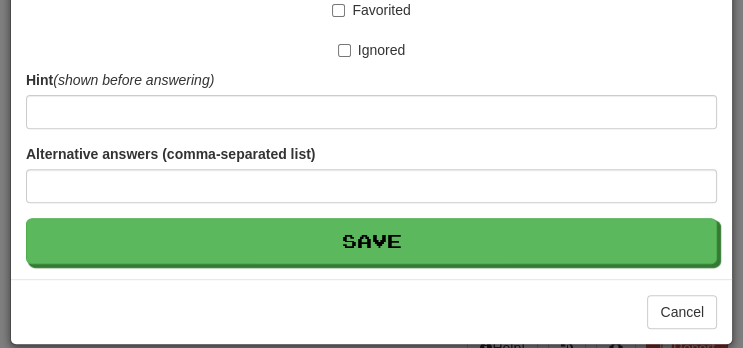 scroll, scrollTop: 542, scrollLeft: 0, axis: vertical 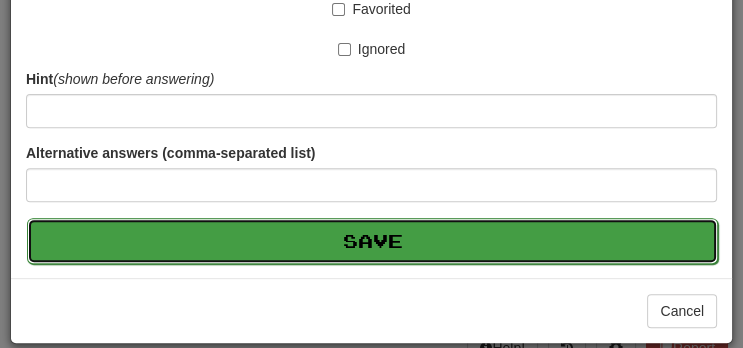click on "Save" at bounding box center [372, 241] 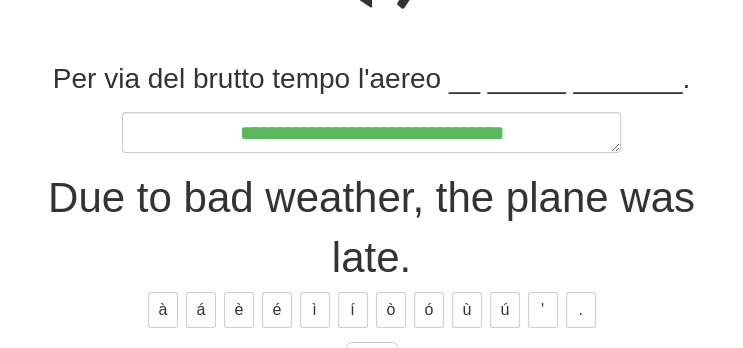 scroll, scrollTop: 297, scrollLeft: 0, axis: vertical 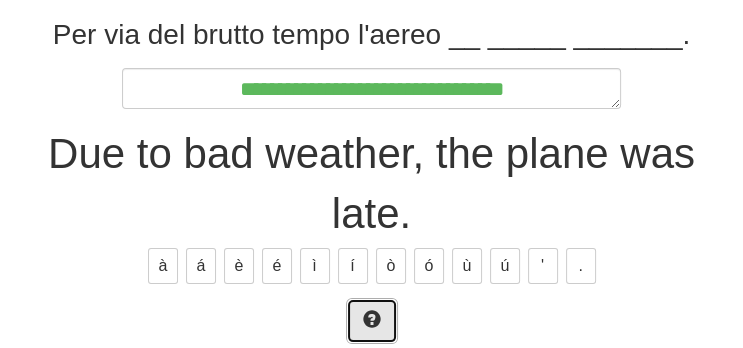 click at bounding box center (372, 319) 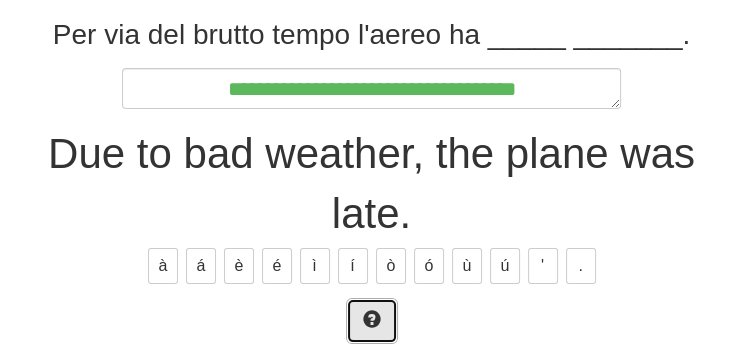 click at bounding box center (372, 319) 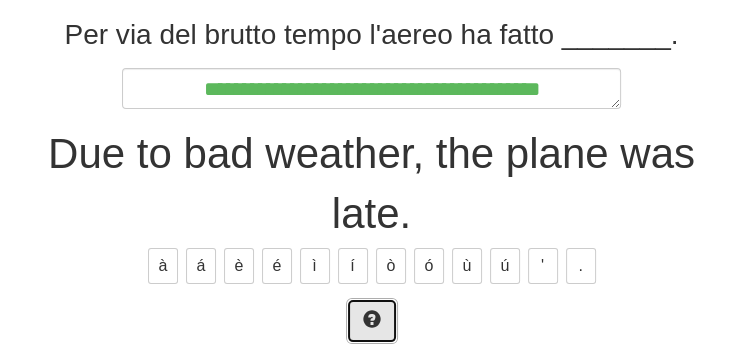 click at bounding box center [372, 319] 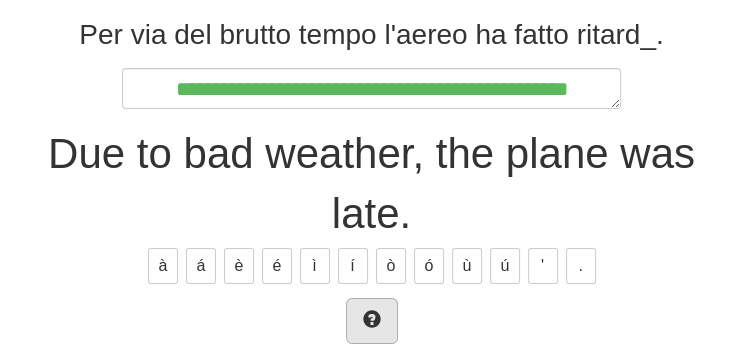 scroll, scrollTop: 308, scrollLeft: 0, axis: vertical 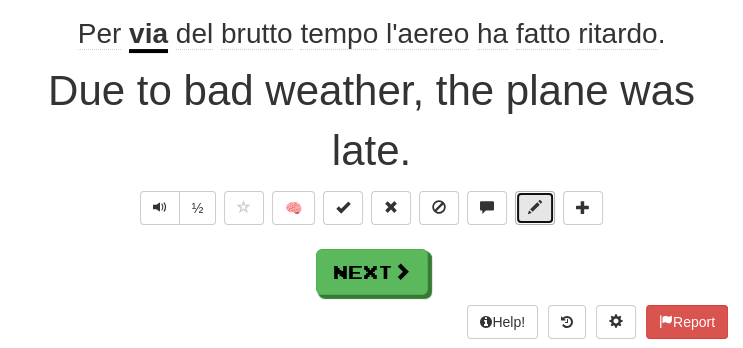 click at bounding box center [535, 208] 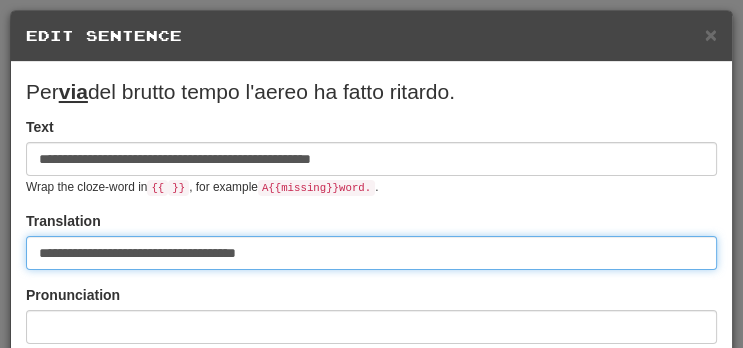 click on "**********" at bounding box center [371, 253] 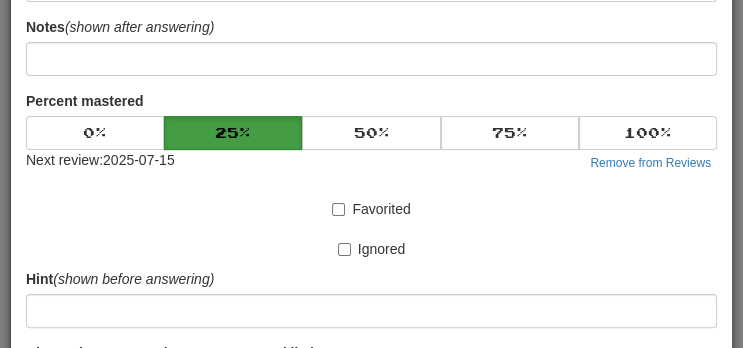 scroll, scrollTop: 542, scrollLeft: 0, axis: vertical 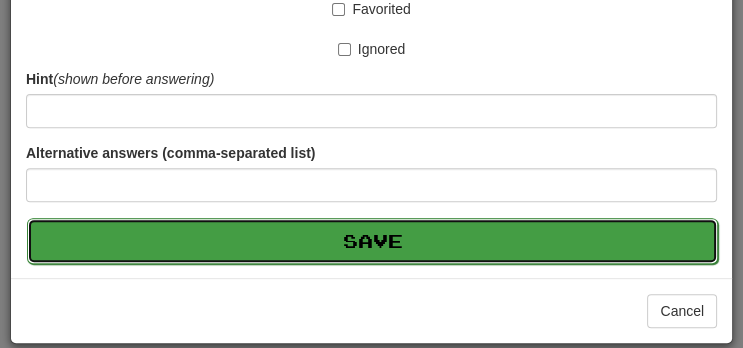 click on "Save" at bounding box center [372, 241] 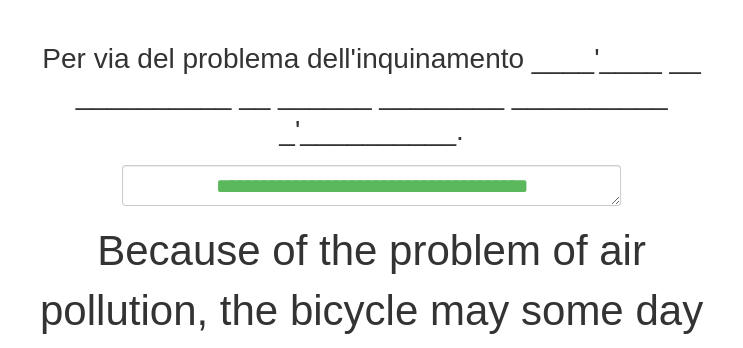 scroll, scrollTop: 276, scrollLeft: 0, axis: vertical 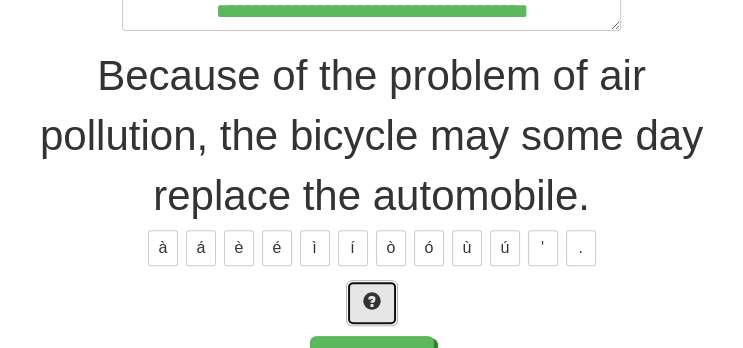click at bounding box center (372, 303) 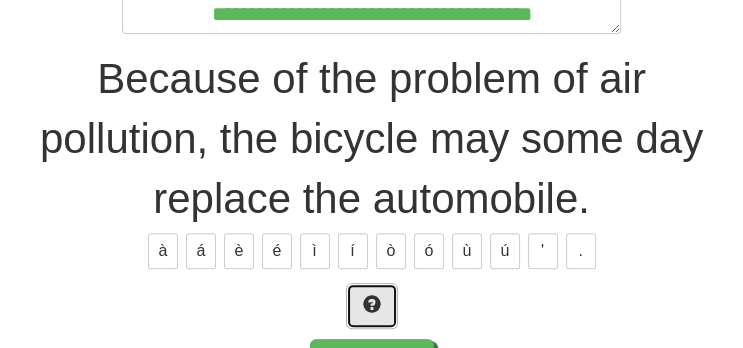 click at bounding box center [372, 306] 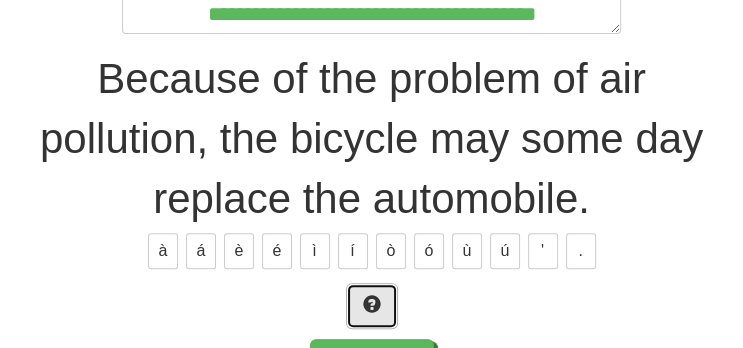 click at bounding box center (372, 306) 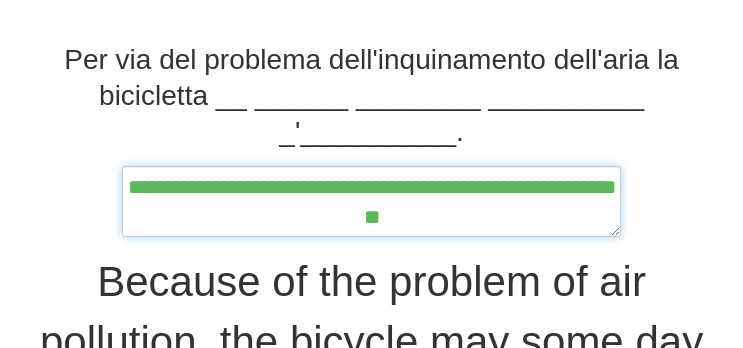 scroll, scrollTop: 271, scrollLeft: 0, axis: vertical 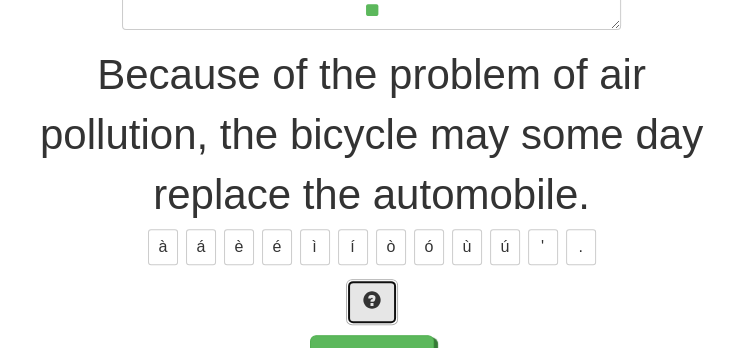 click at bounding box center [372, 302] 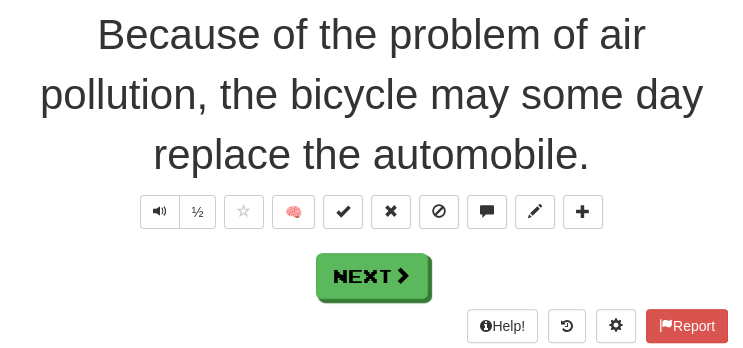 scroll, scrollTop: 404, scrollLeft: 0, axis: vertical 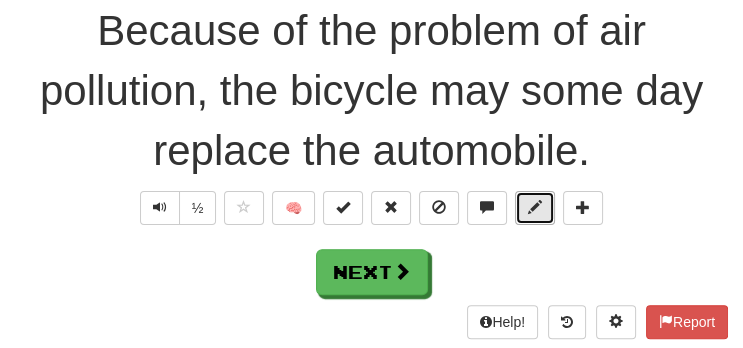 click at bounding box center (535, 207) 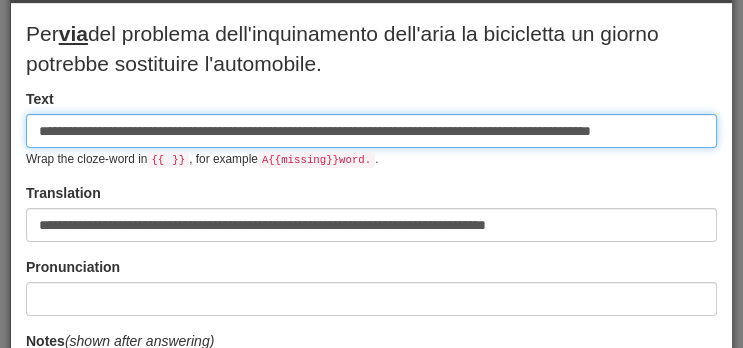 scroll, scrollTop: 60, scrollLeft: 0, axis: vertical 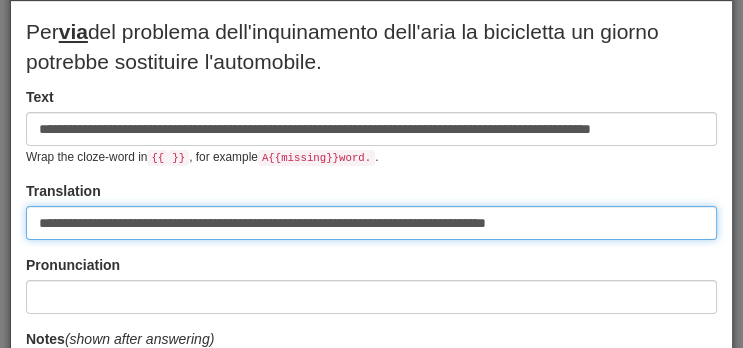 click on "**********" at bounding box center (371, 223) 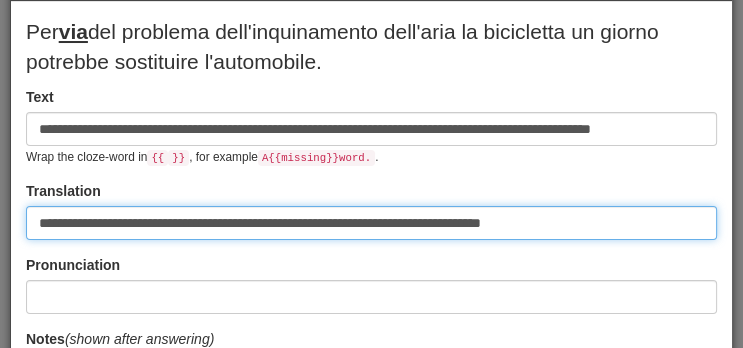 click on "**********" at bounding box center [371, 223] 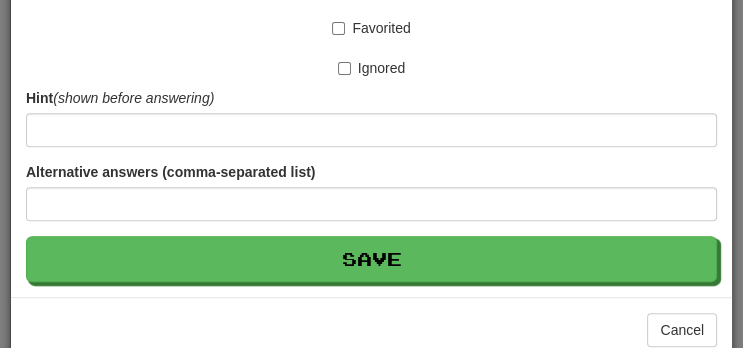 scroll, scrollTop: 572, scrollLeft: 0, axis: vertical 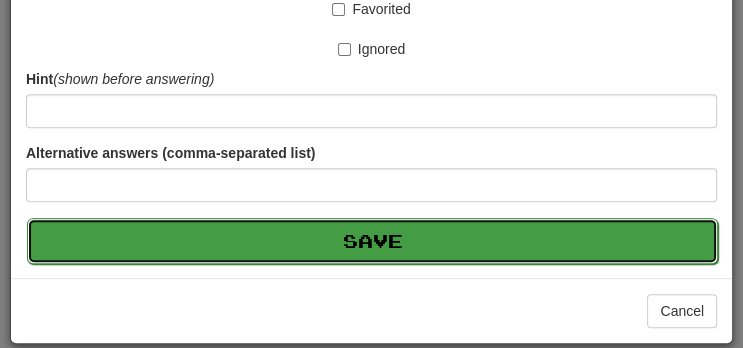 click on "Save" at bounding box center [372, 241] 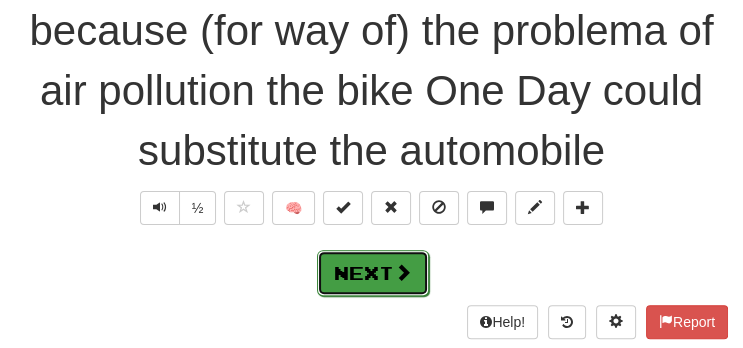 click on "Next" at bounding box center (373, 273) 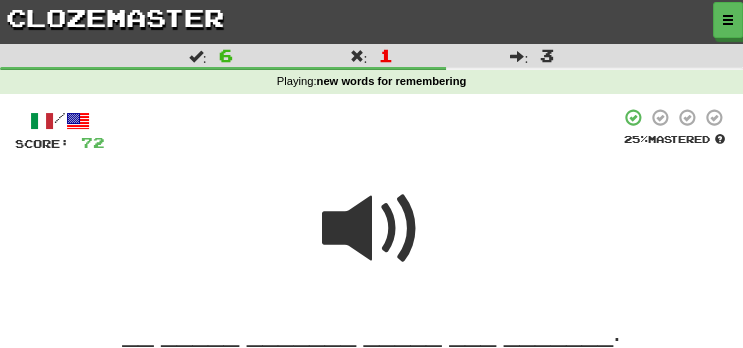 scroll, scrollTop: 211, scrollLeft: 0, axis: vertical 